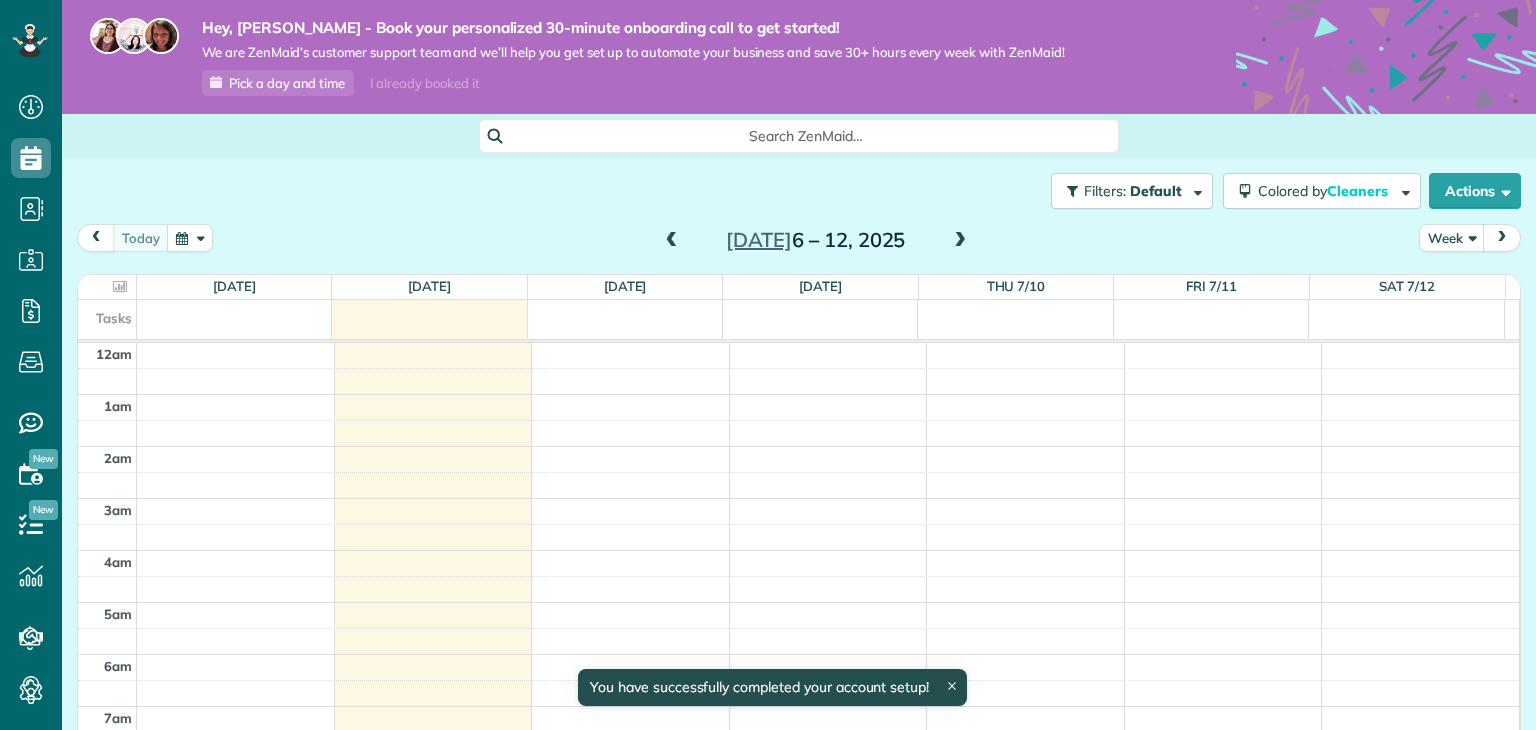 scroll, scrollTop: 0, scrollLeft: 0, axis: both 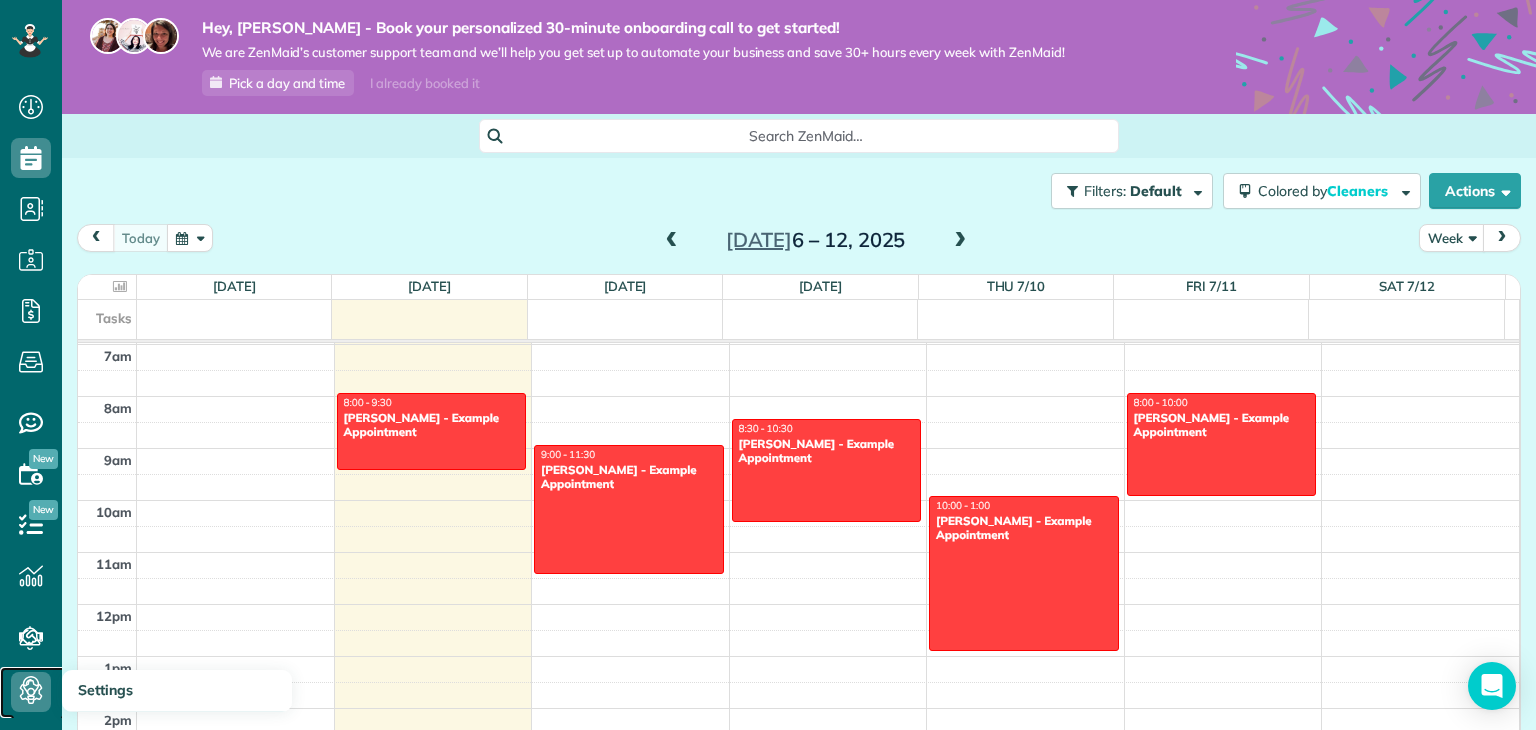 click 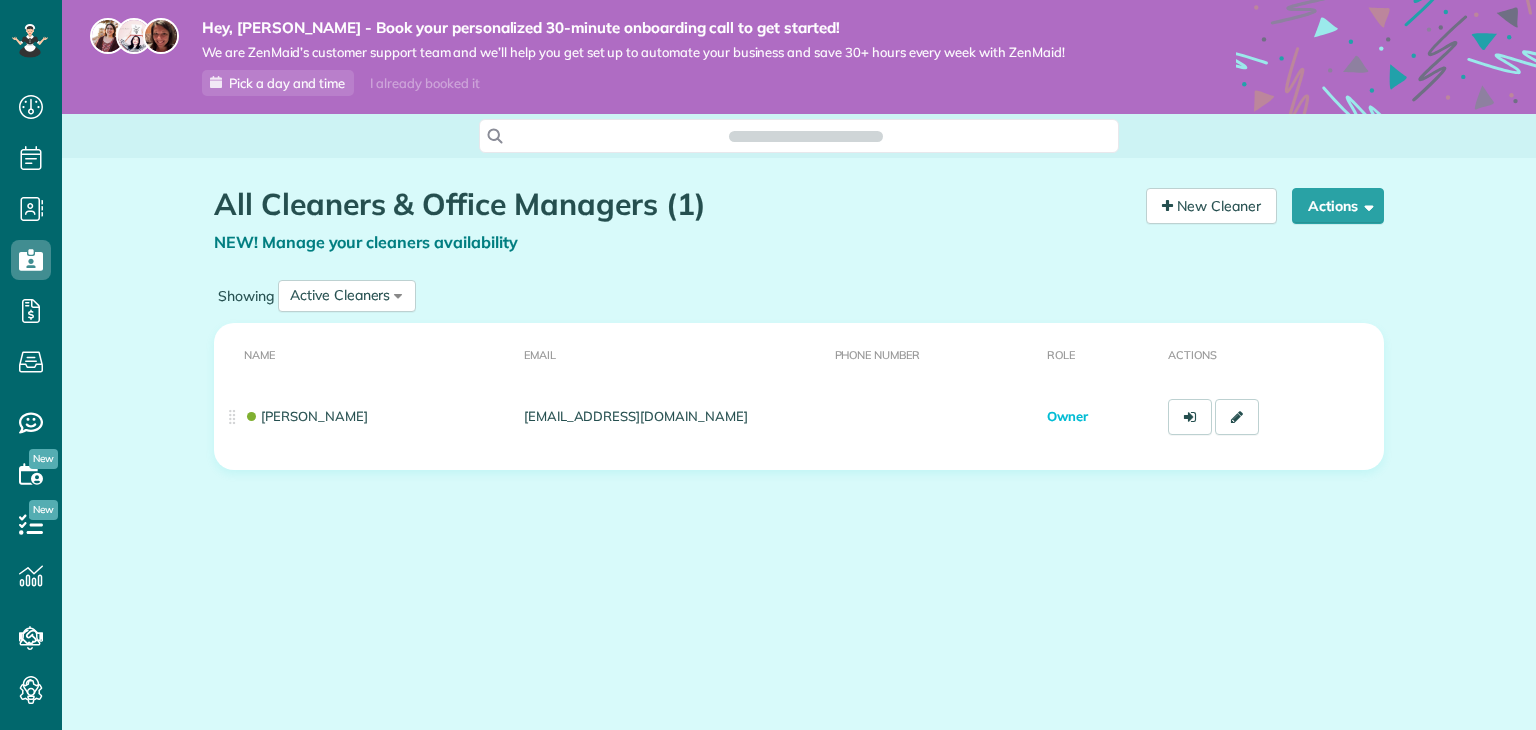 scroll, scrollTop: 0, scrollLeft: 0, axis: both 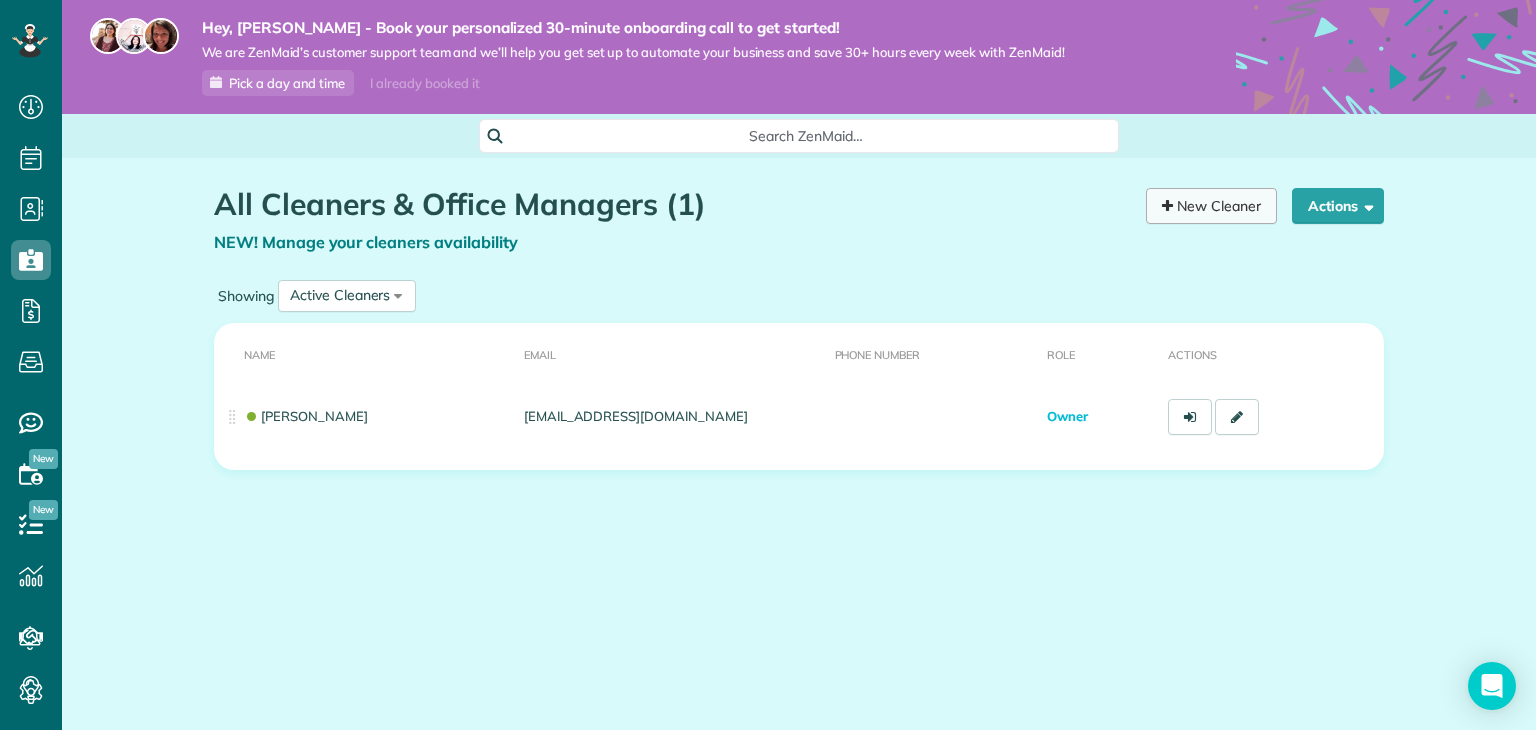 click on "New Cleaner" at bounding box center [1211, 206] 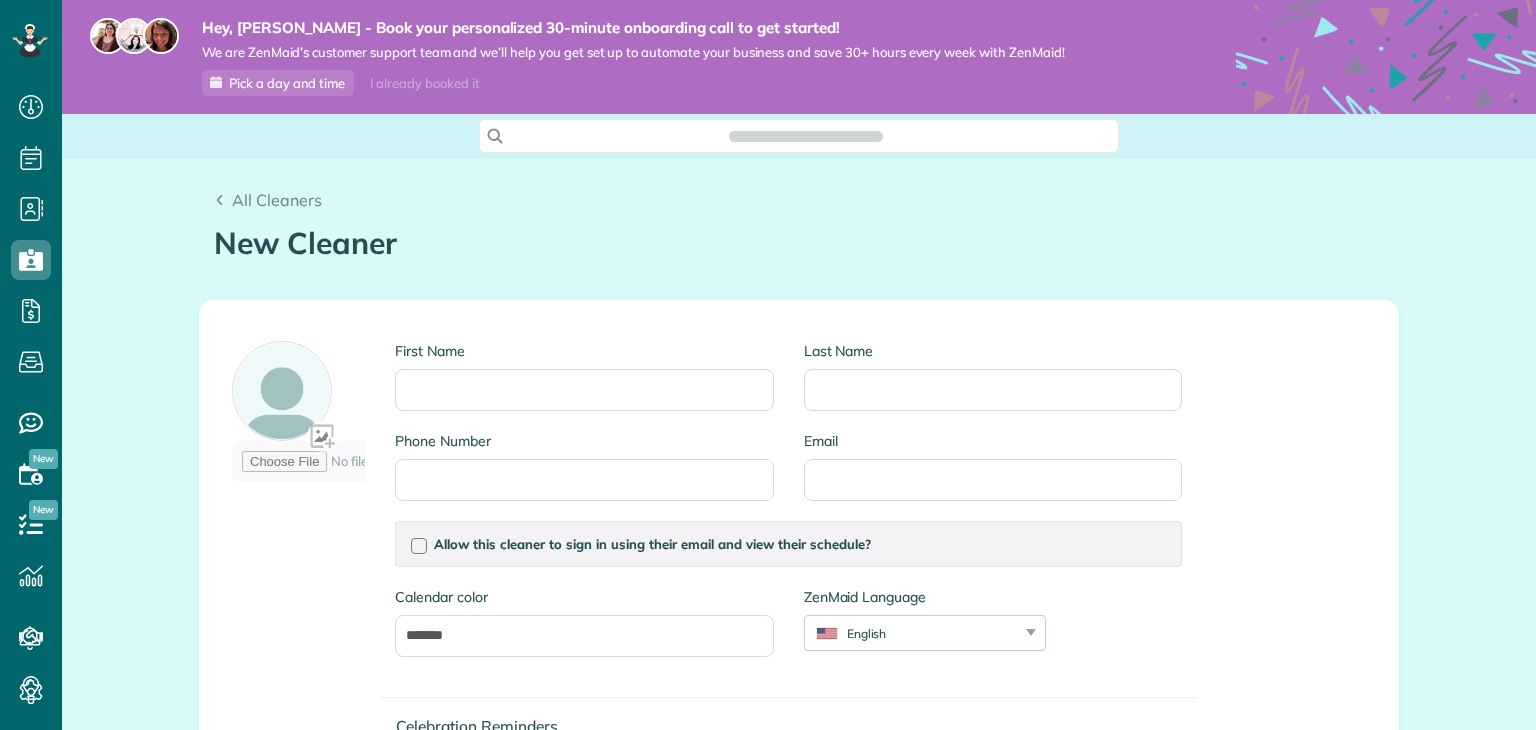 scroll, scrollTop: 0, scrollLeft: 0, axis: both 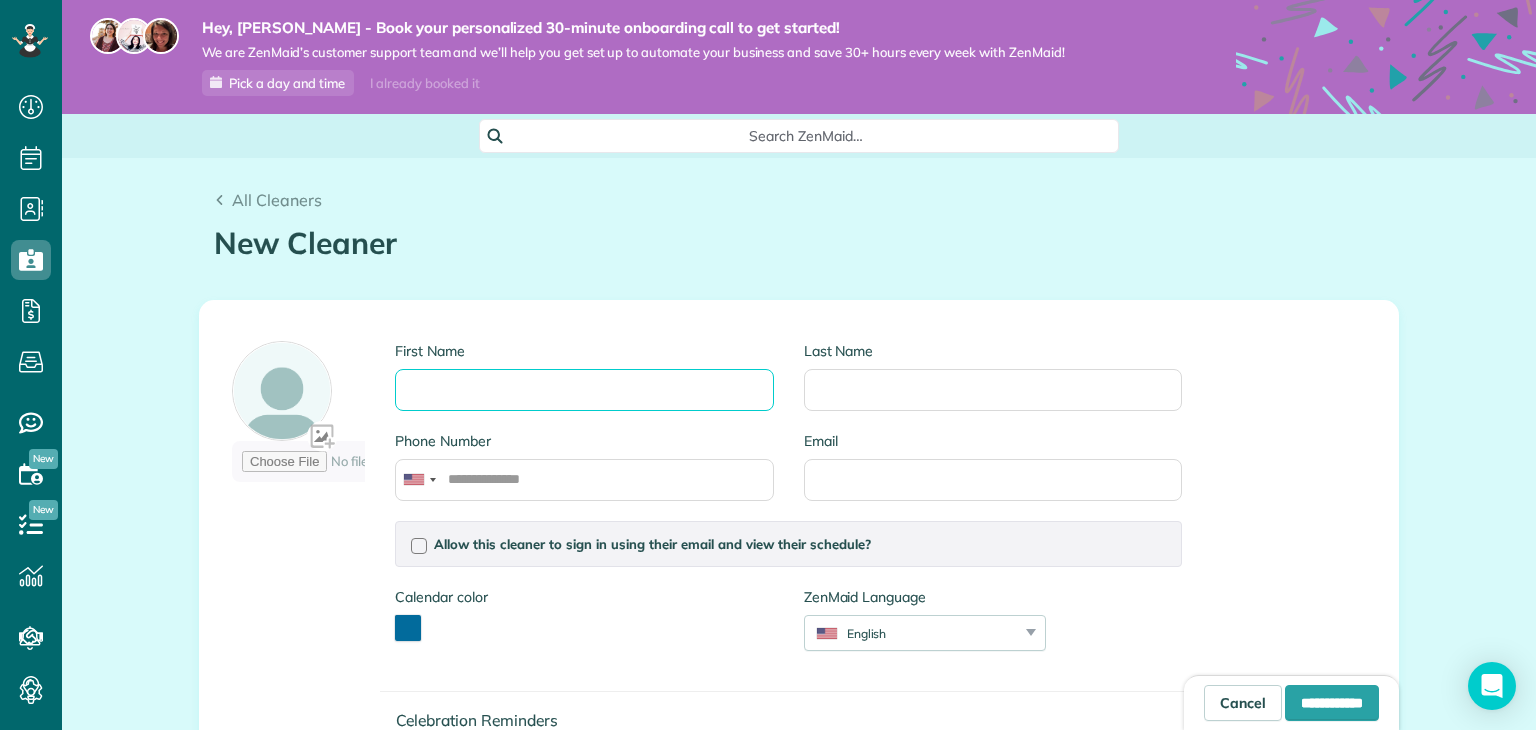 click on "First Name" at bounding box center (584, 390) 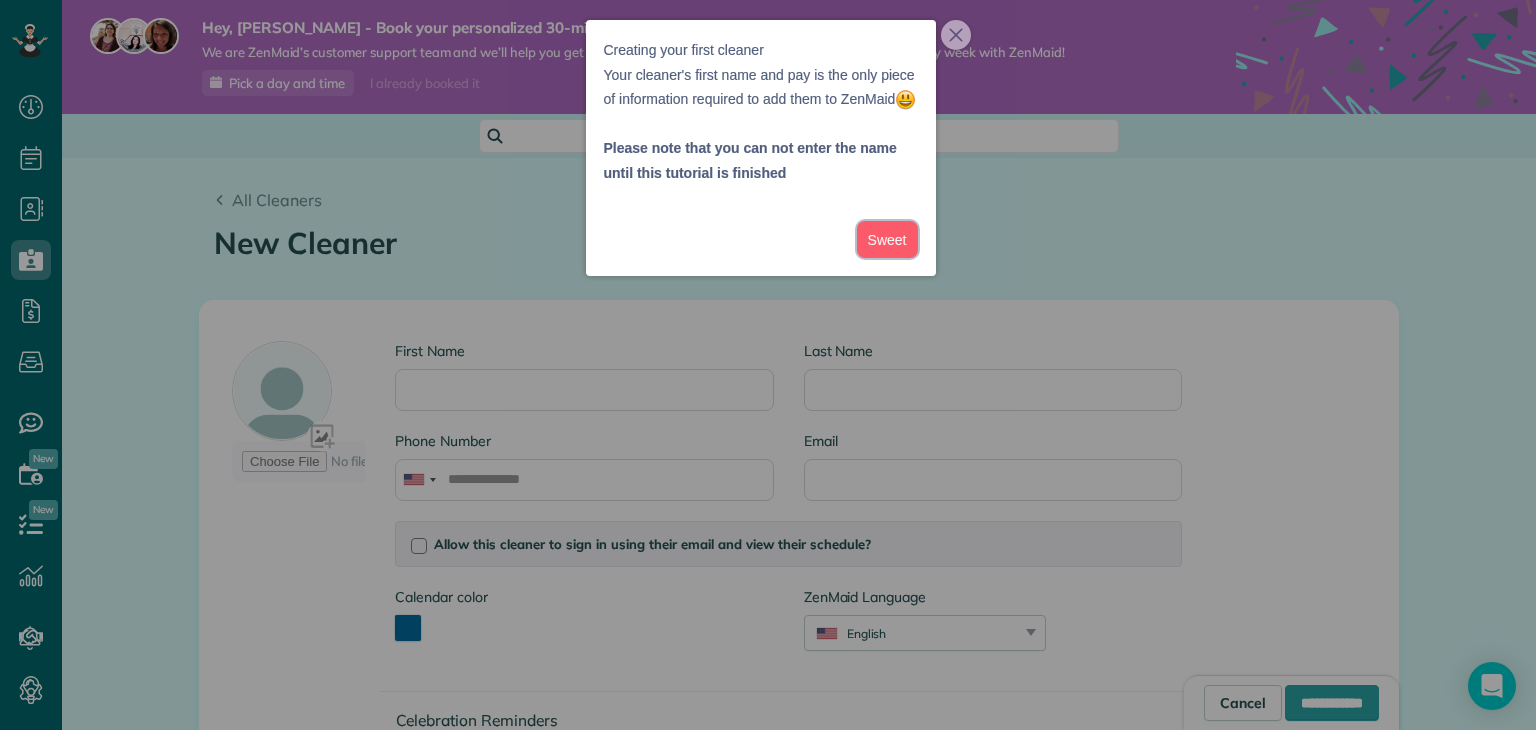 click on "Sweet" at bounding box center [887, 239] 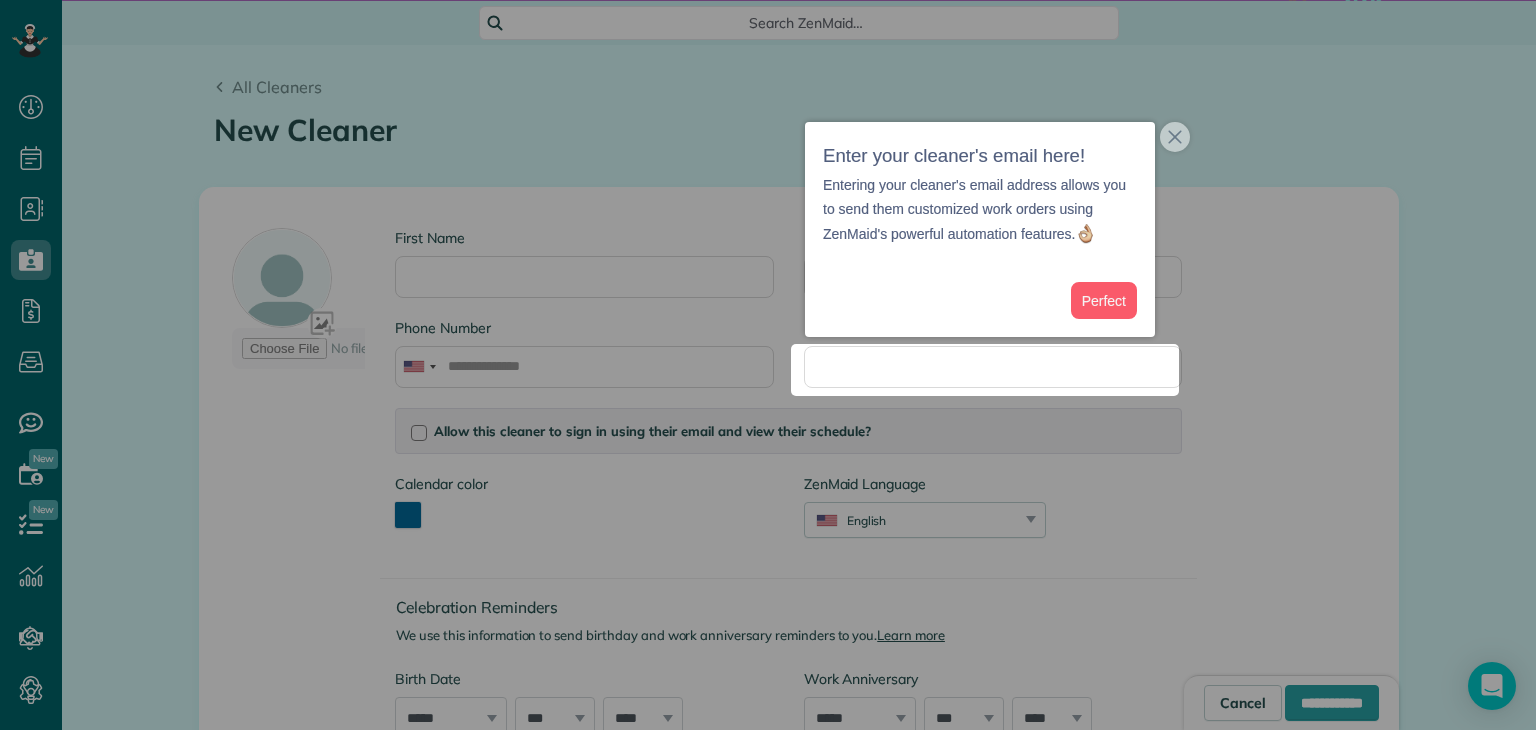 scroll, scrollTop: 114, scrollLeft: 0, axis: vertical 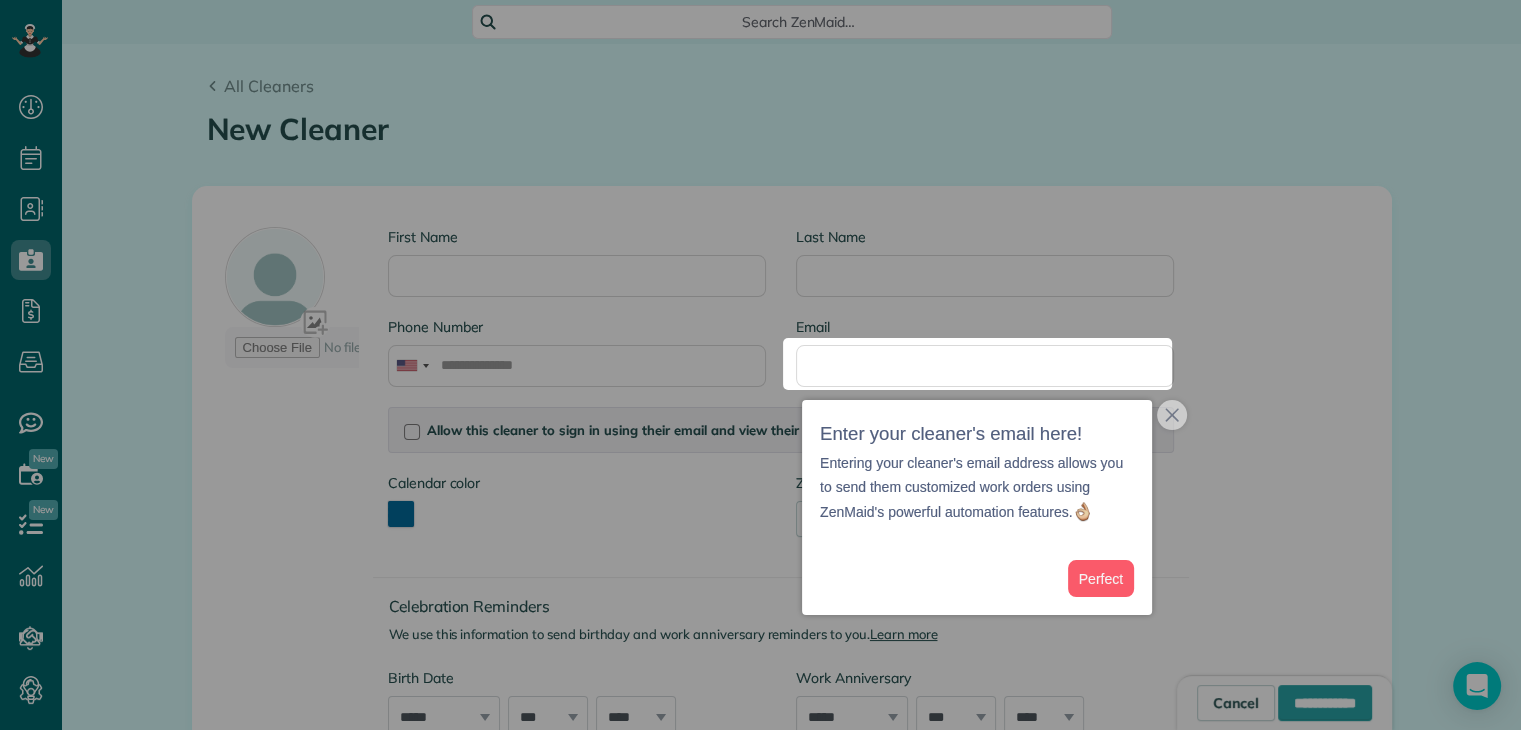 click at bounding box center (760, 560) 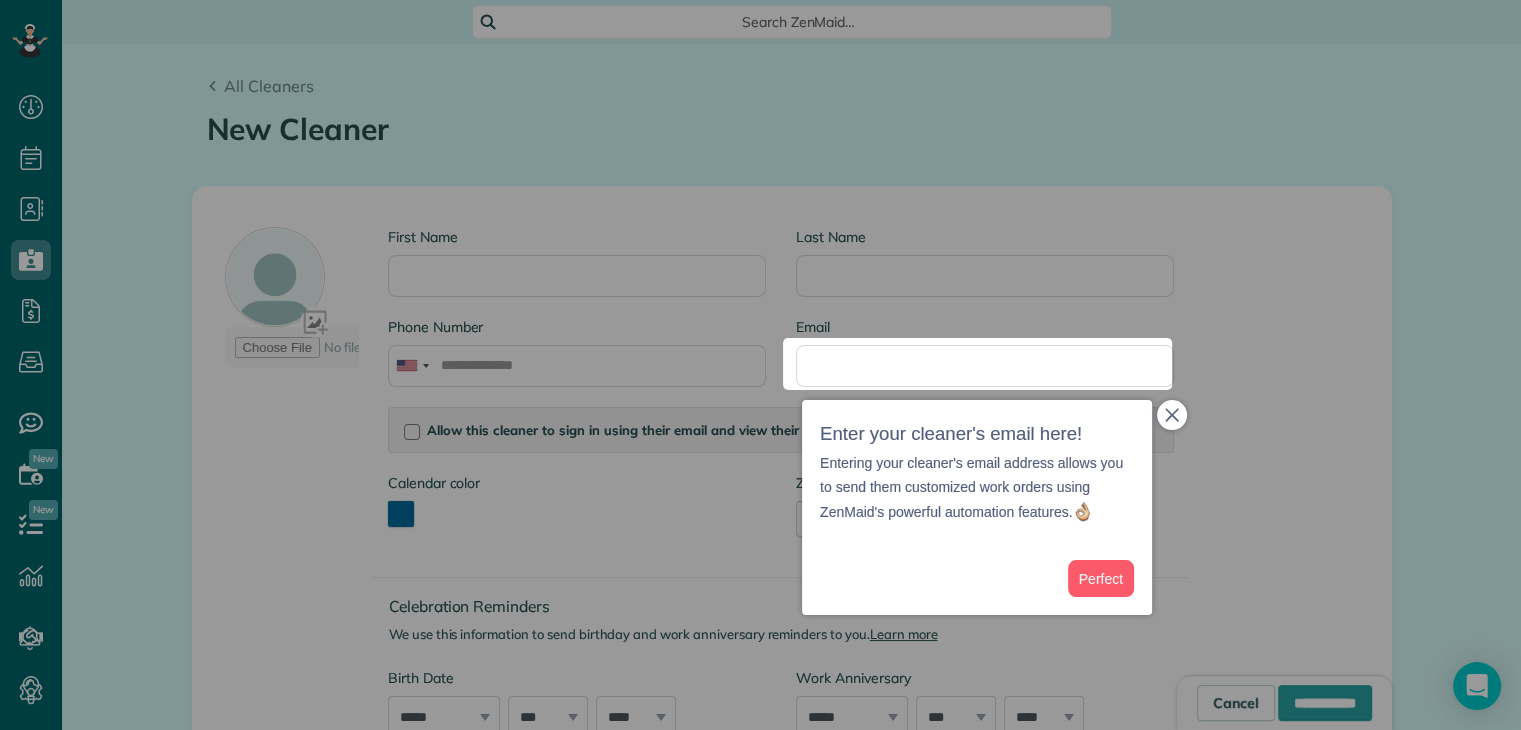 click on "Enter your cleaner's email here! Entering your cleaner's email address allows you to send them customized work orders using ZenMaid's powerful automation features." at bounding box center (-1, 729) 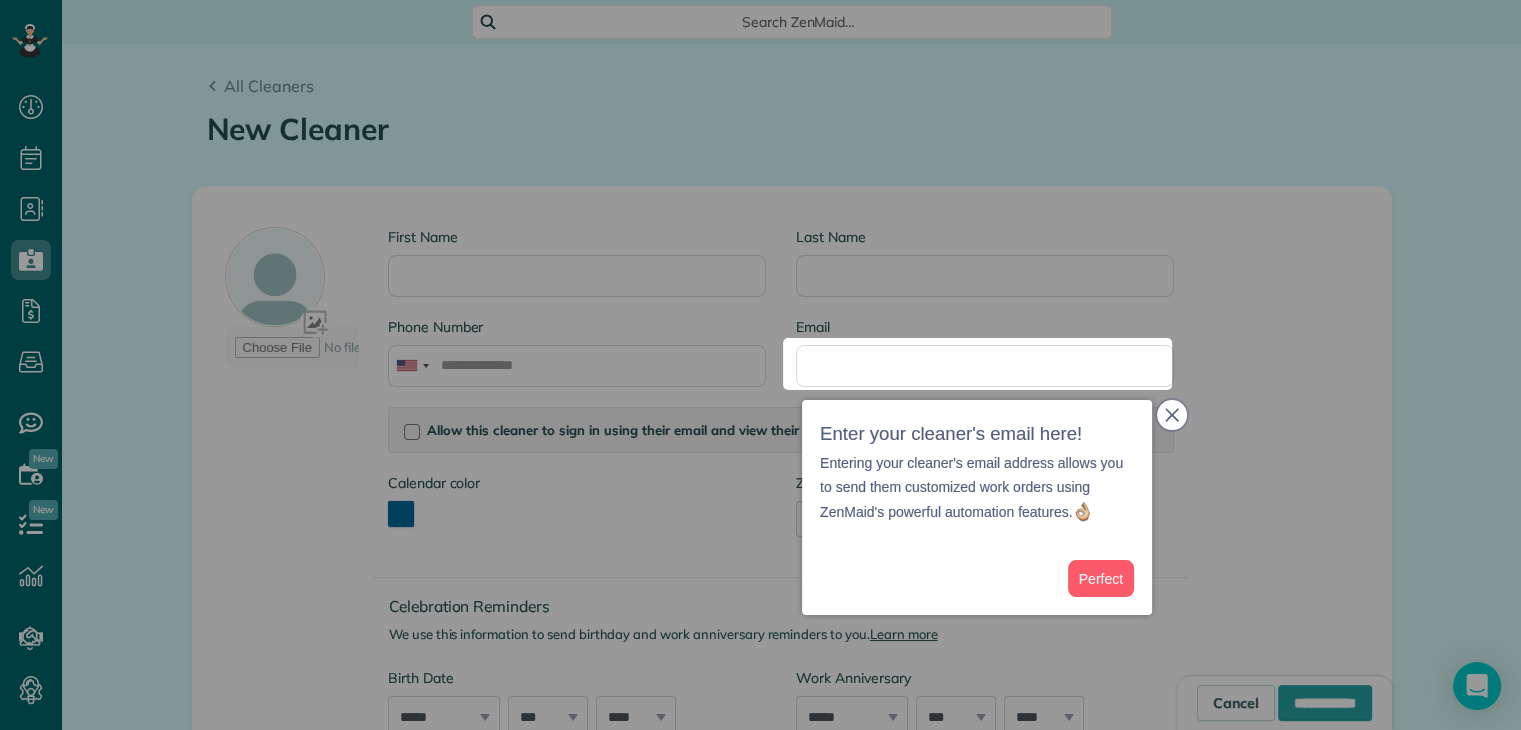 click 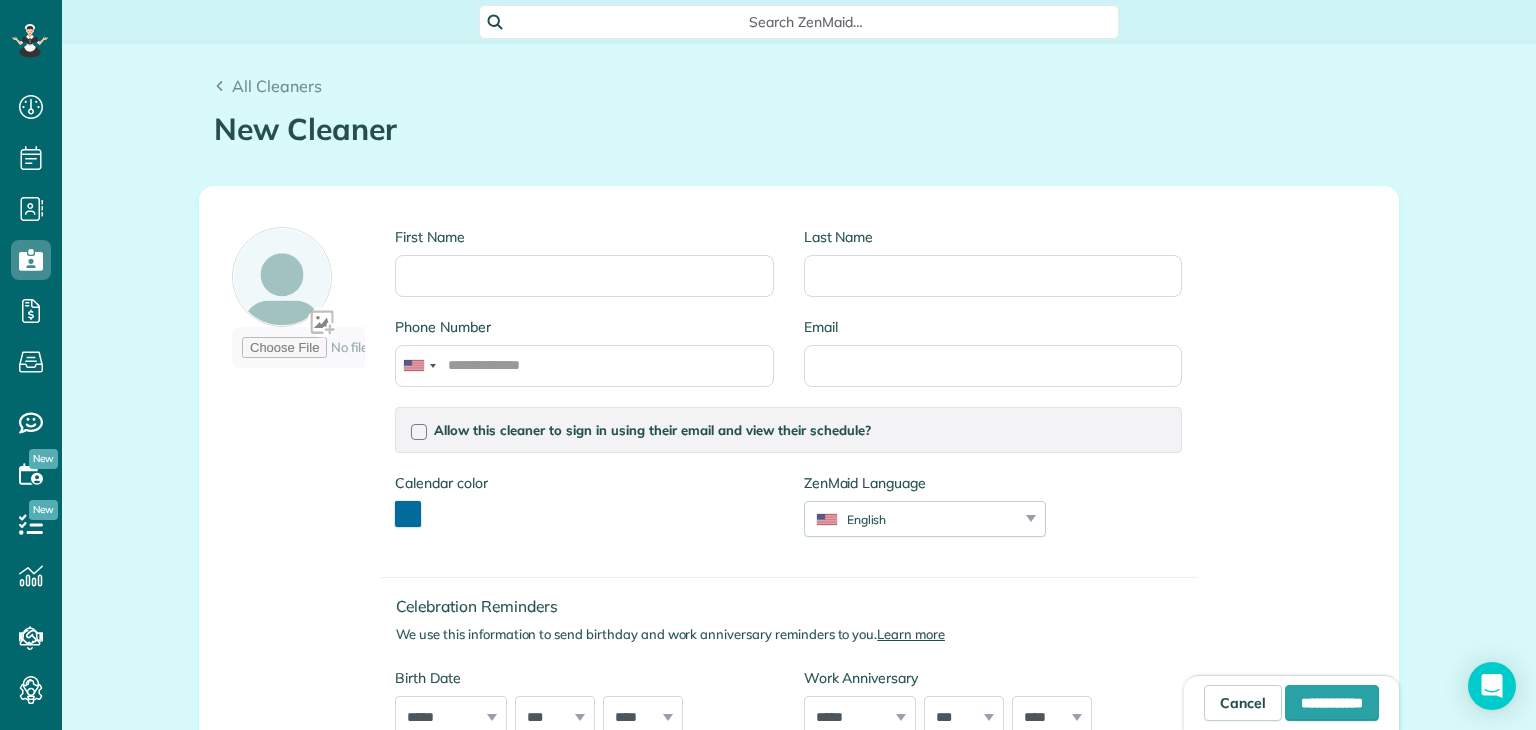 click on "Allow this cleaner to sign in using their email and view their schedule?
Password
Password Confirmation
Password Password should contain letters and numbers only and be at least 8 characters long
Password Confirmation
Is this cleaner an office manager? Office managers can create, view, and edit customers, appointments, and cleaners
Is this cleaner a contractor?
Allow this cleaner to log their time in the system? If you enable this option, this cleaner will be able to log their time in and time out when they sign in, saving you time on payroll and time tracking" at bounding box center (788, 440) 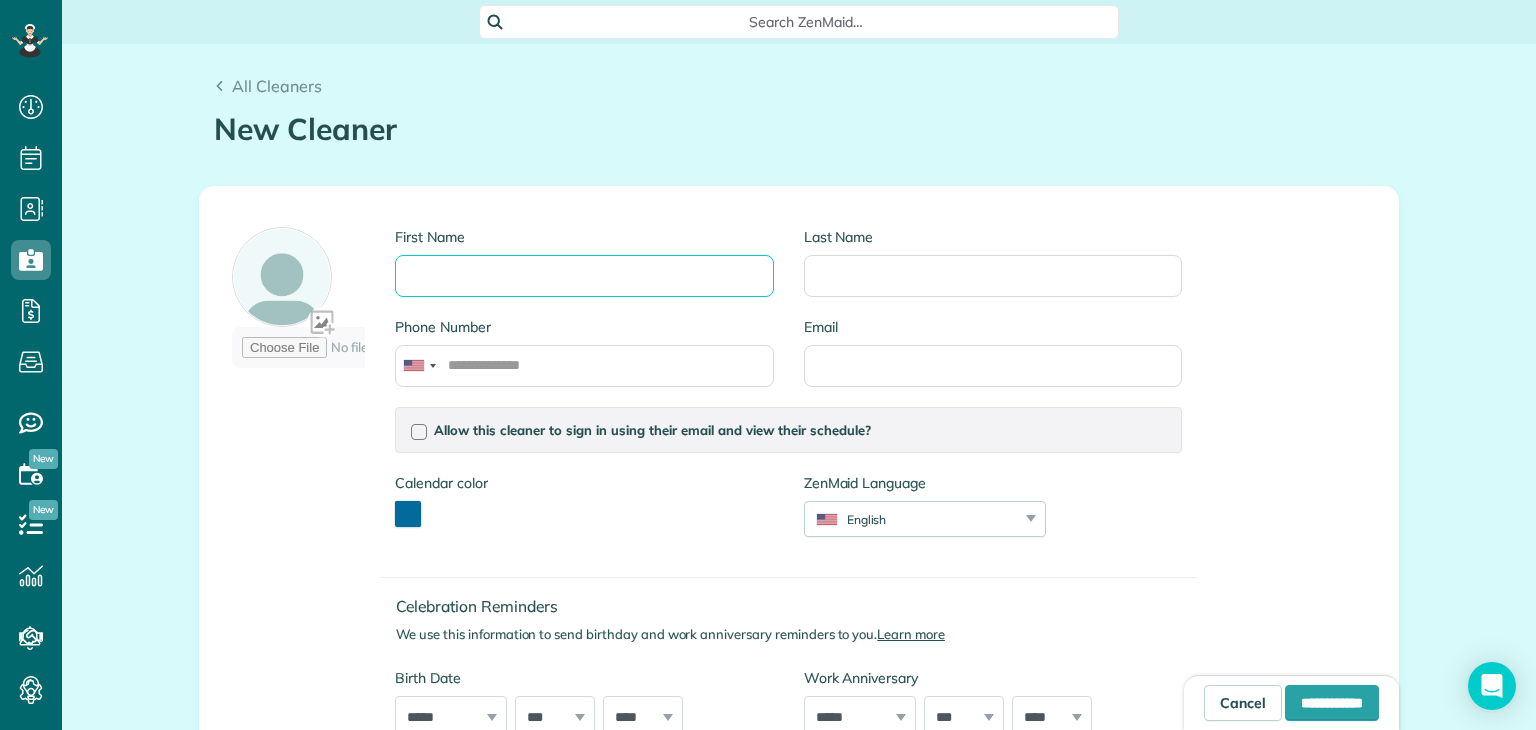 click on "First Name" at bounding box center [584, 276] 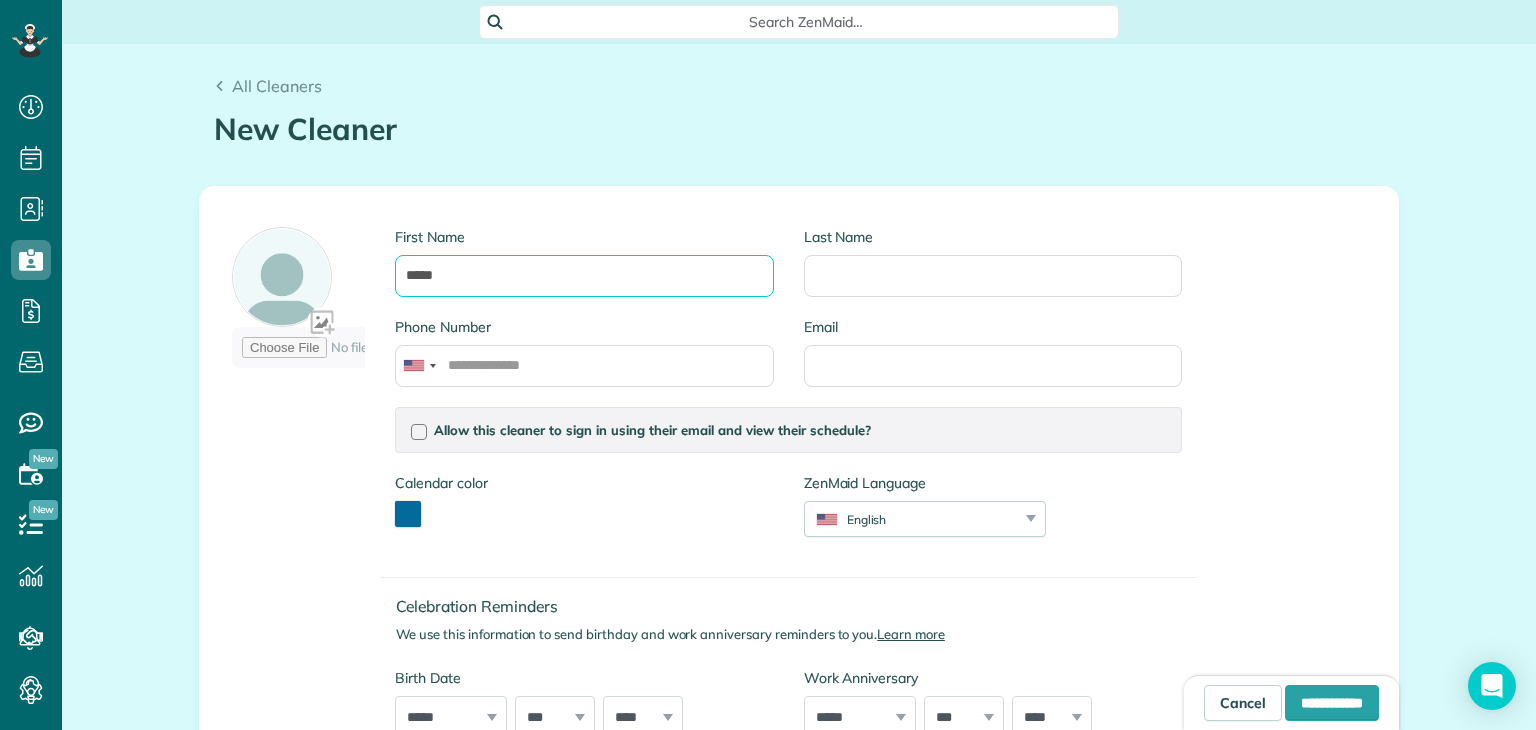 type on "*****" 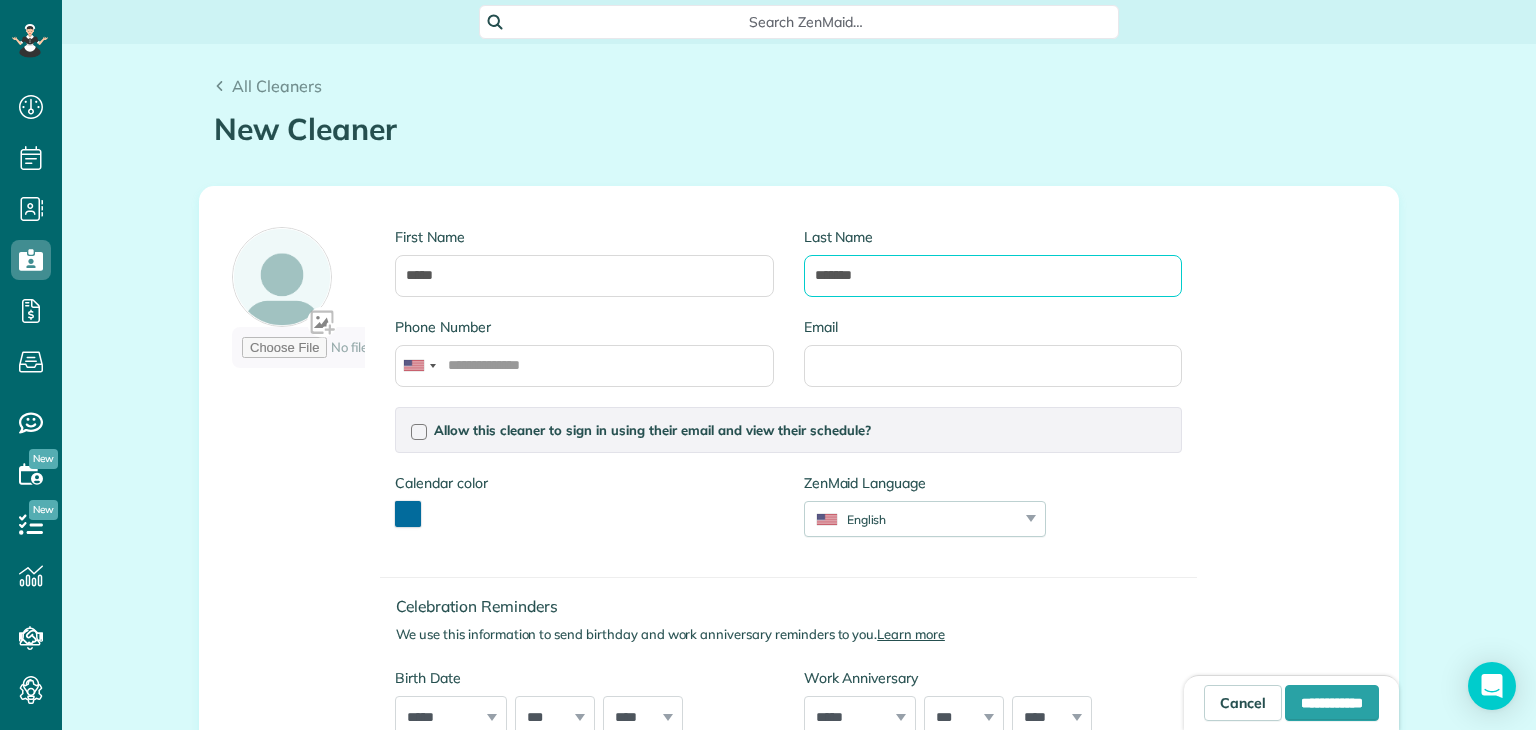 type on "*******" 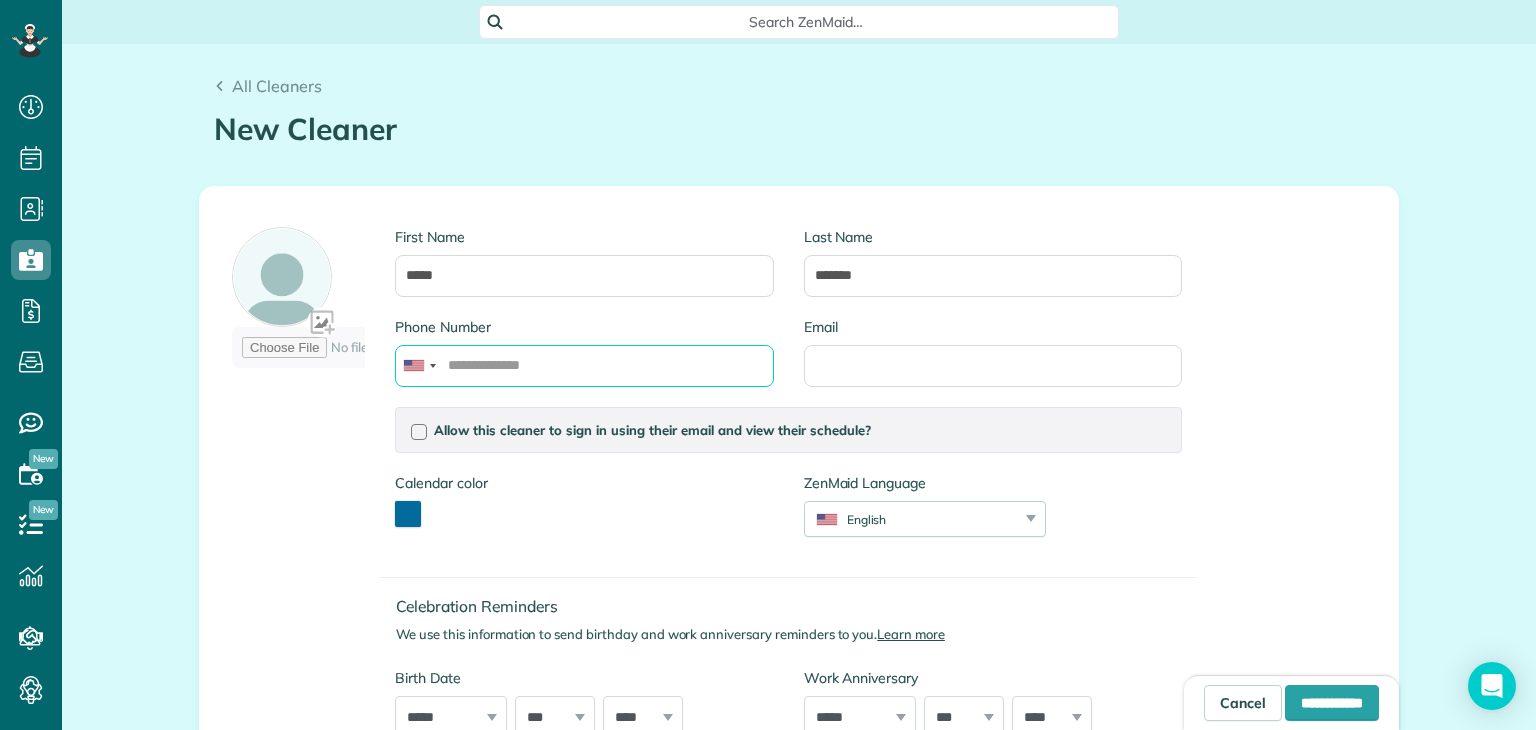 click on "Phone Number" at bounding box center [584, 366] 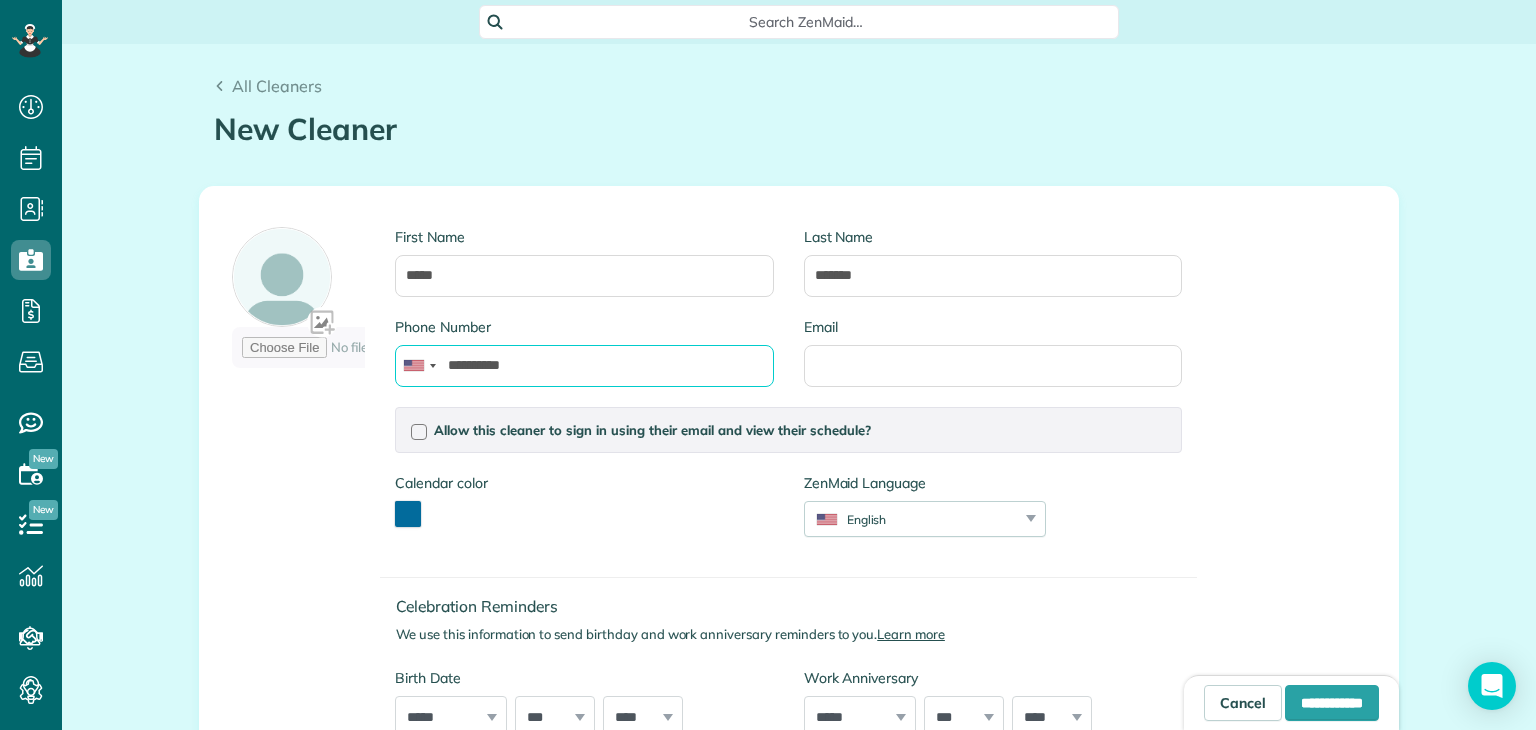 type on "**********" 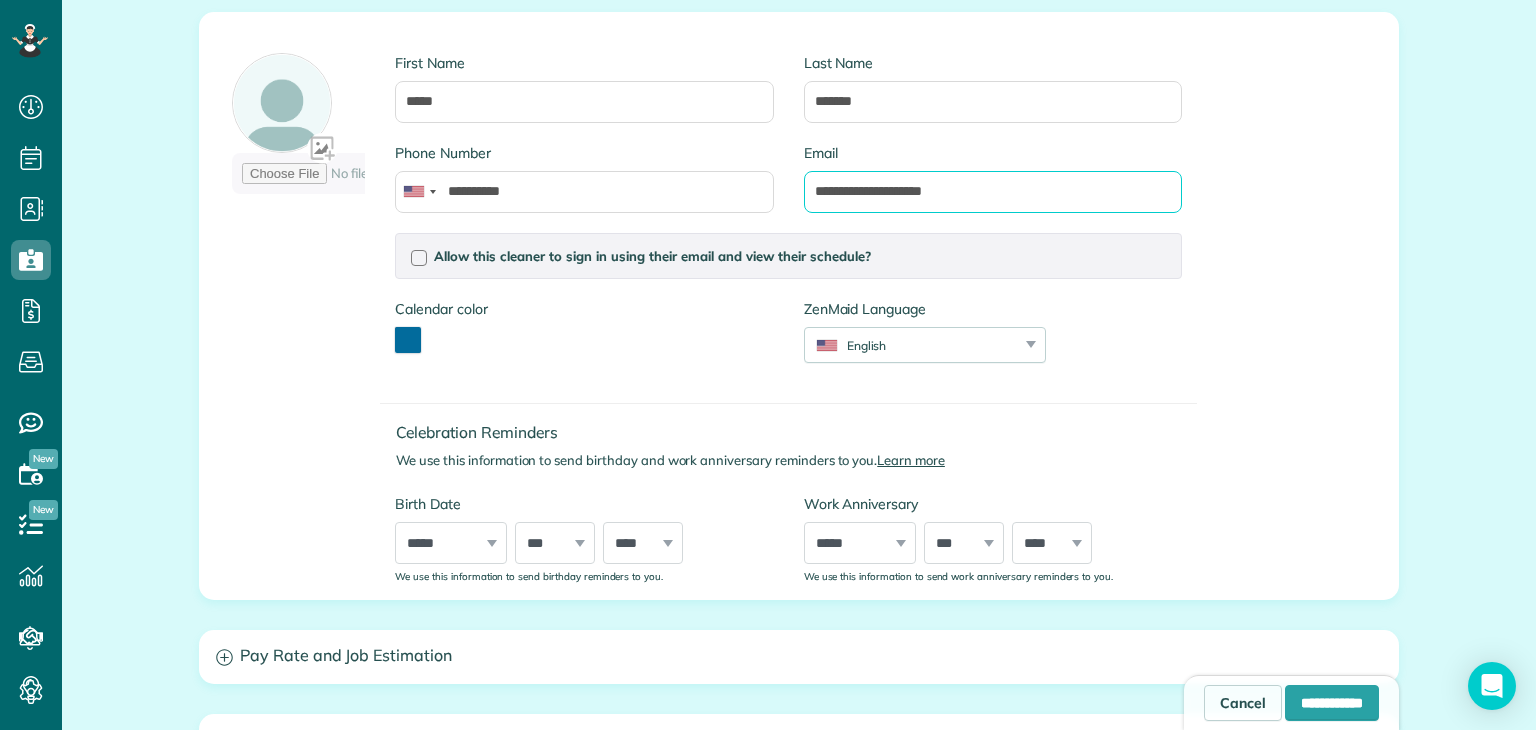 scroll, scrollTop: 314, scrollLeft: 0, axis: vertical 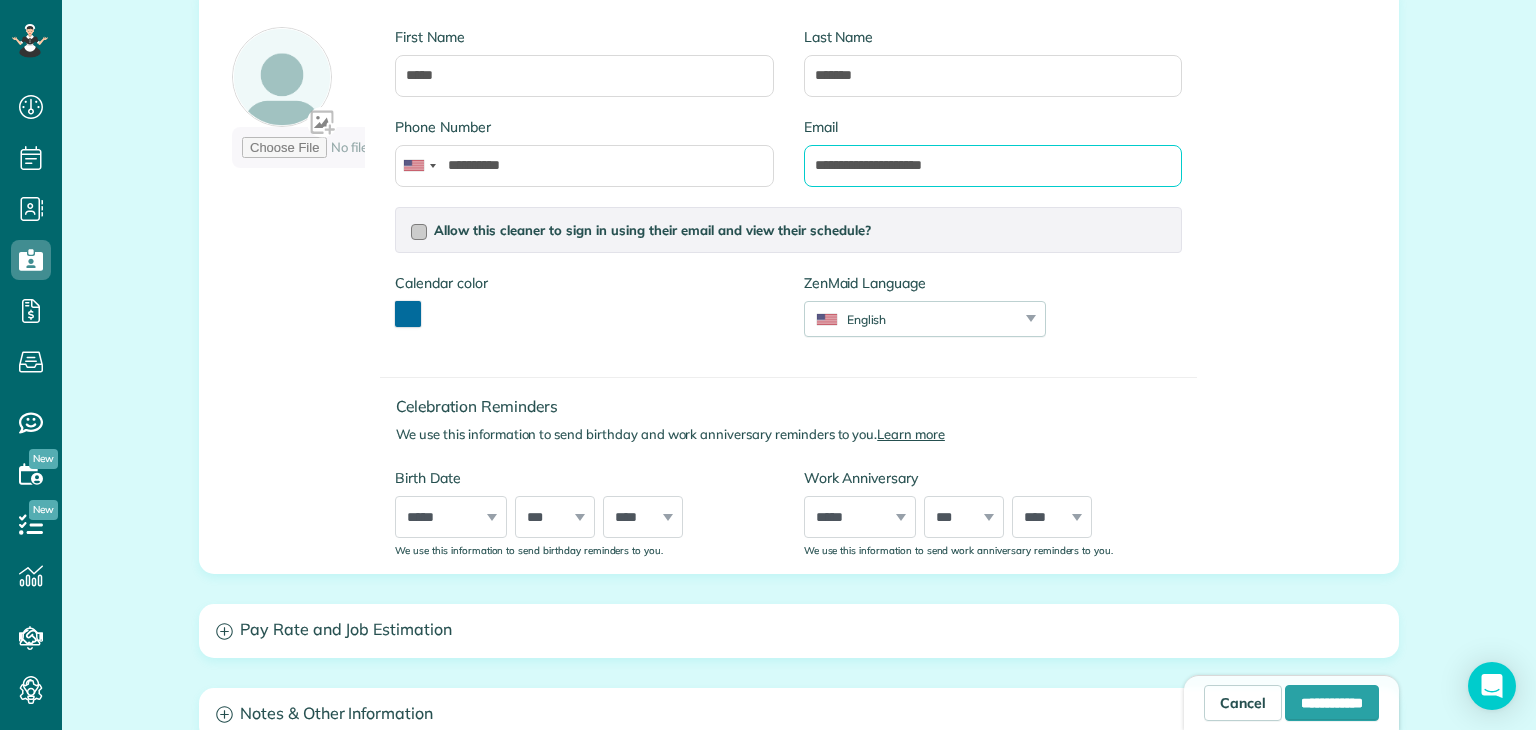 type on "**********" 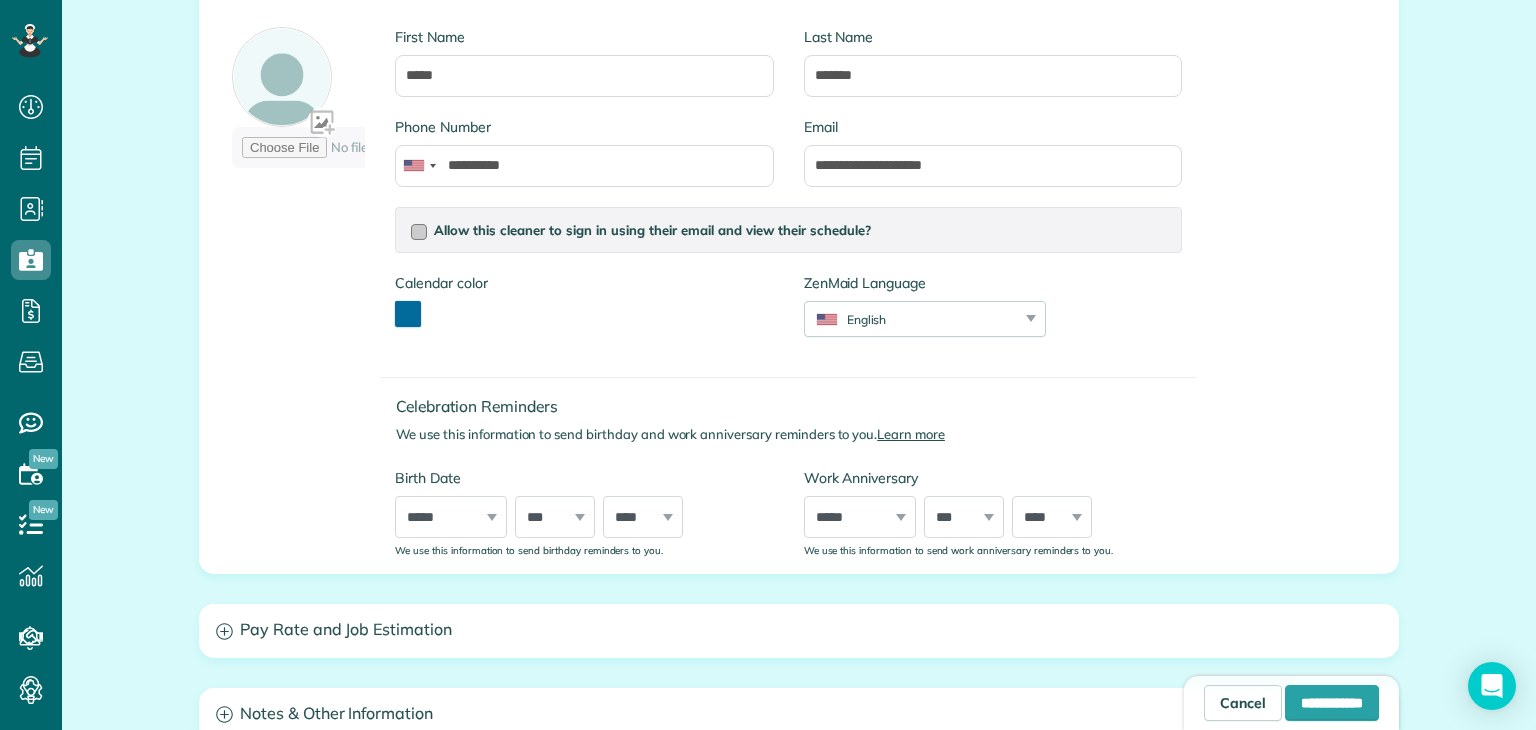 click on "Allow this cleaner to sign in using their email and view their schedule?" at bounding box center [788, 230] 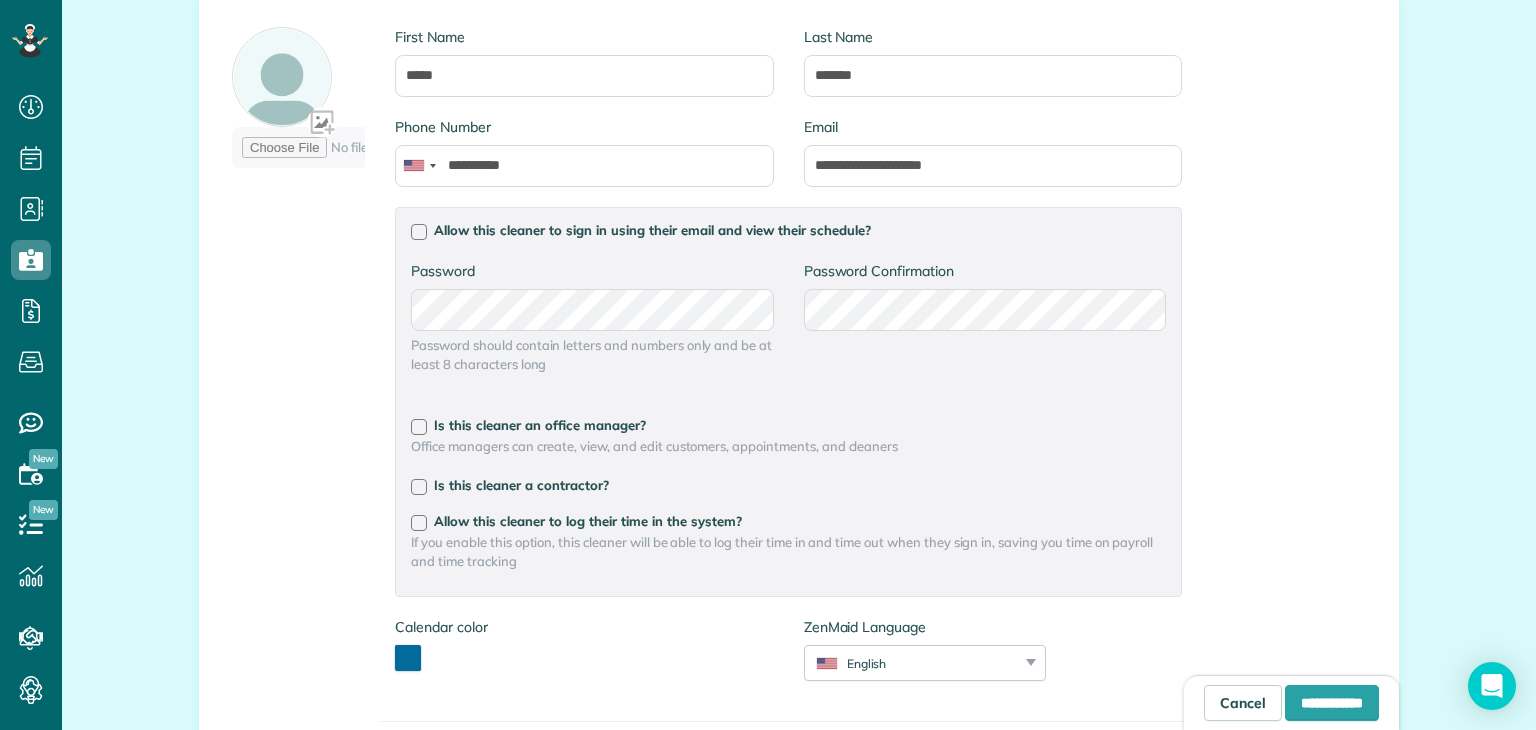 click on "Office managers can create, view, and edit customers, appointments, and cleaners" at bounding box center (788, 446) 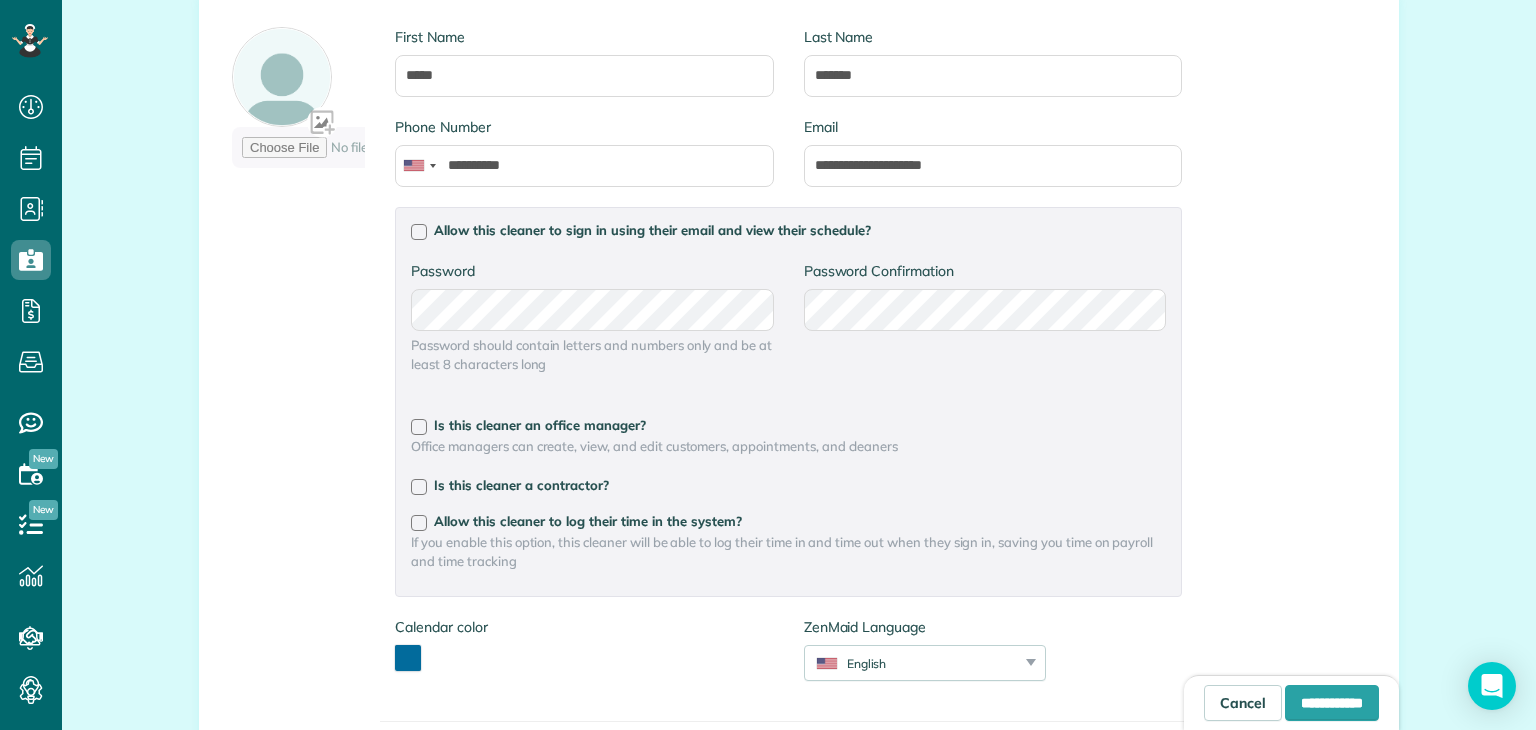 click on "Password
Password Confirmation
Password Password should contain letters and numbers only and be at least 8 characters long
Password Confirmation" at bounding box center [788, 327] 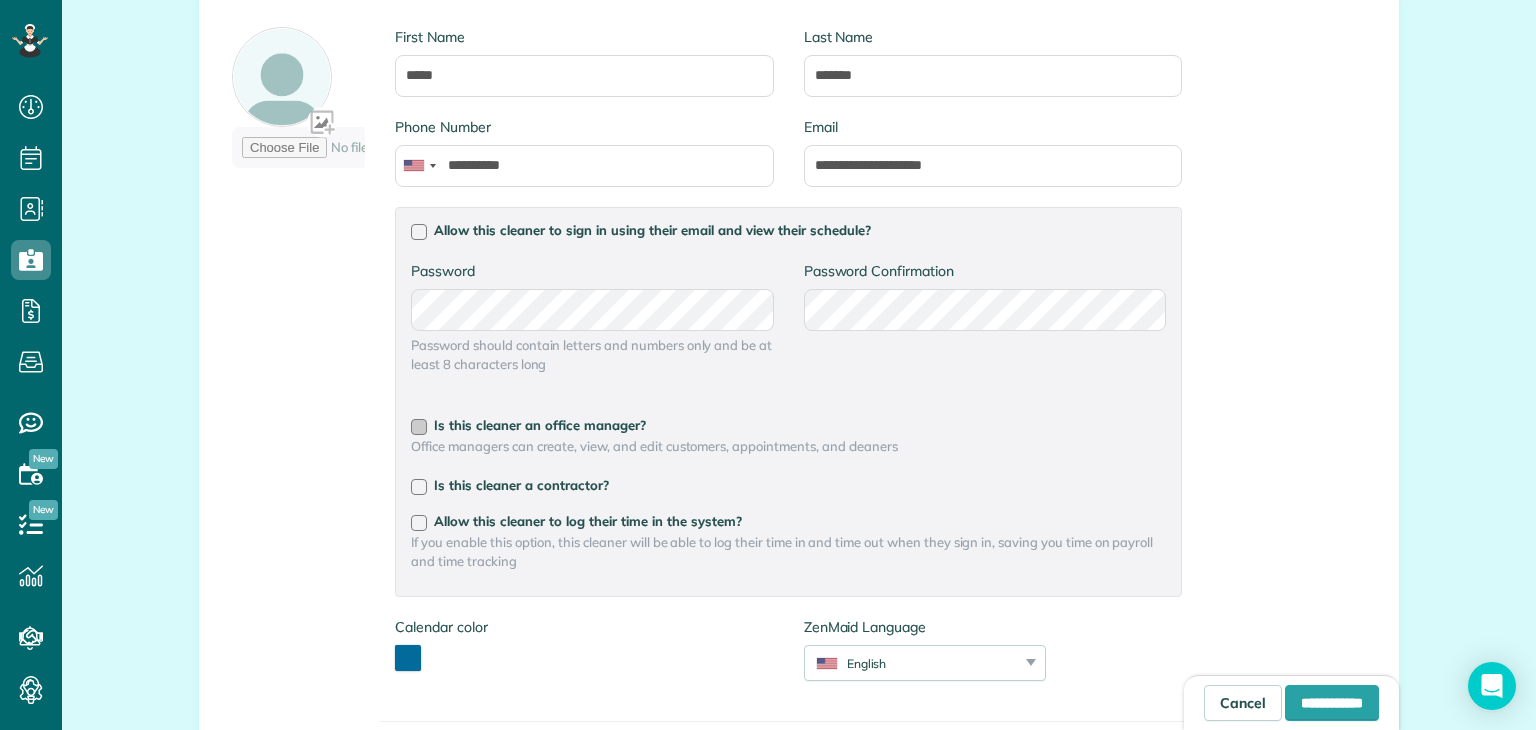 click on "Is this cleaner an office manager?" at bounding box center (540, 425) 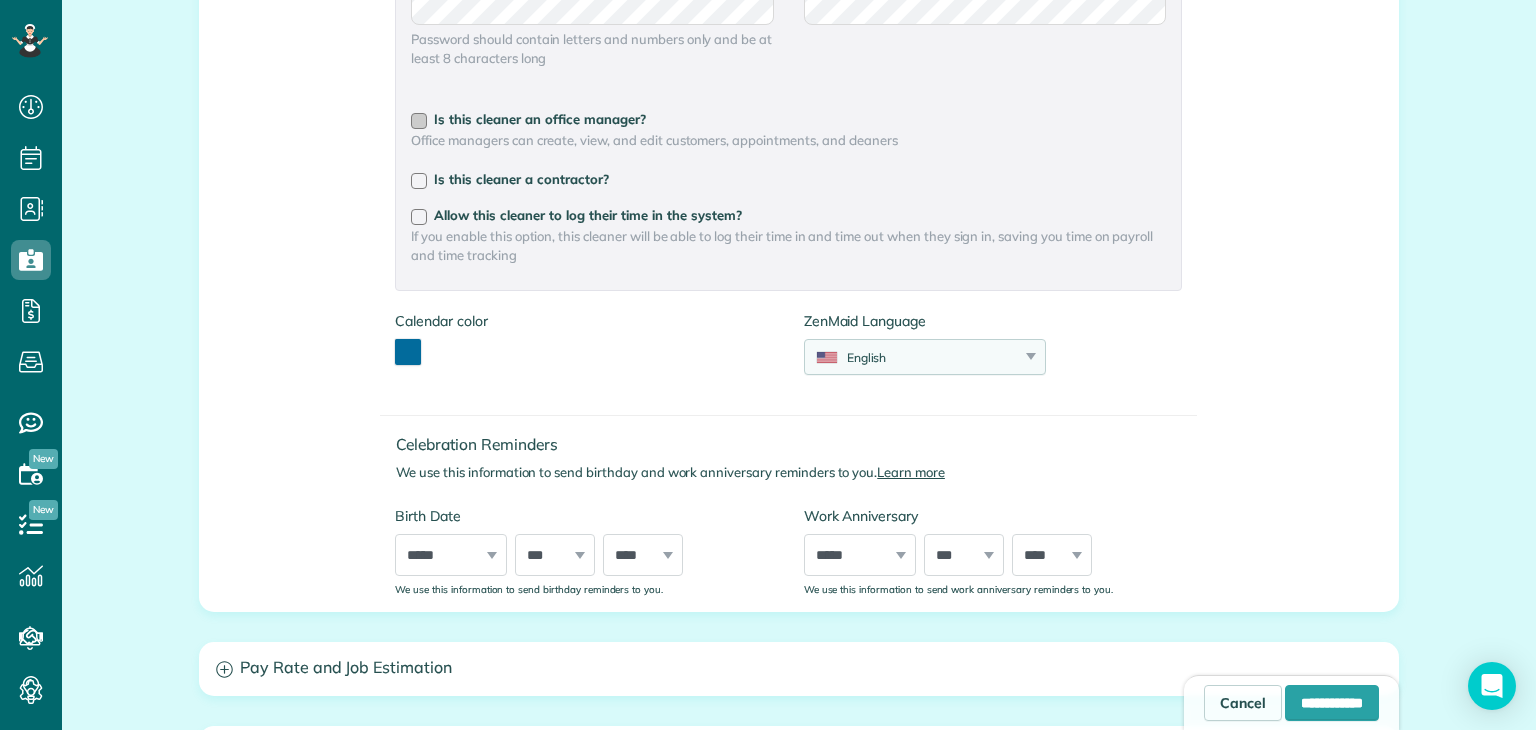 scroll, scrollTop: 614, scrollLeft: 0, axis: vertical 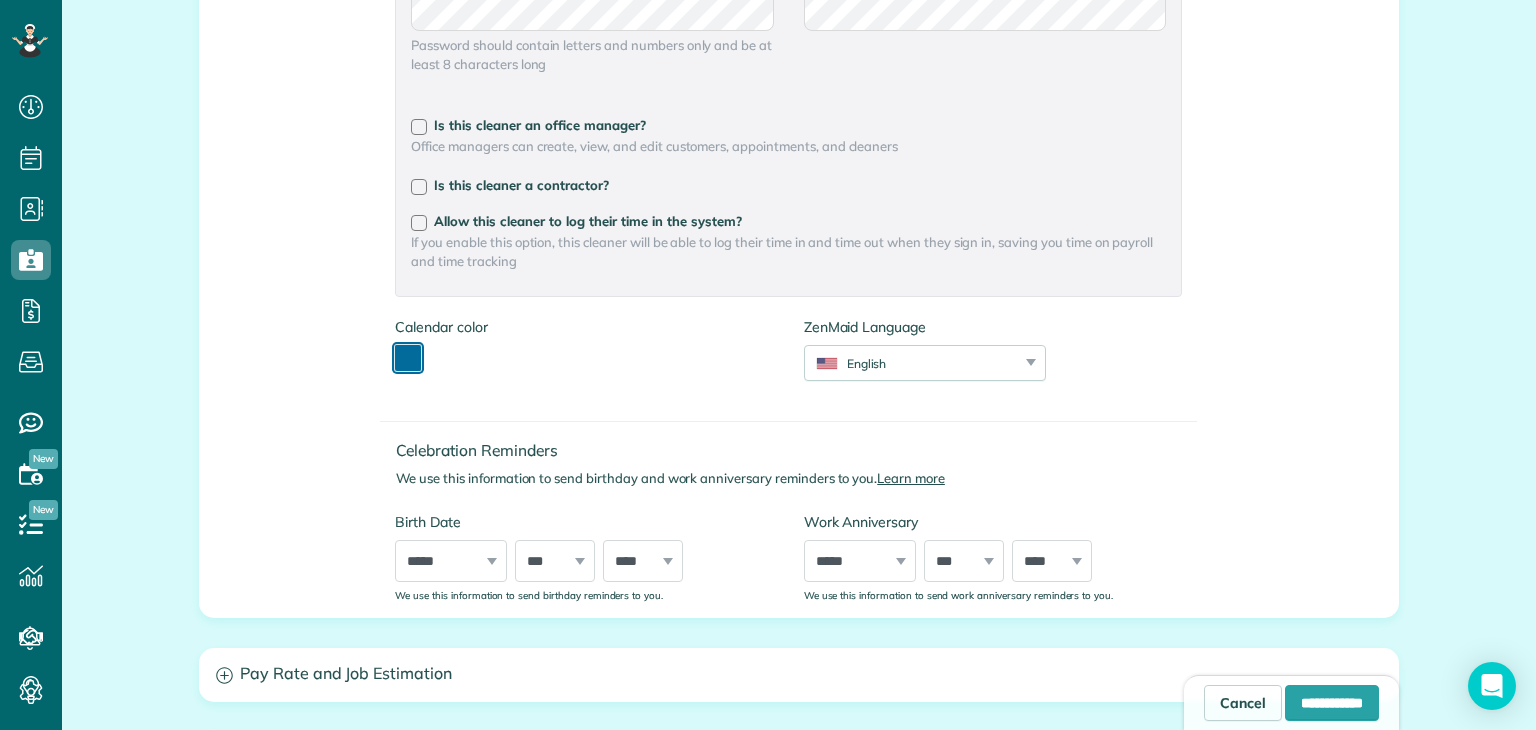 click at bounding box center (408, 358) 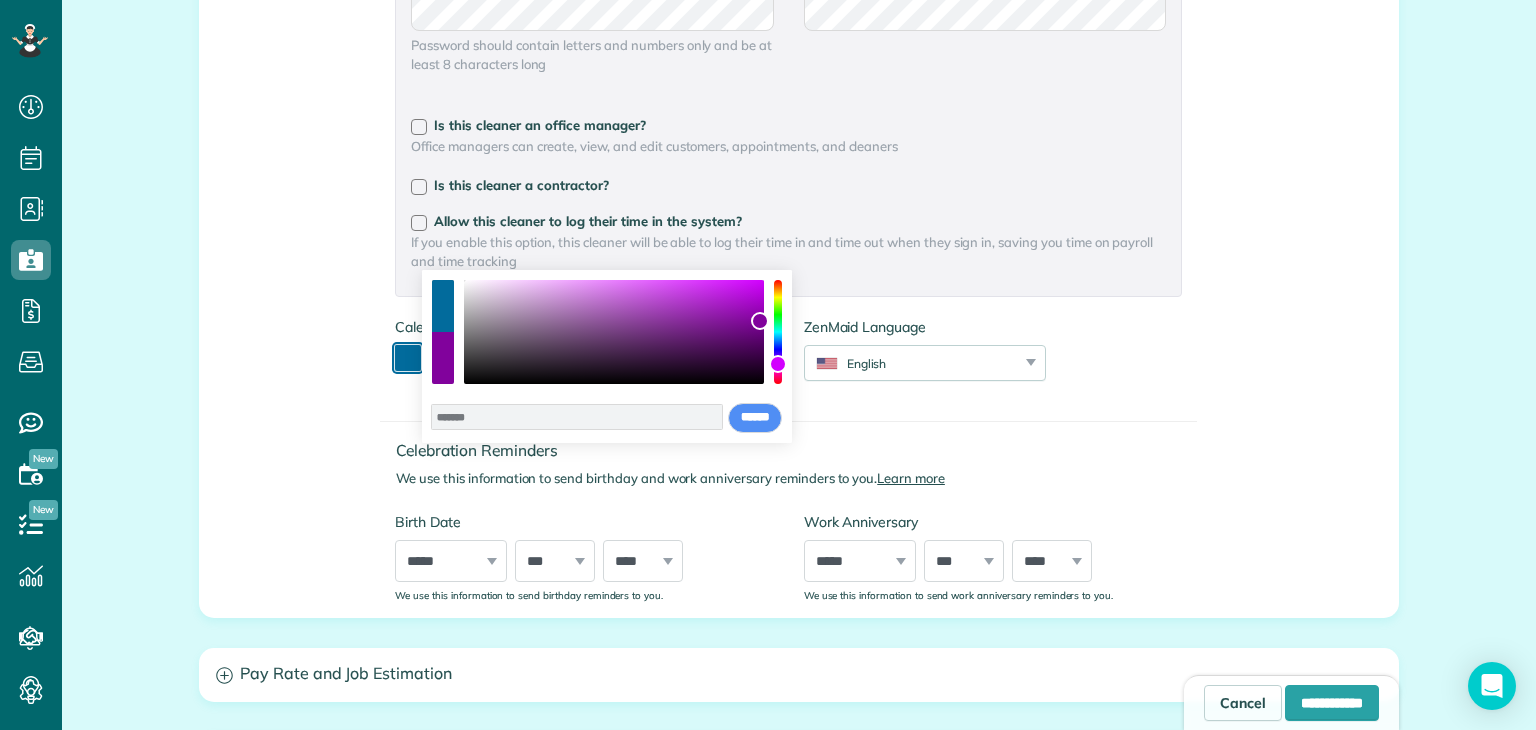 drag, startPoint x: 778, startPoint y: 349, endPoint x: 778, endPoint y: 364, distance: 15 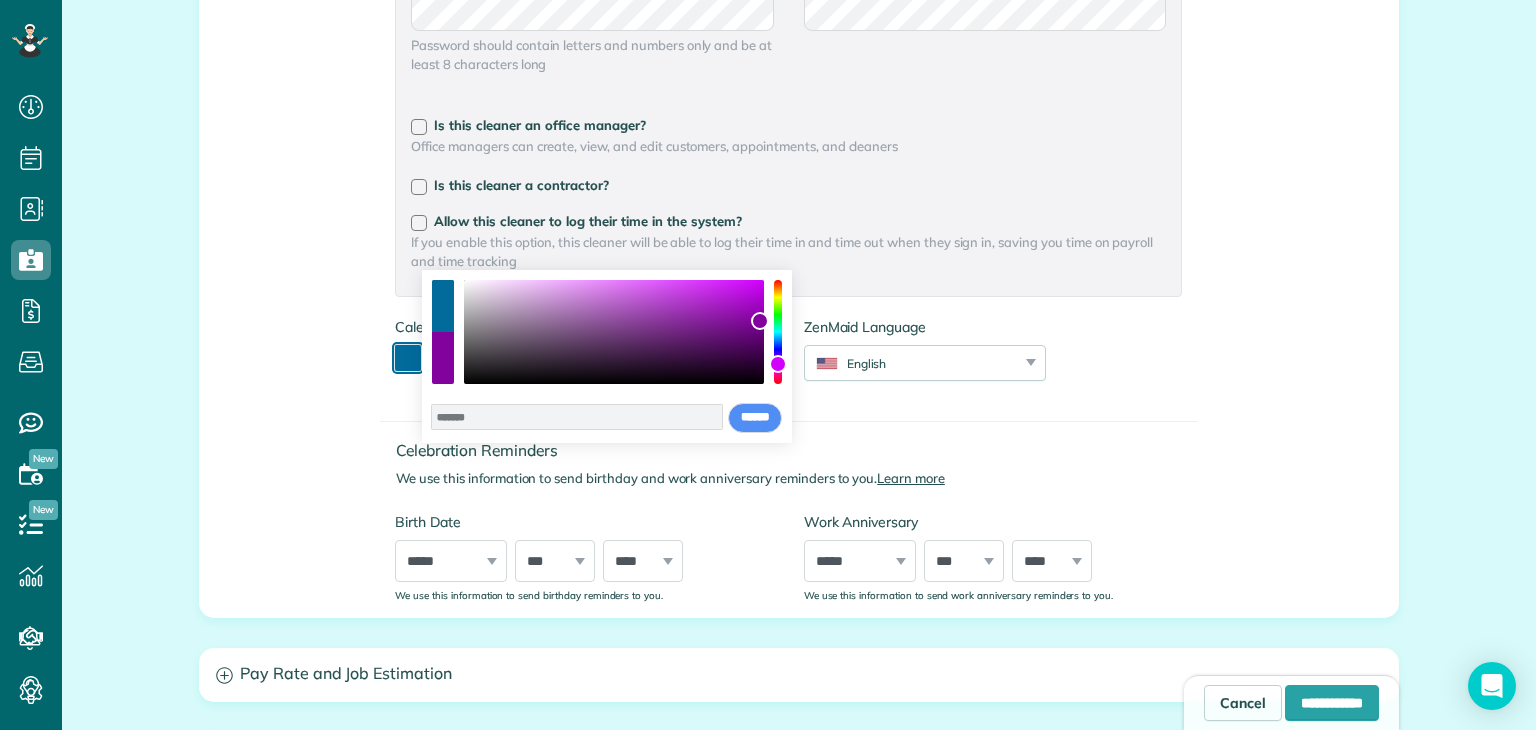 click at bounding box center [778, 332] 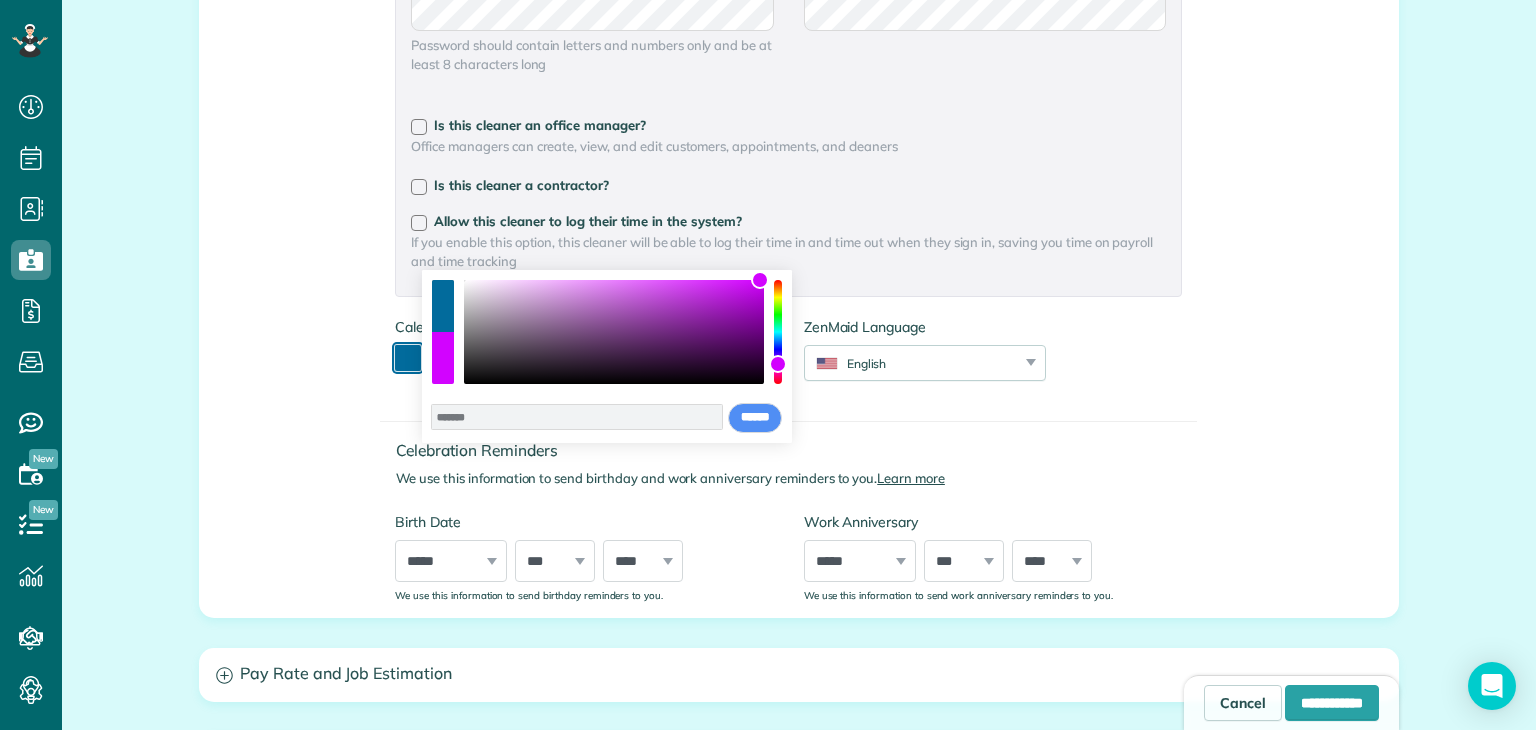 drag, startPoint x: 759, startPoint y: 327, endPoint x: 760, endPoint y: 268, distance: 59.008472 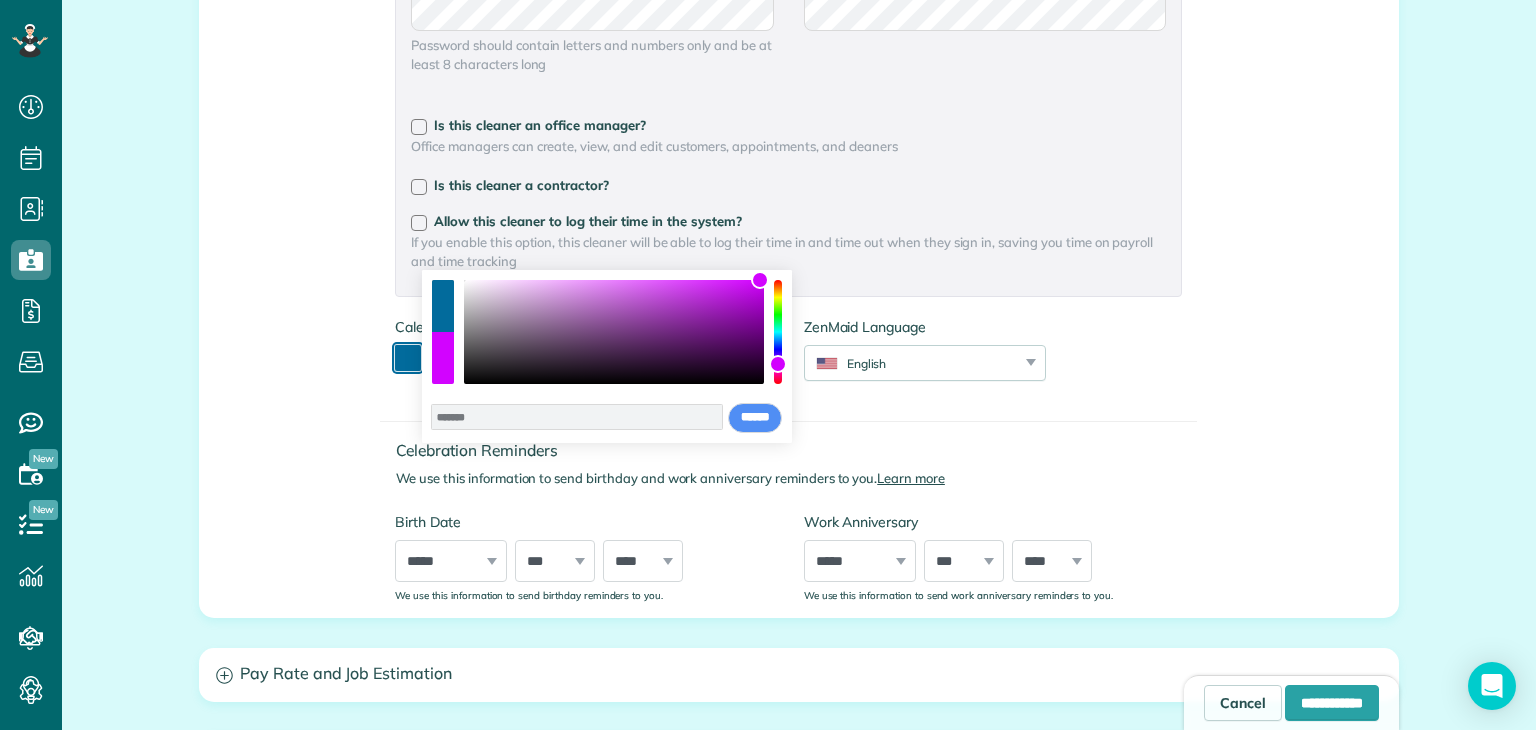 click on "Dashboard
Scheduling
Calendar View
List View
Dispatch View - Weekly scheduling (Beta)" at bounding box center [768, 365] 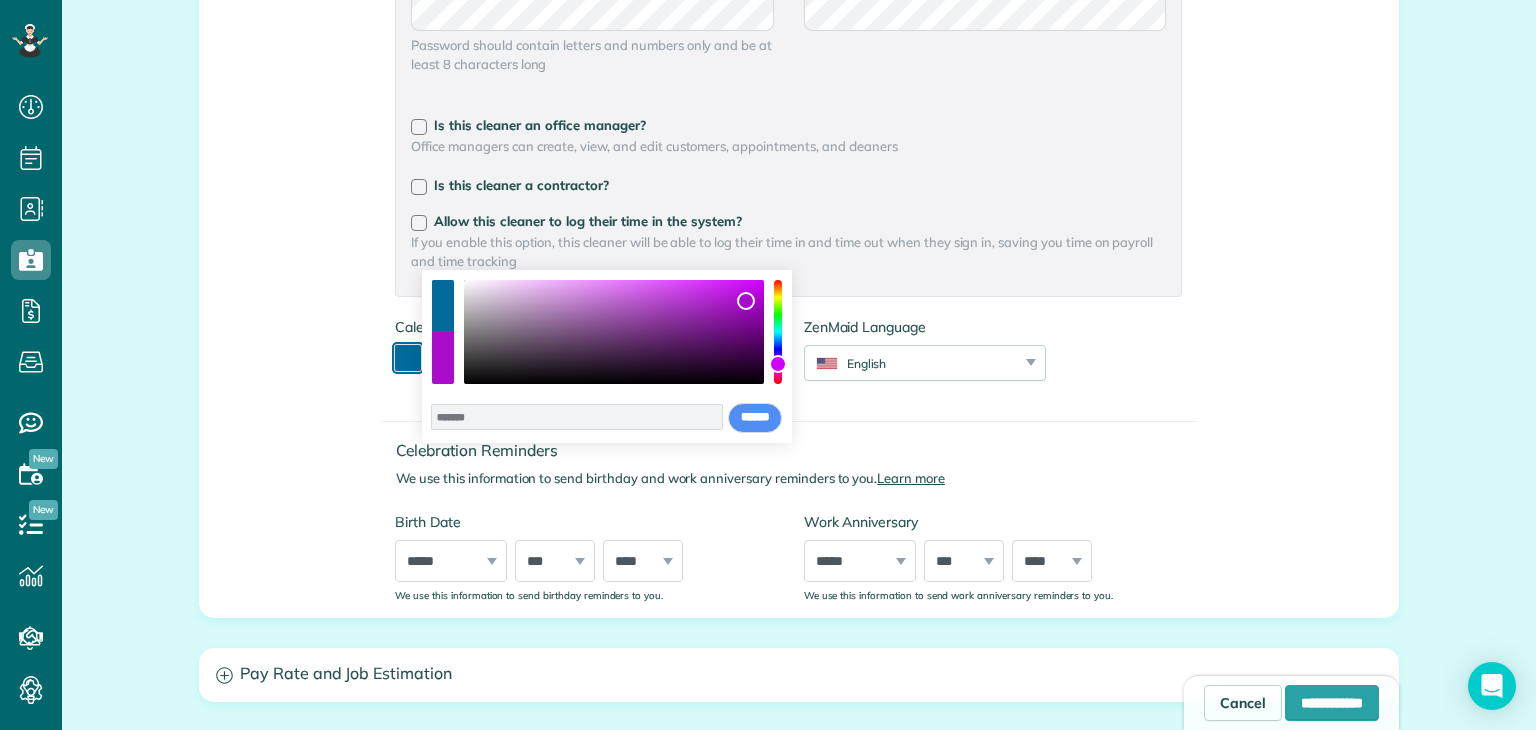 drag, startPoint x: 761, startPoint y: 281, endPoint x: 740, endPoint y: 307, distance: 33.42155 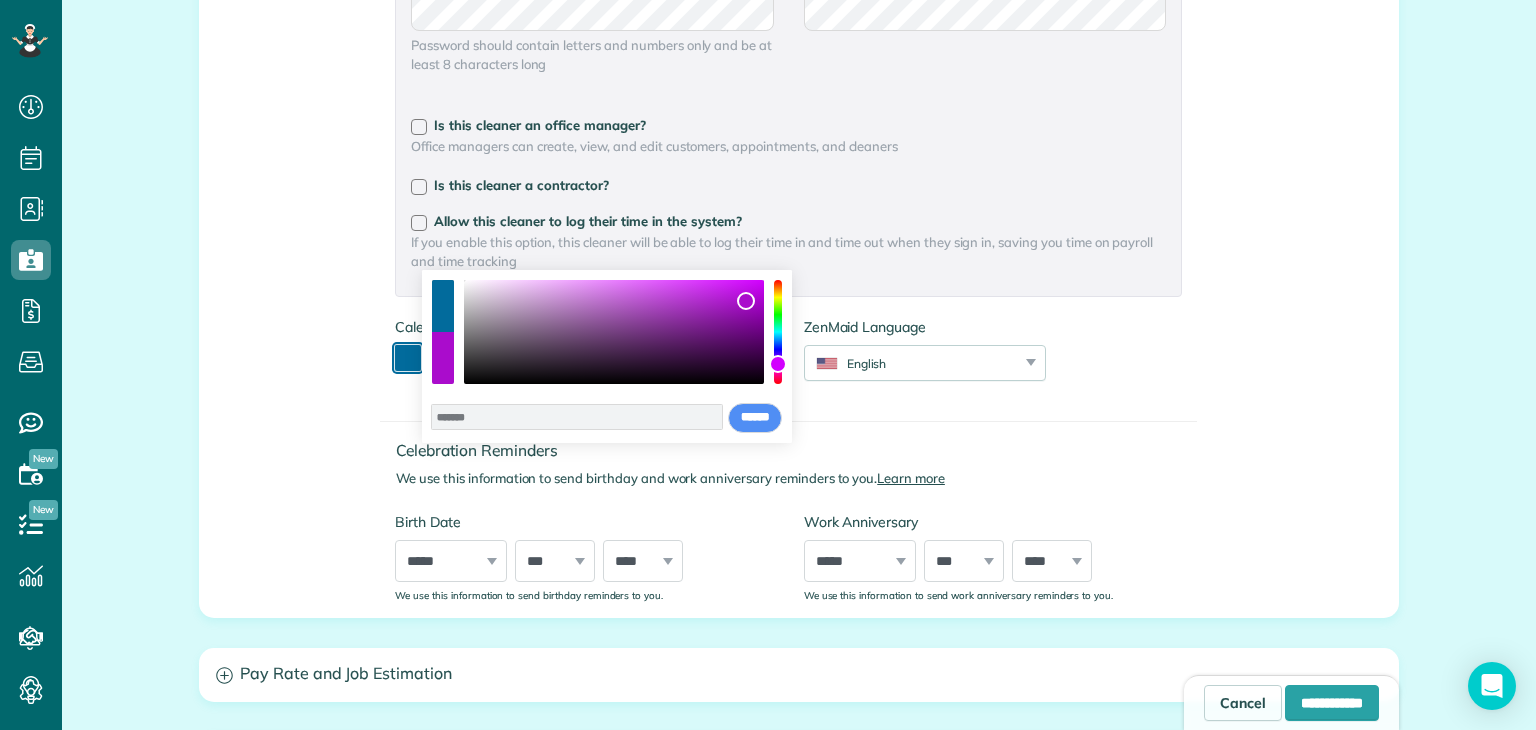 click at bounding box center [746, 301] 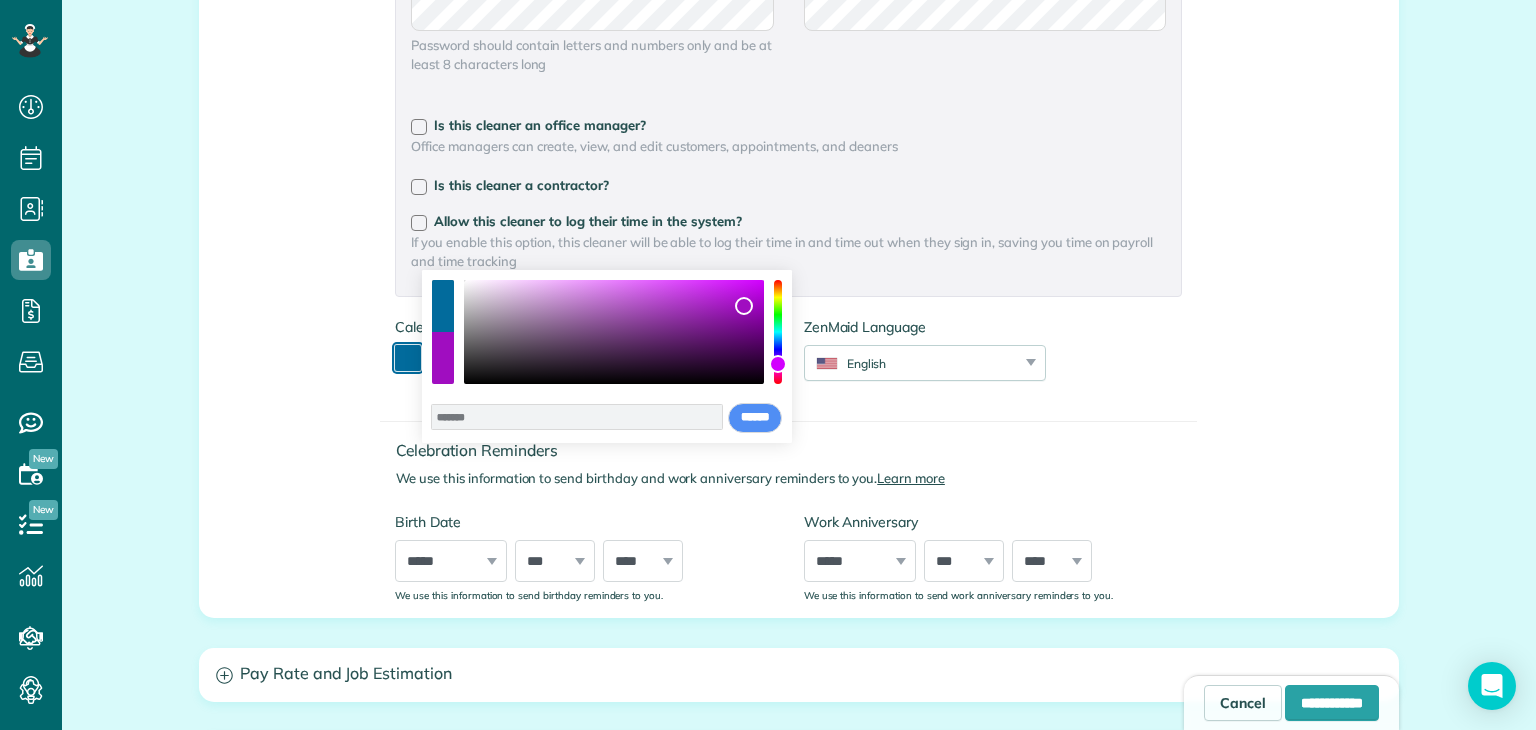 type on "*******" 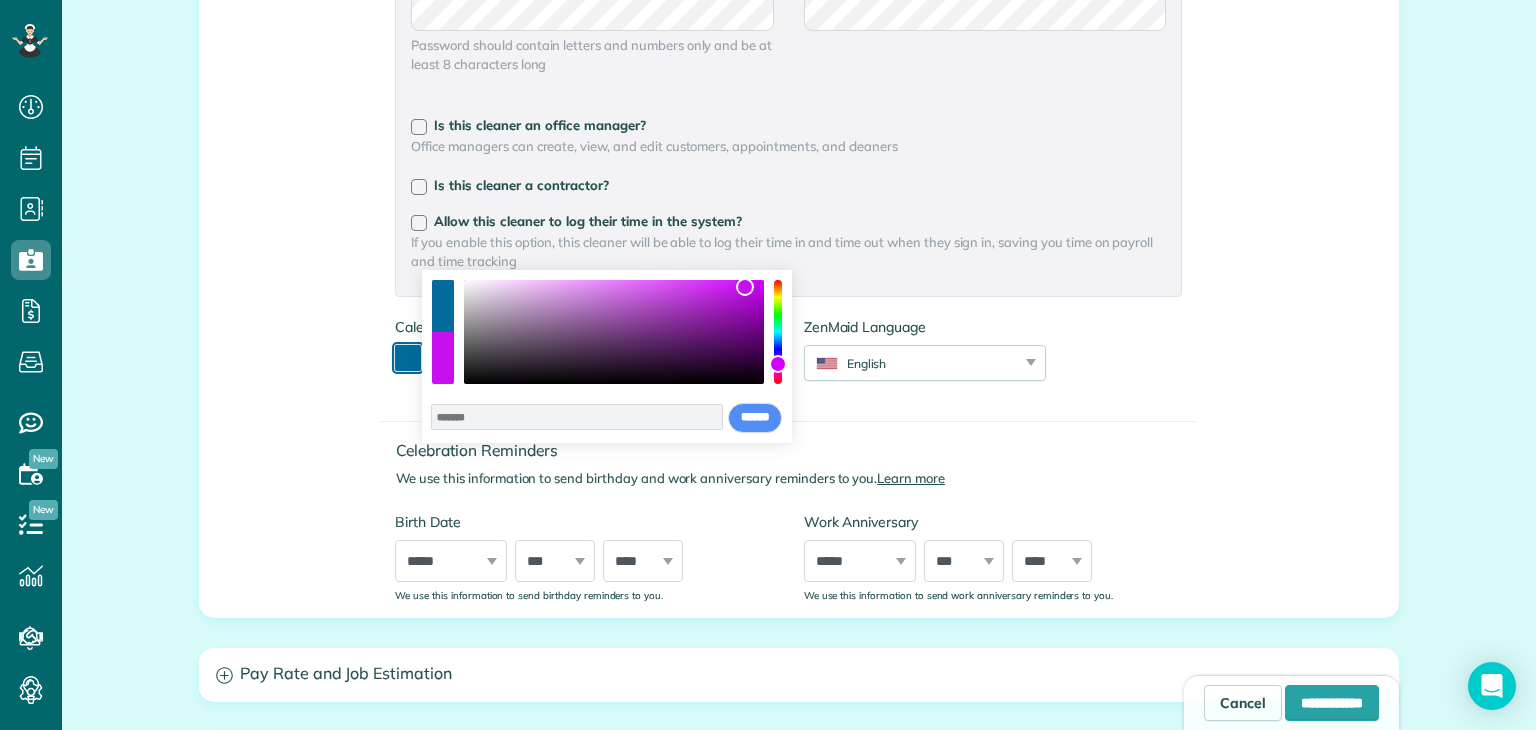 drag, startPoint x: 744, startPoint y: 306, endPoint x: 745, endPoint y: 287, distance: 19.026299 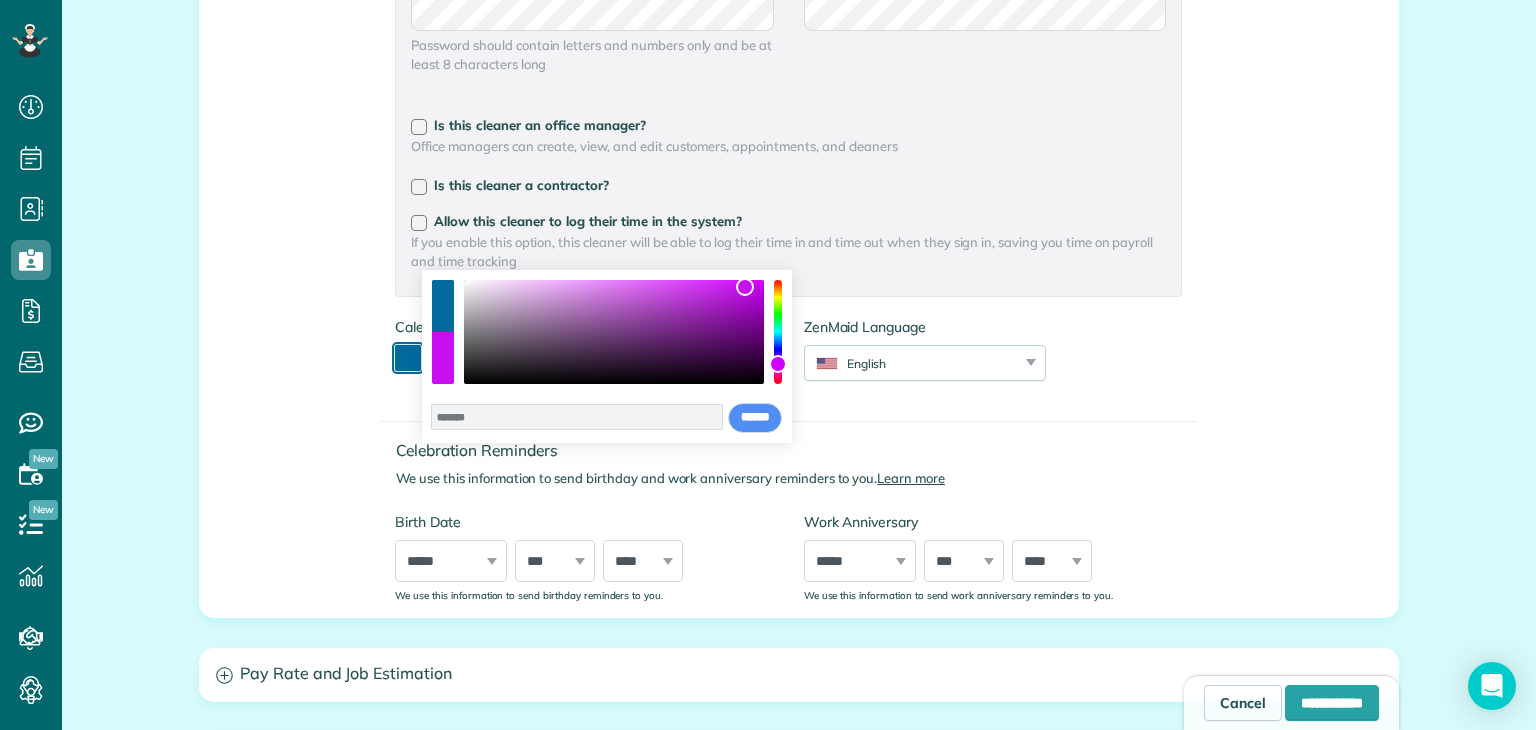 click at bounding box center [745, 287] 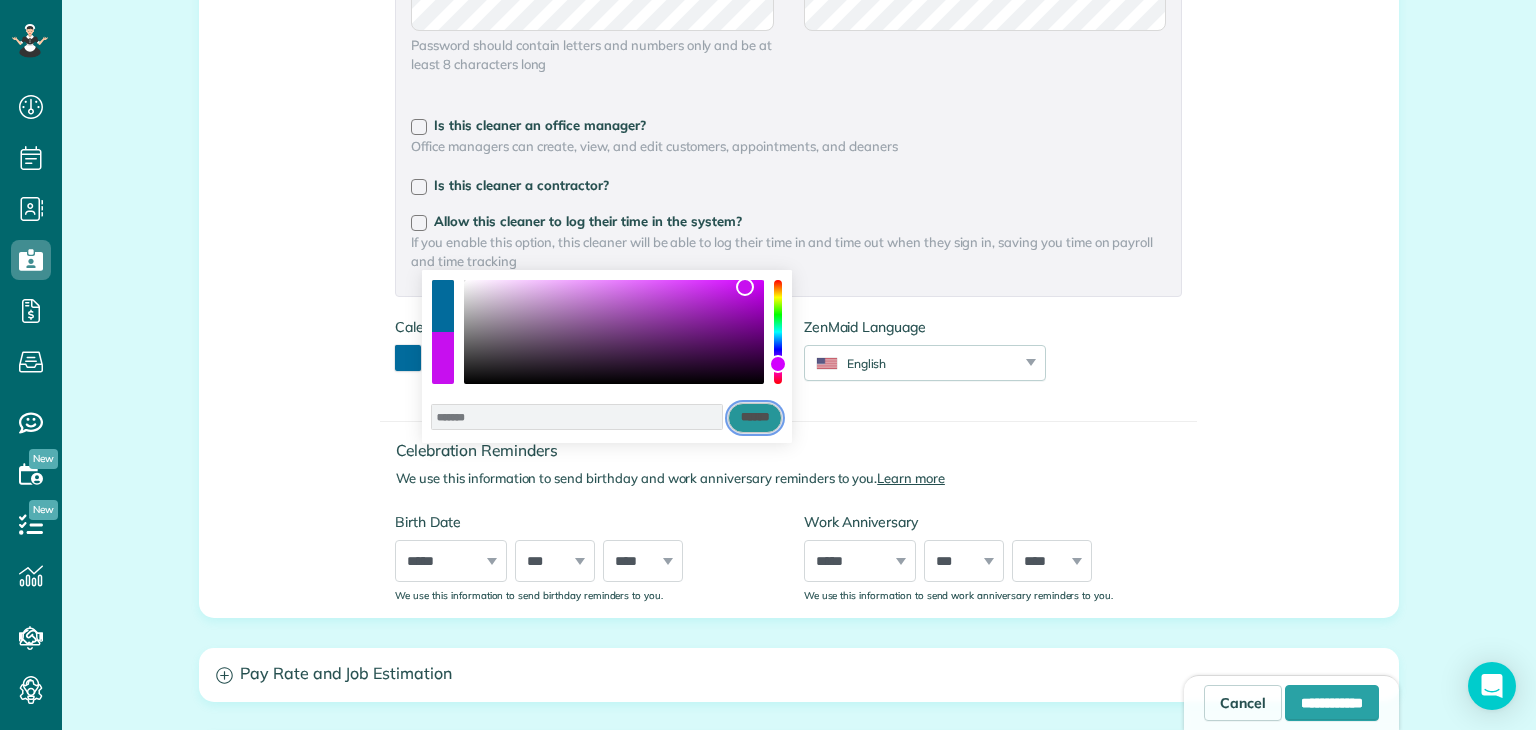 click on "******" at bounding box center (755, 418) 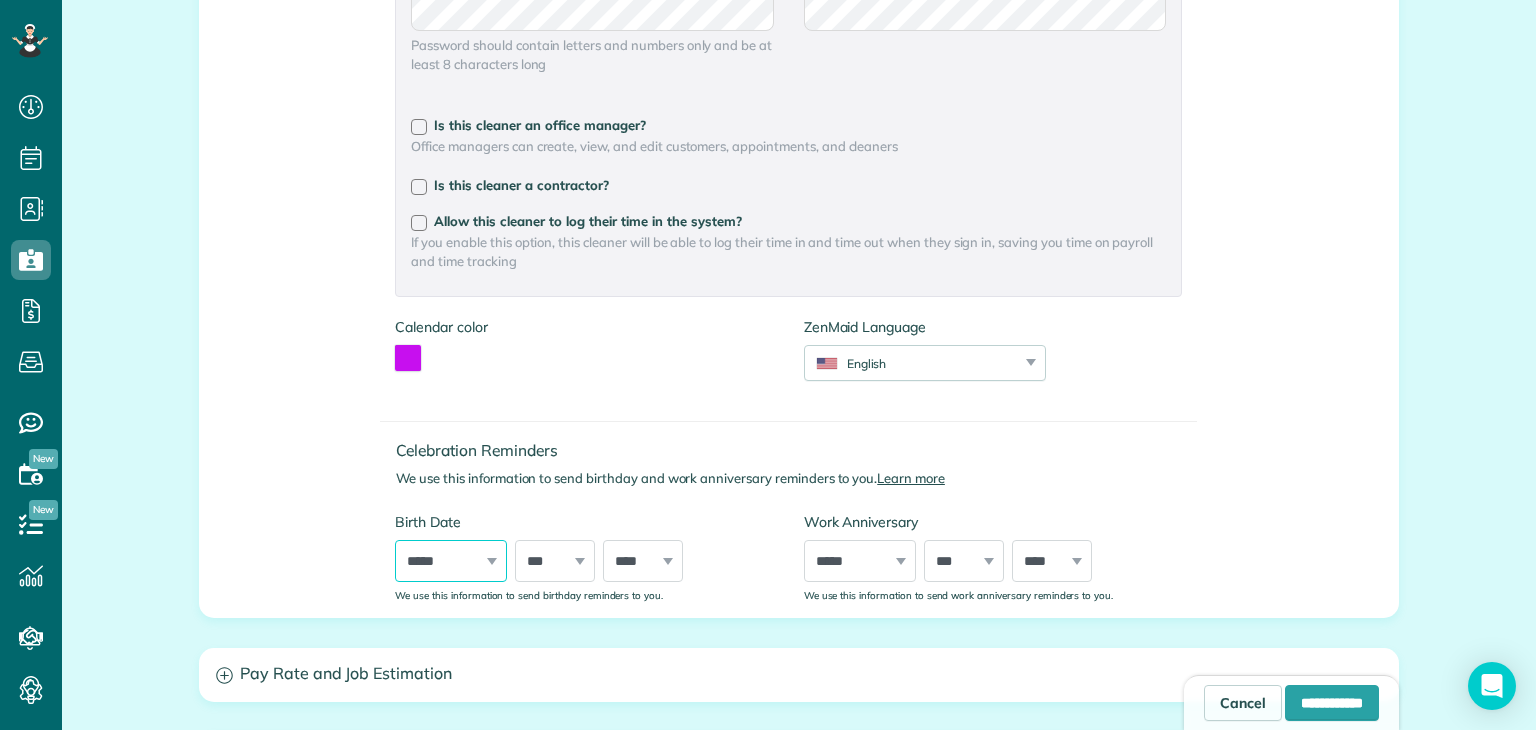 click on "*****
*******
********
*****
*****
***
****
****
******
*********
*******
********
********" at bounding box center (451, 561) 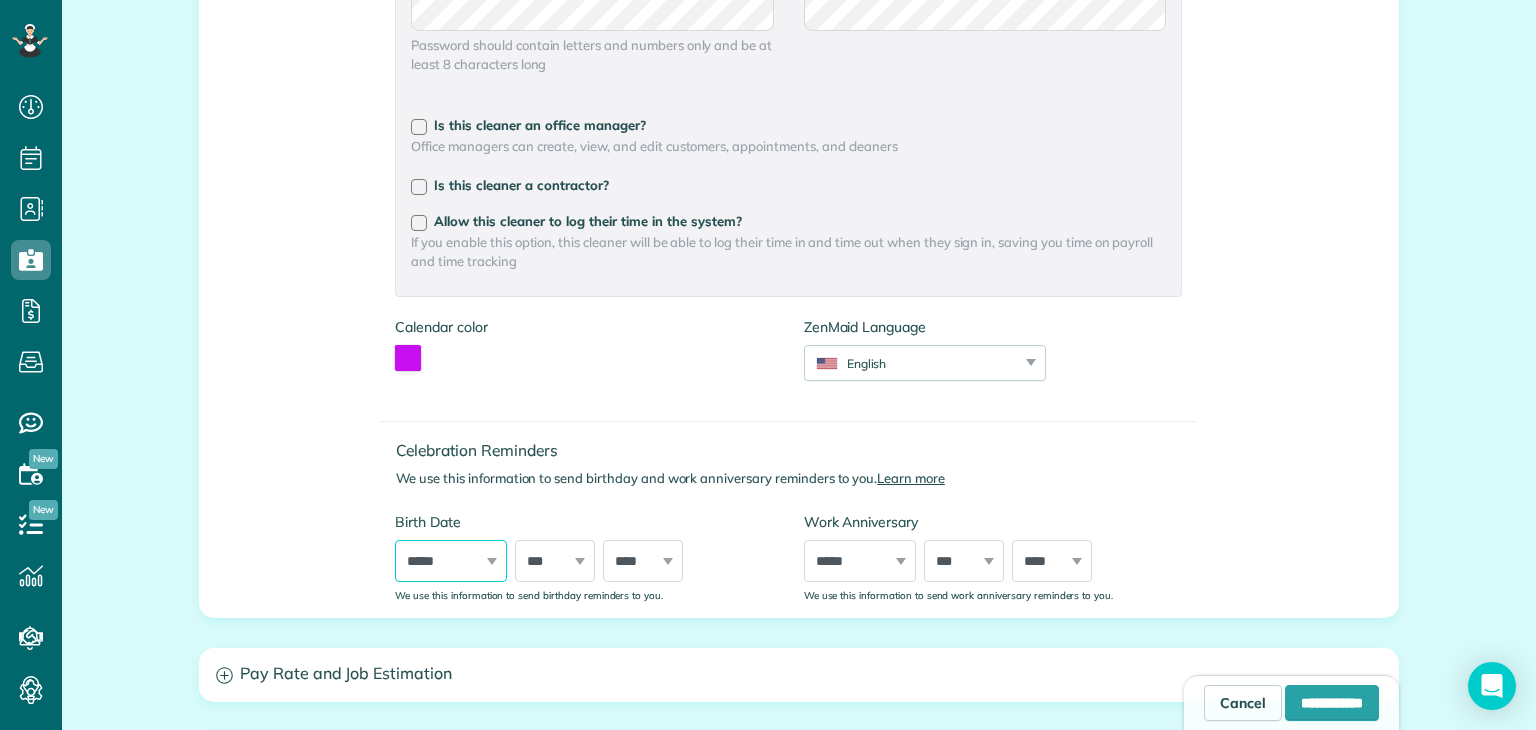 select on "*" 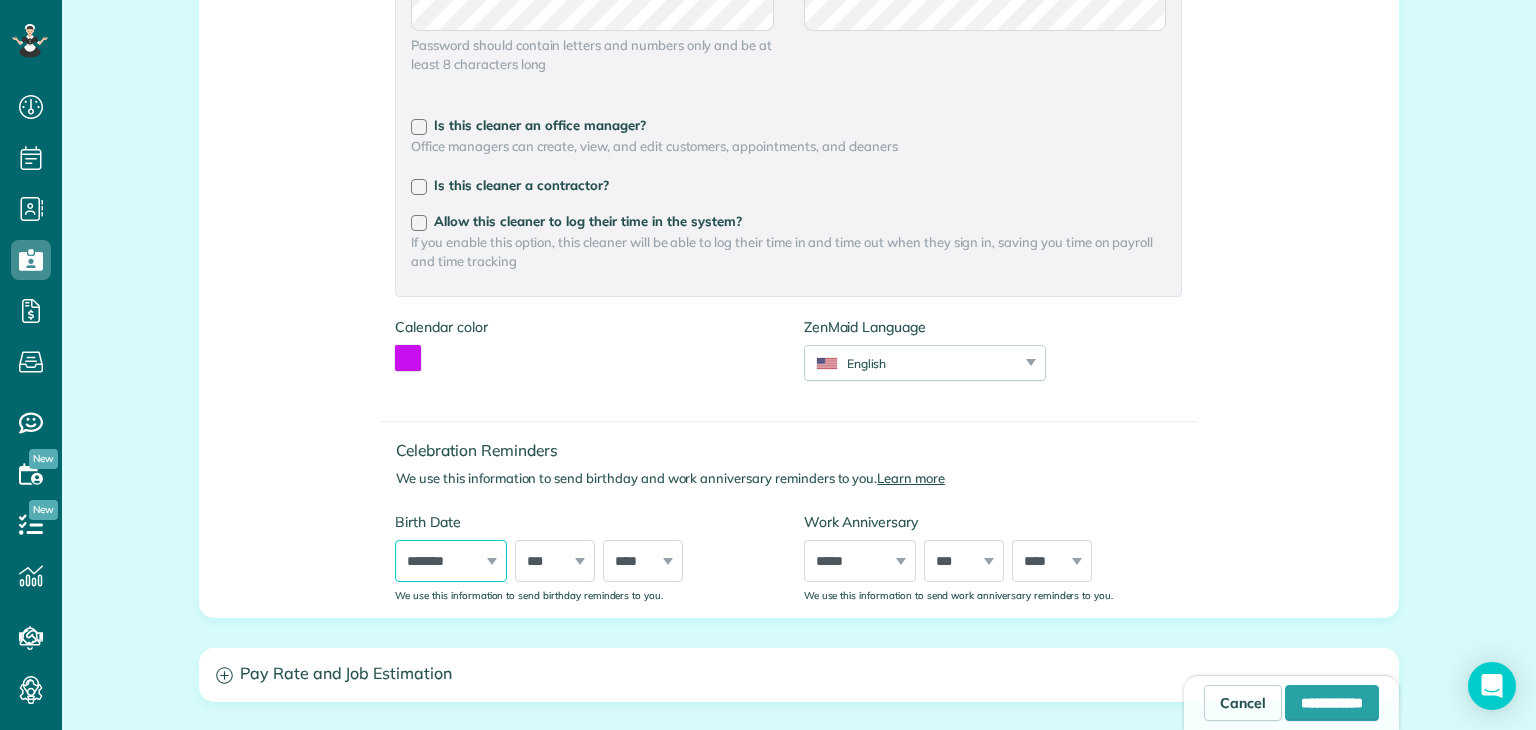 click on "*****
*******
********
*****
*****
***
****
****
******
*********
*******
********
********" at bounding box center [451, 561] 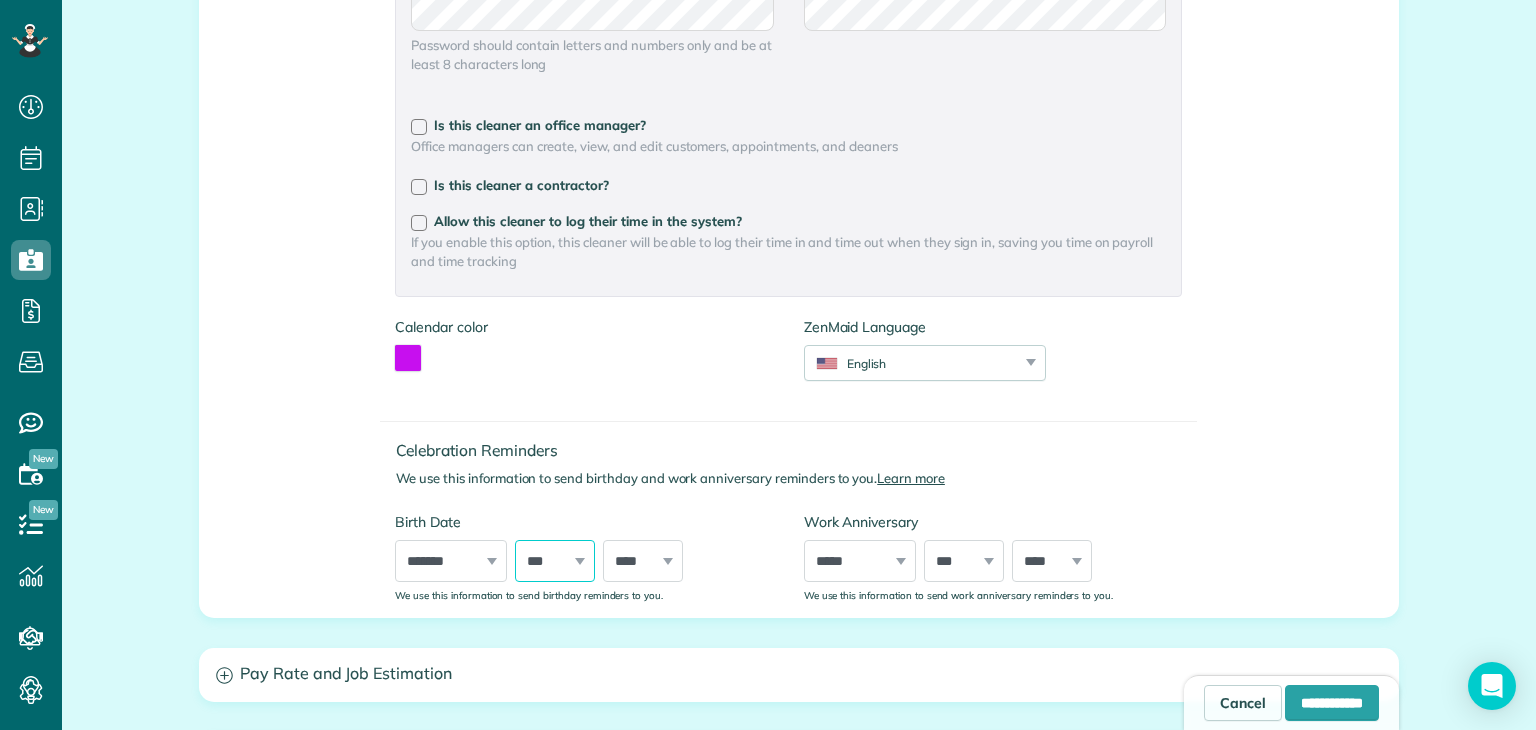 click on "***
*
*
*
*
*
*
*
*
*
**
**
**
**
**
**
**
**
**
**
**
**
**
**
**
**
**
**
**
**
**
**" at bounding box center (555, 561) 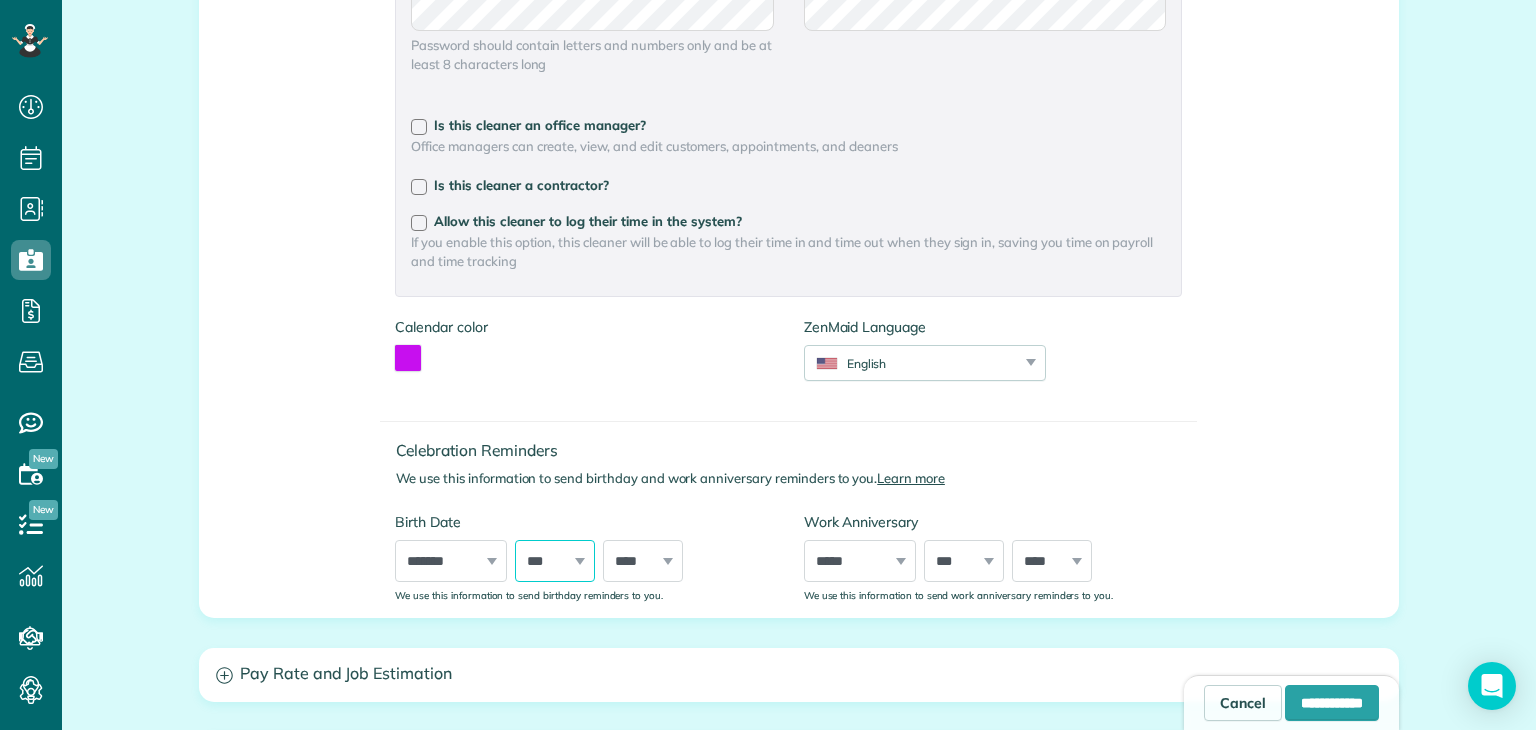 select on "**" 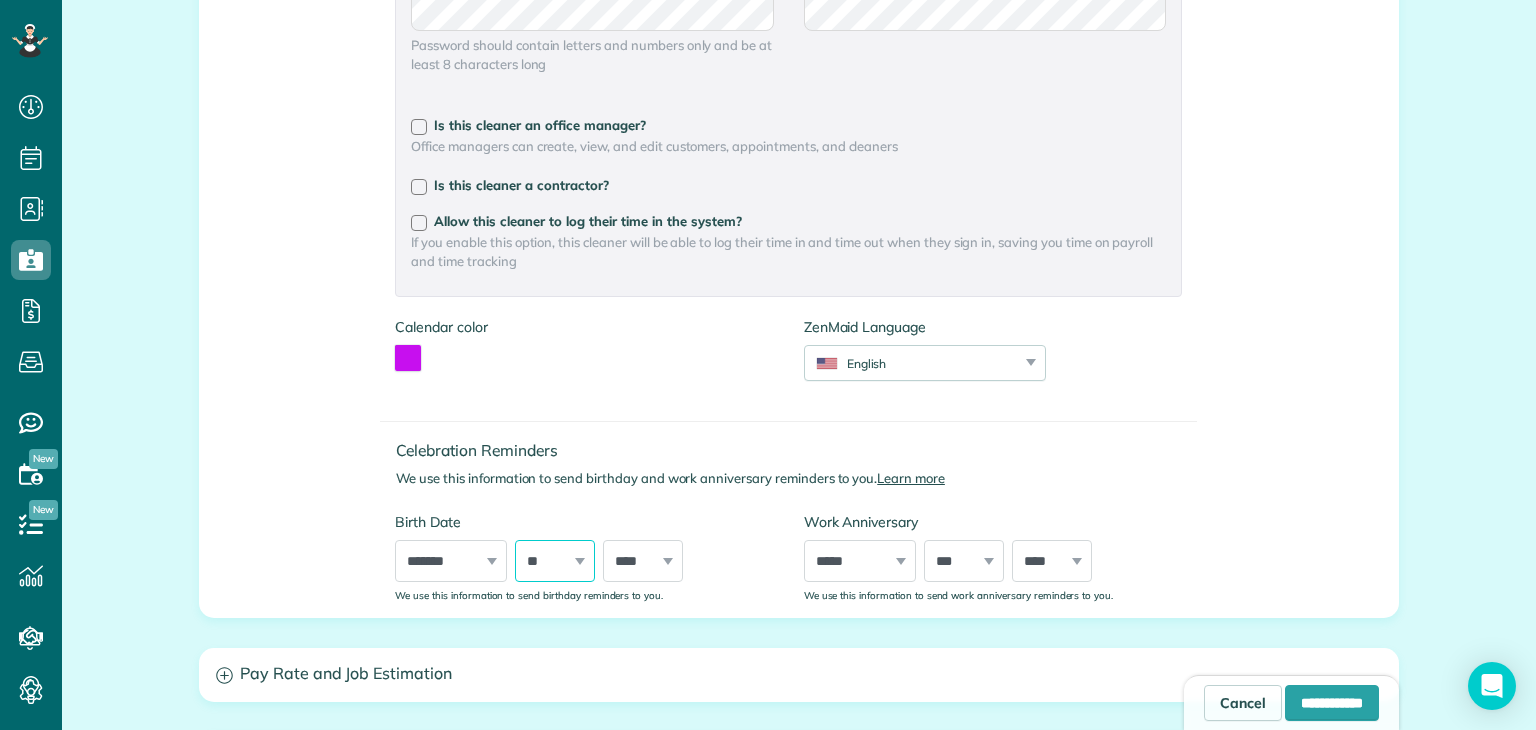 click on "***
*
*
*
*
*
*
*
*
*
**
**
**
**
**
**
**
**
**
**
**
**
**
**
**
**
**
**
**
**
**
**" at bounding box center [555, 561] 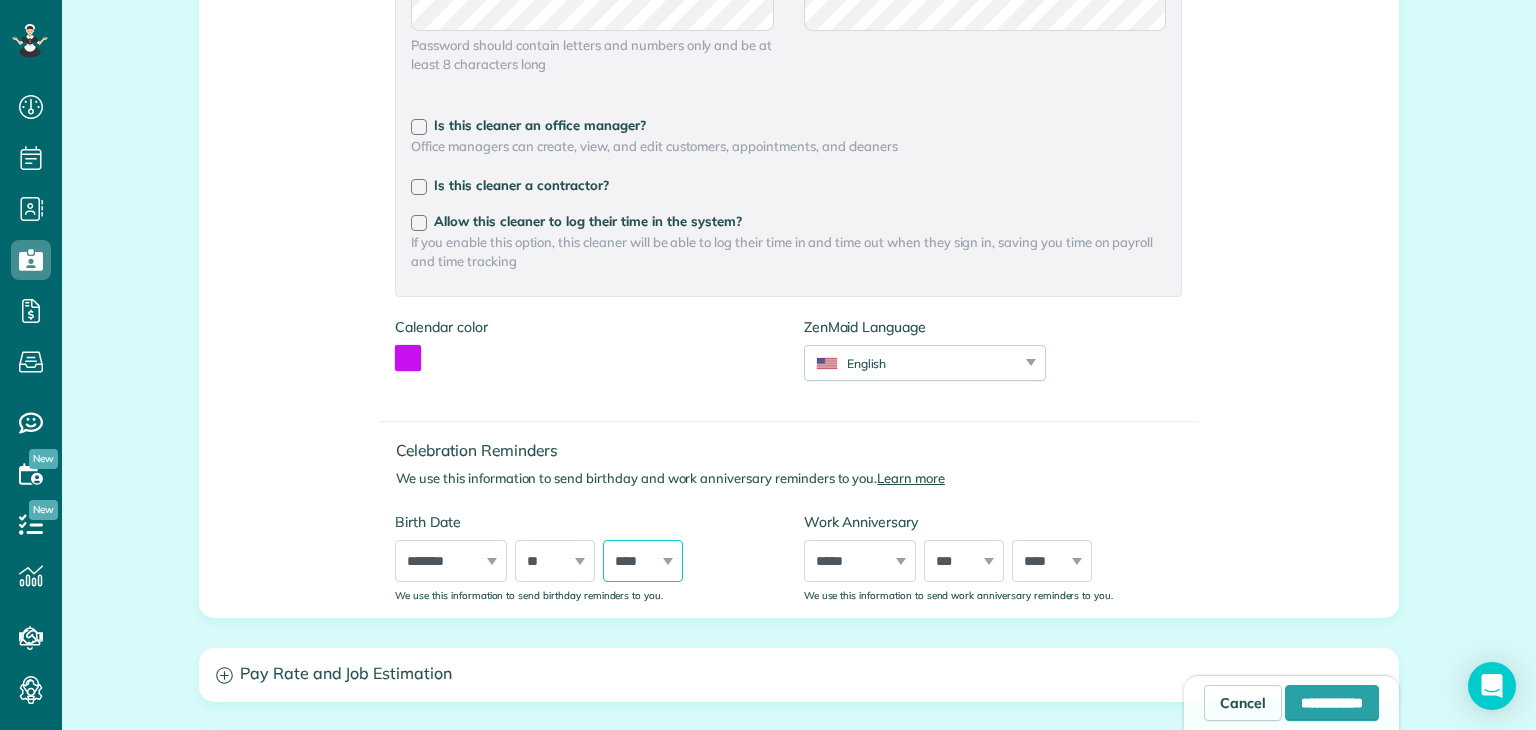 click on "****
****
****
****
****
****
****
****
****
****
****
****
****
****
****
****
****
****
****
****
****
****
****
****
****
****
****
****
****
****
****
****
****
****
****
****
****
****
****
****
****
****
****
****
****
****
****
****
****
****
****
****
****
****
****
****
****
****
****
****
****
****
****
****
****
****
****
****
****
****
****
****
****
****
****
****
****
****
****
****" at bounding box center (643, 561) 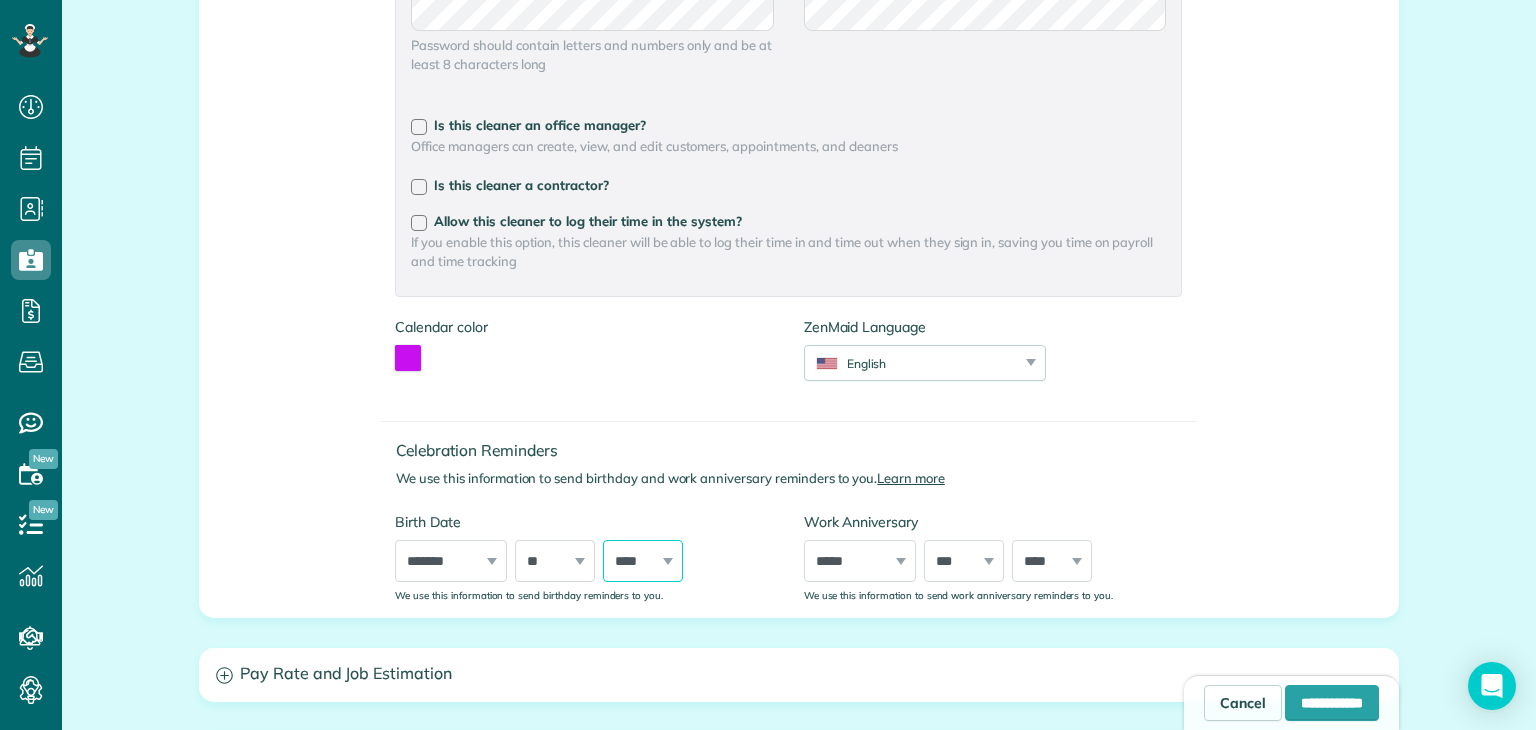 select on "****" 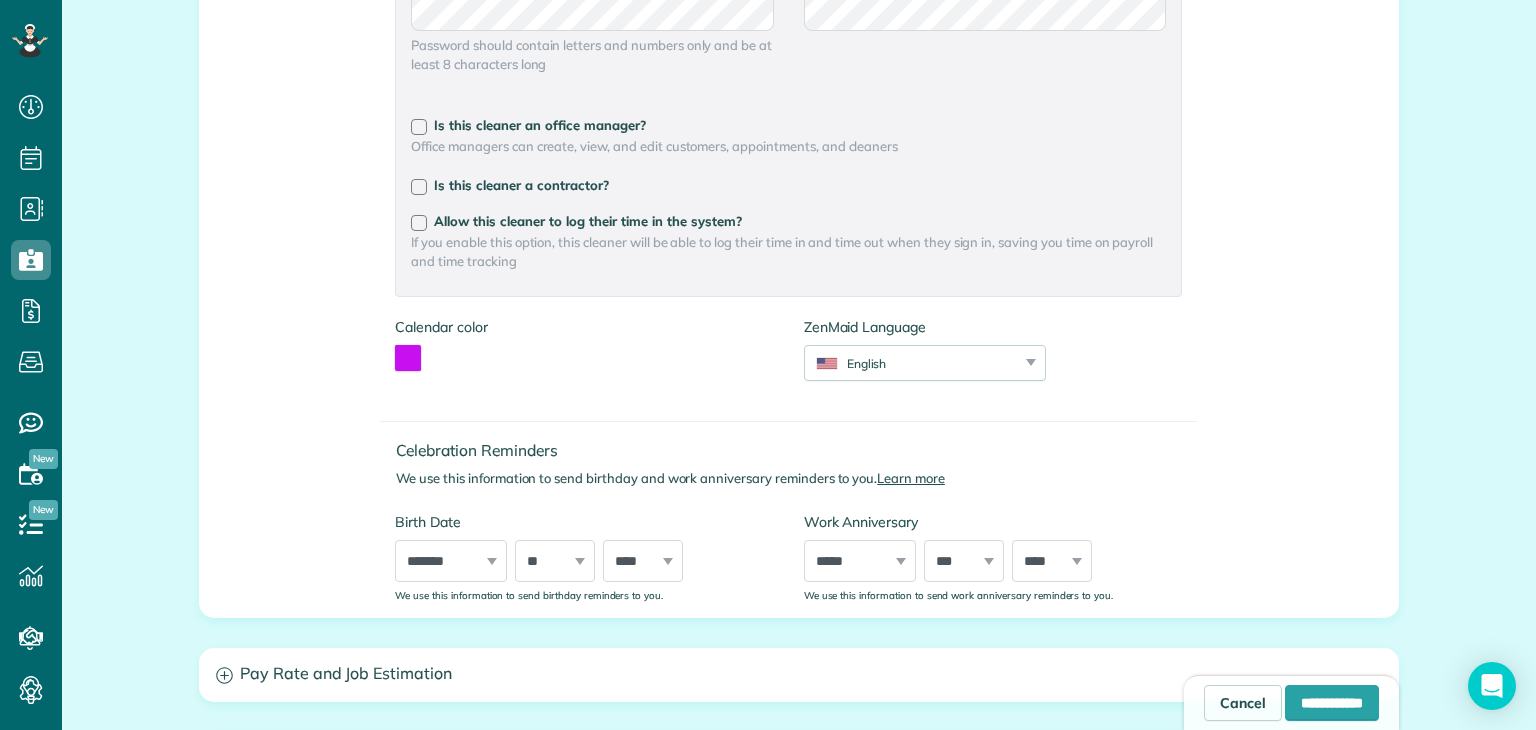 click on "*****
*******
********
*****
*****
***
****
****
******
*********
*******
********
********" at bounding box center [860, 561] 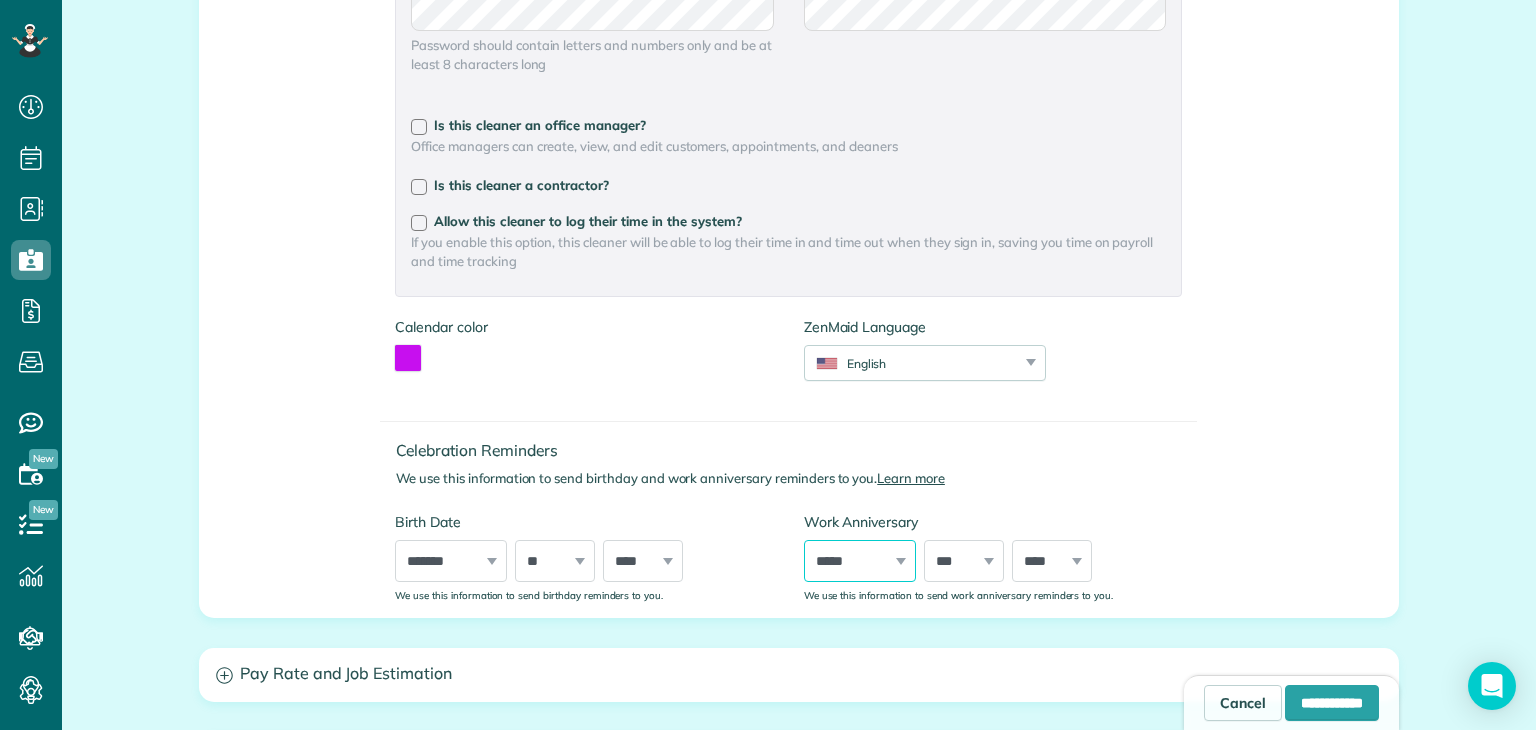 click on "*****
*******
********
*****
*****
***
****
****
******
*********
*******
********
********" at bounding box center (860, 561) 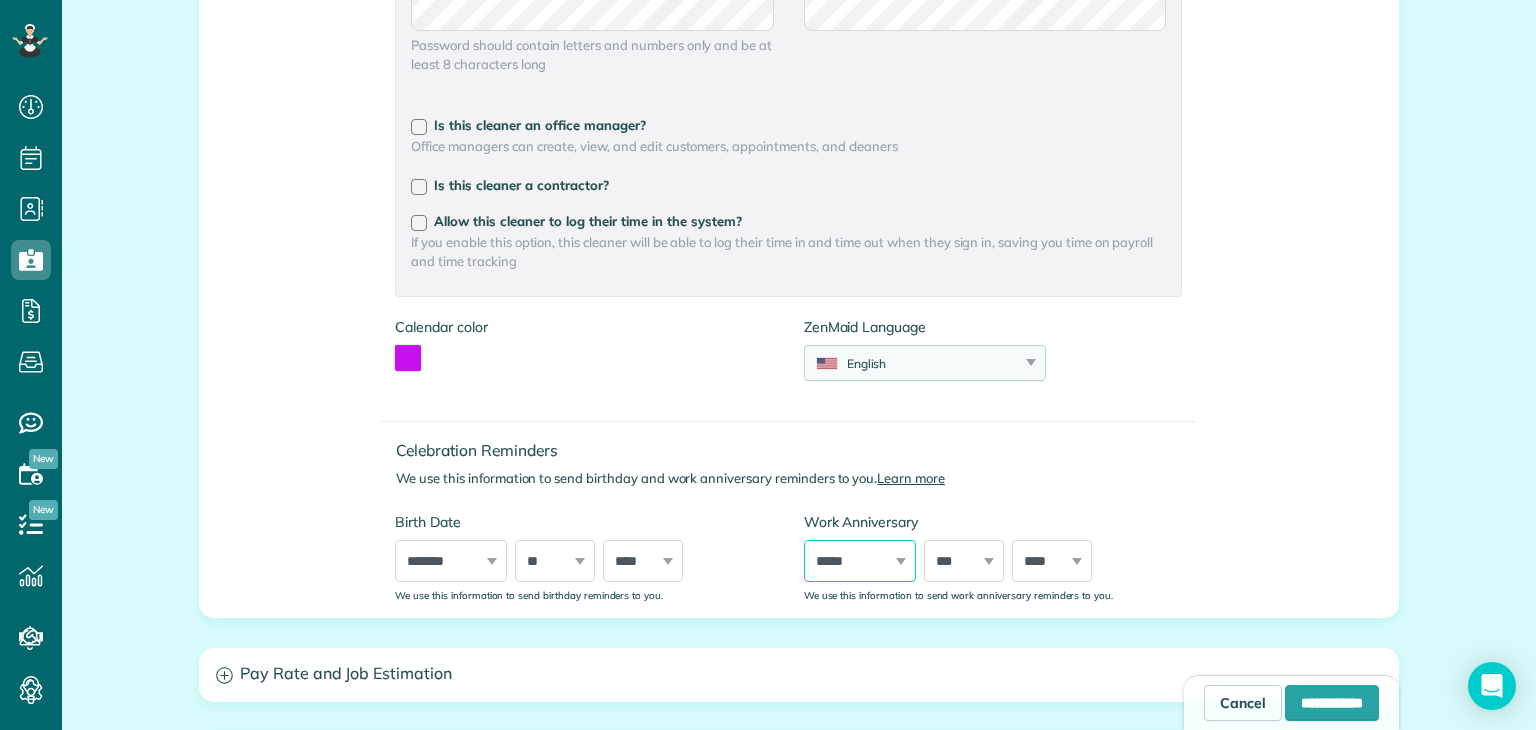 select on "*" 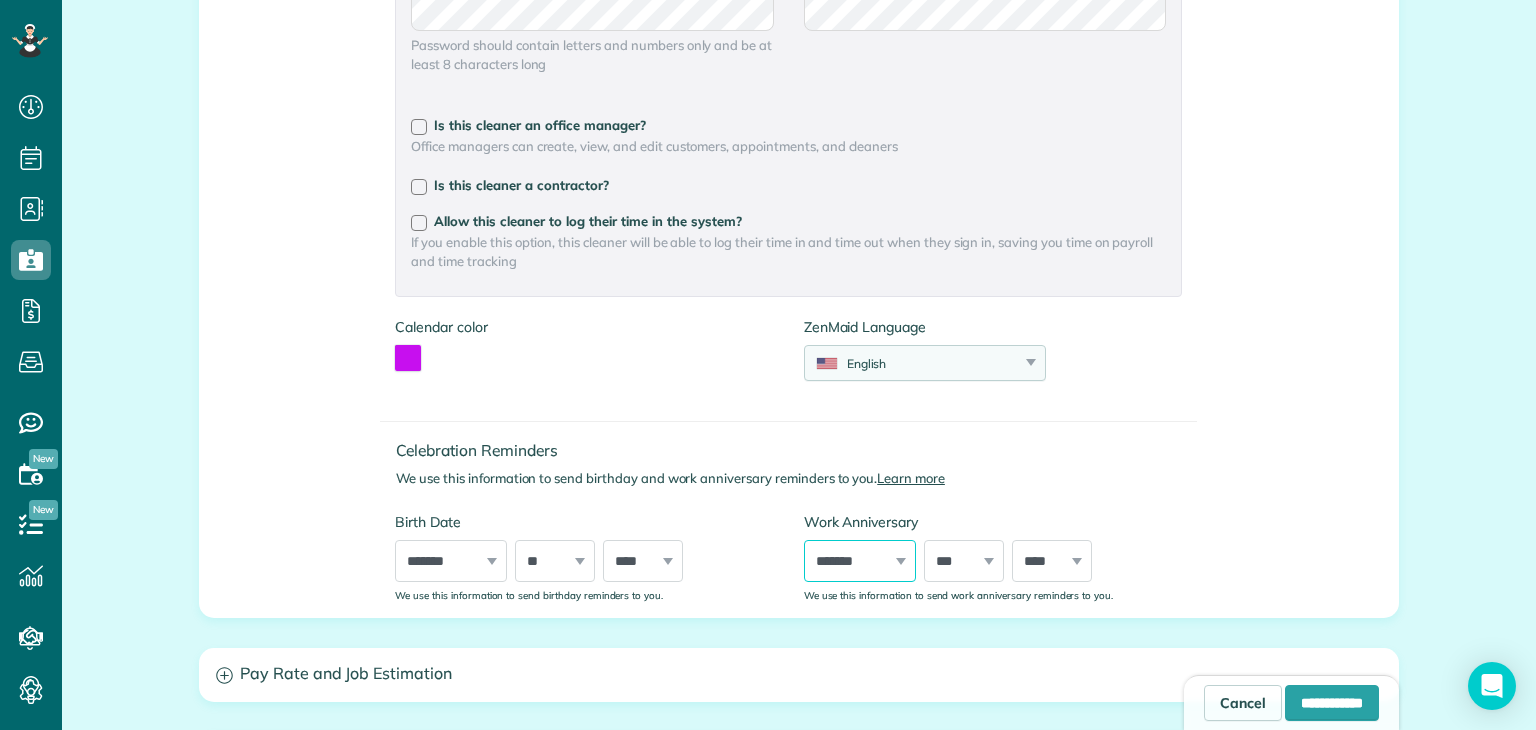 click on "*****
*******
********
*****
*****
***
****
****
******
*********
*******
********
********" at bounding box center (860, 561) 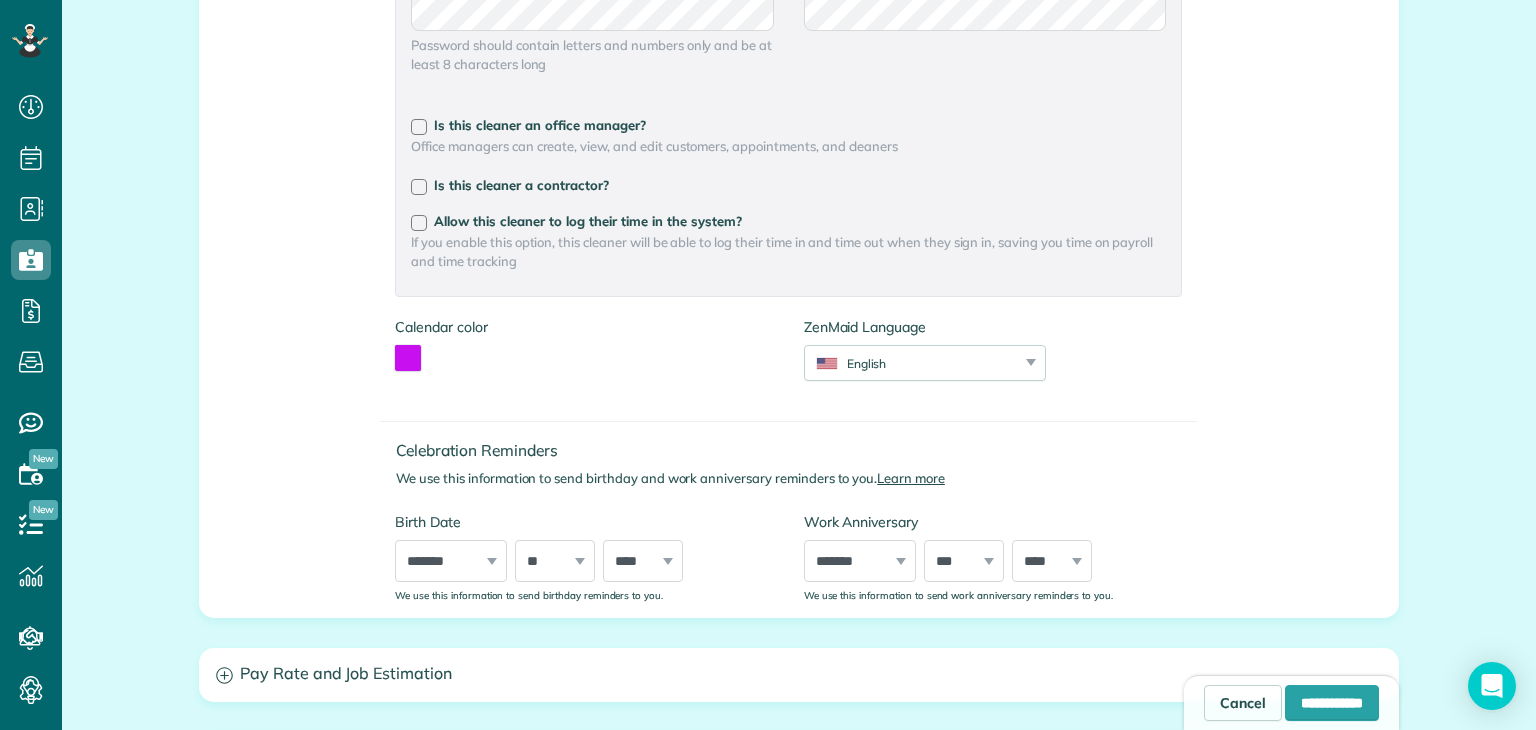 click on "****
****
****
****
****
****
****
****
****
****
****
****
****
****
****
****
****
****
****
****
****
****
****
****
****
****
****
****
****
****
****
****
****
****
****
****
****
****
****
****
****
****
****
****
****
****
****
****
****
****
****
****
****" at bounding box center (1052, 561) 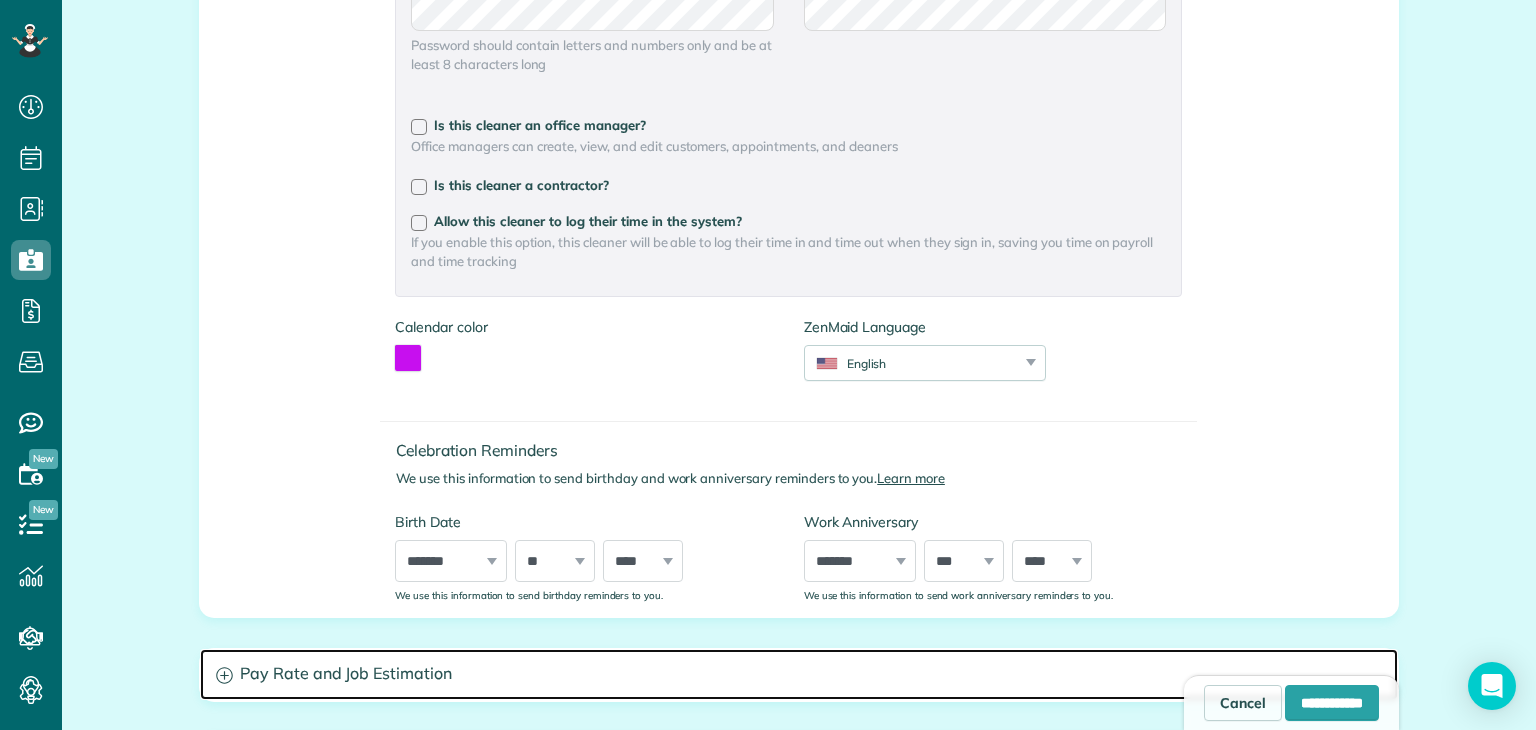click on "Pay Rate and Job Estimation" at bounding box center (799, 674) 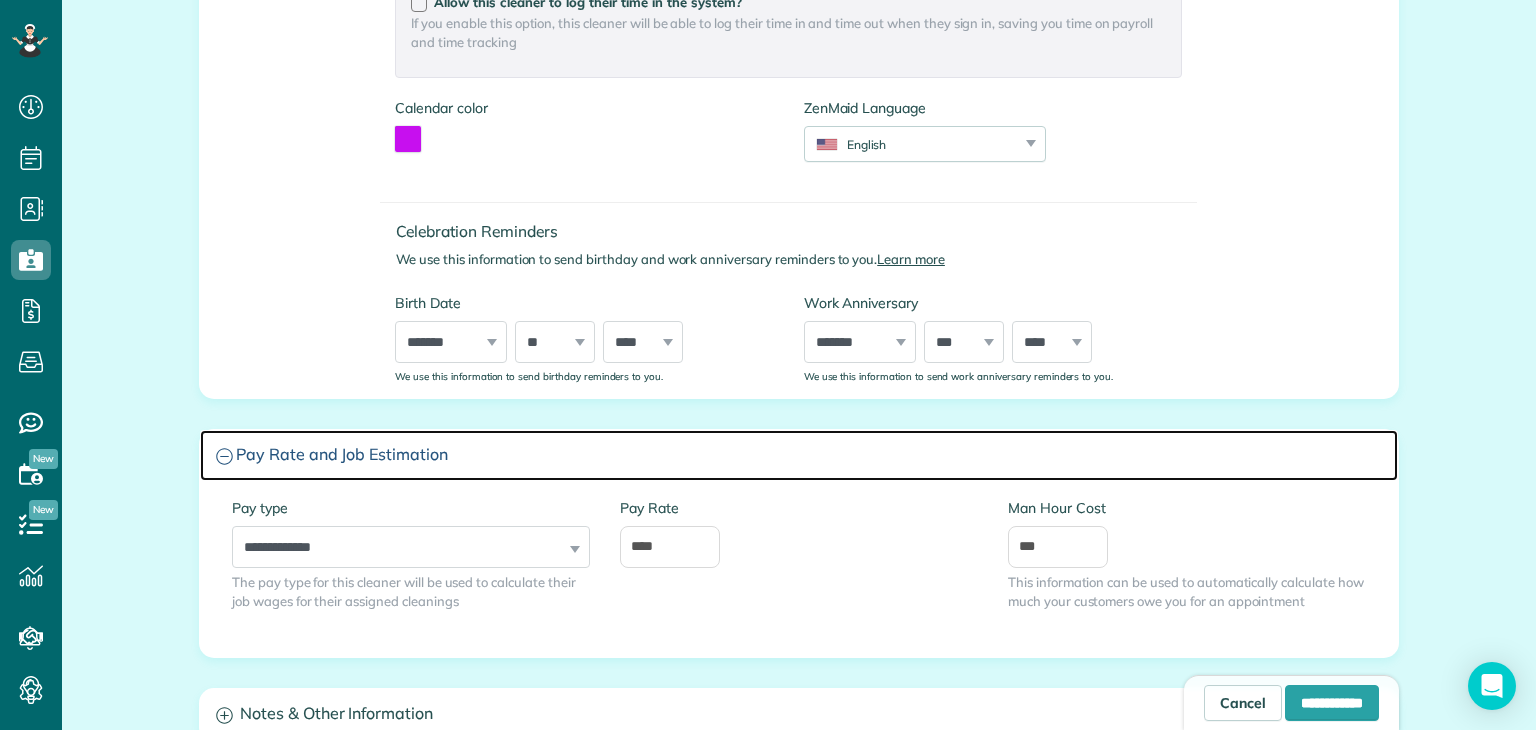 scroll, scrollTop: 1014, scrollLeft: 0, axis: vertical 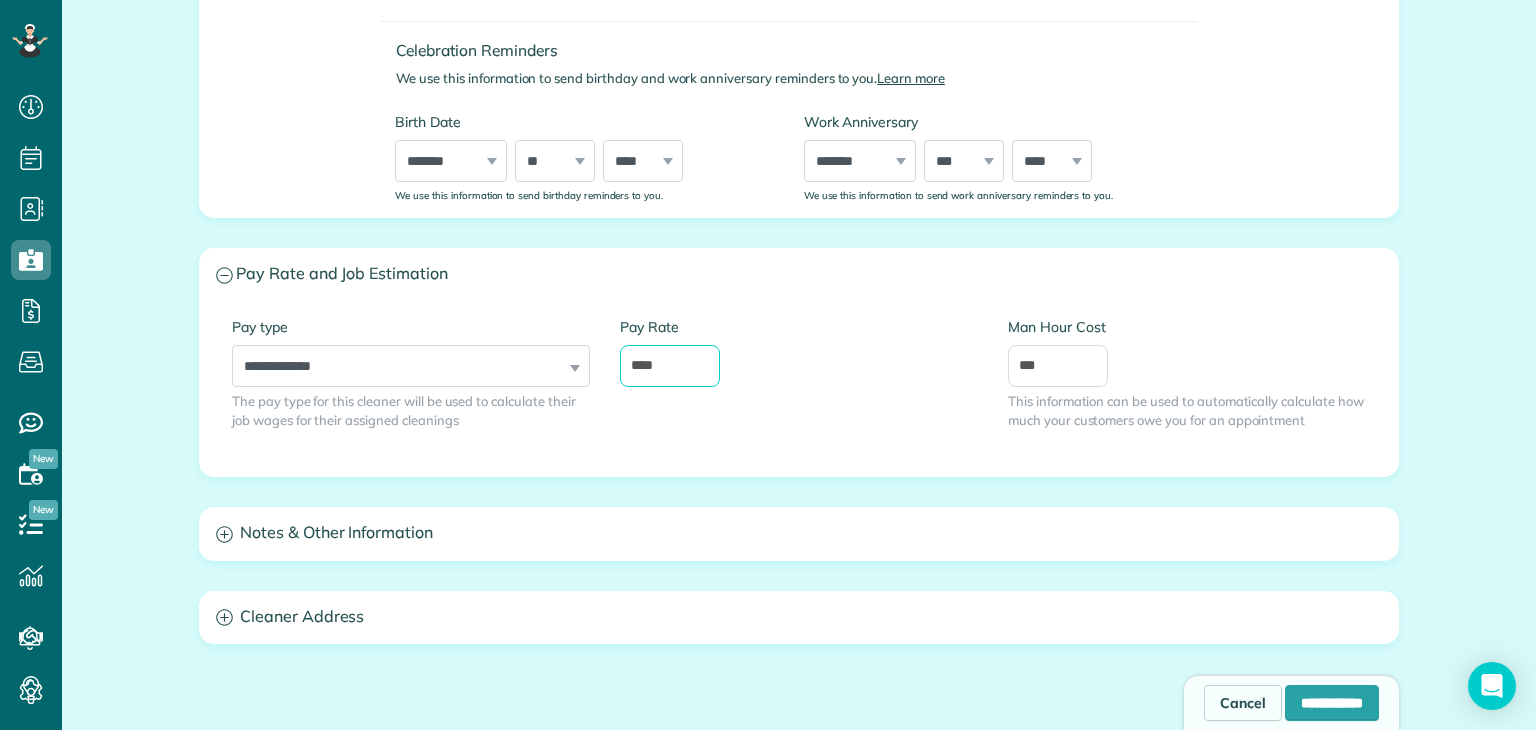 click on "****" at bounding box center (670, 366) 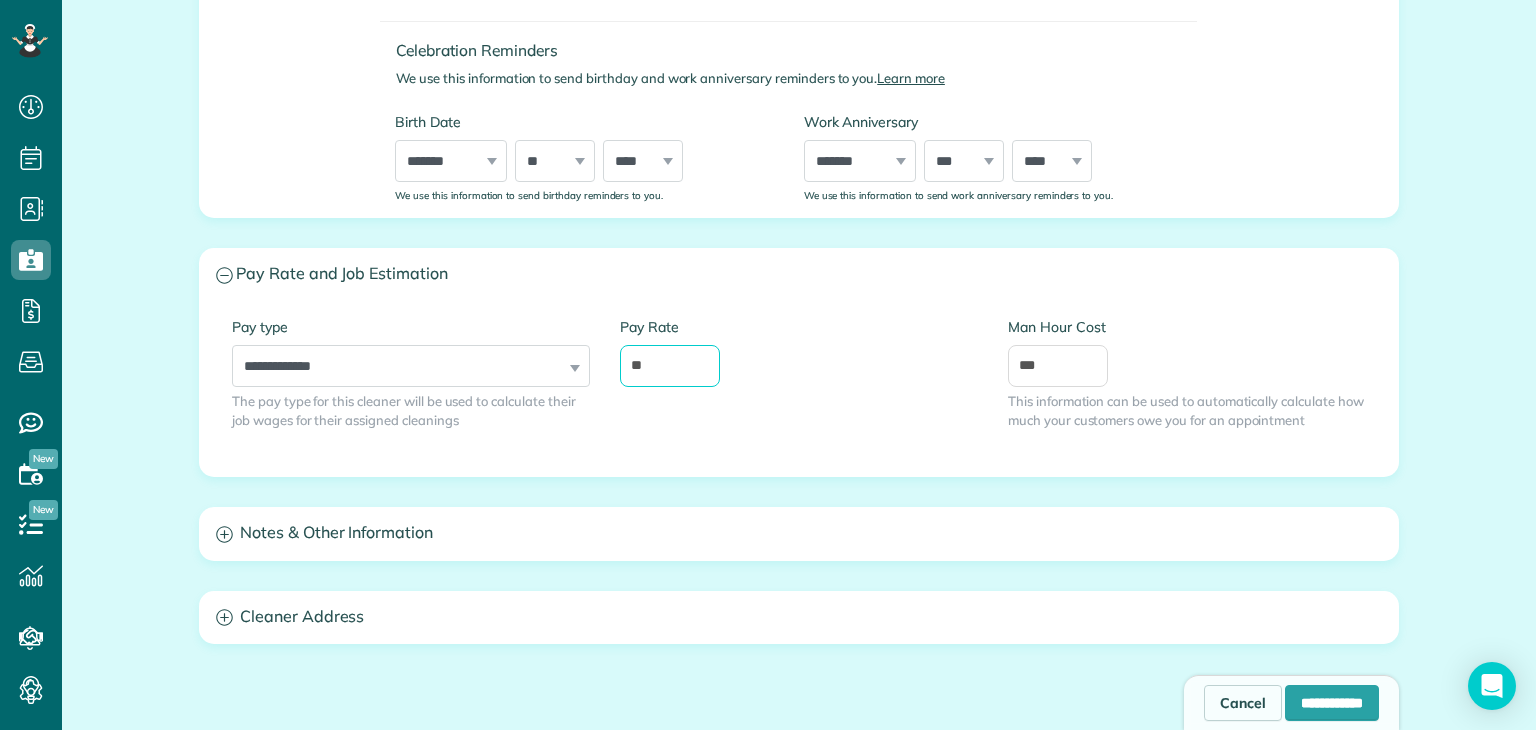 type on "**" 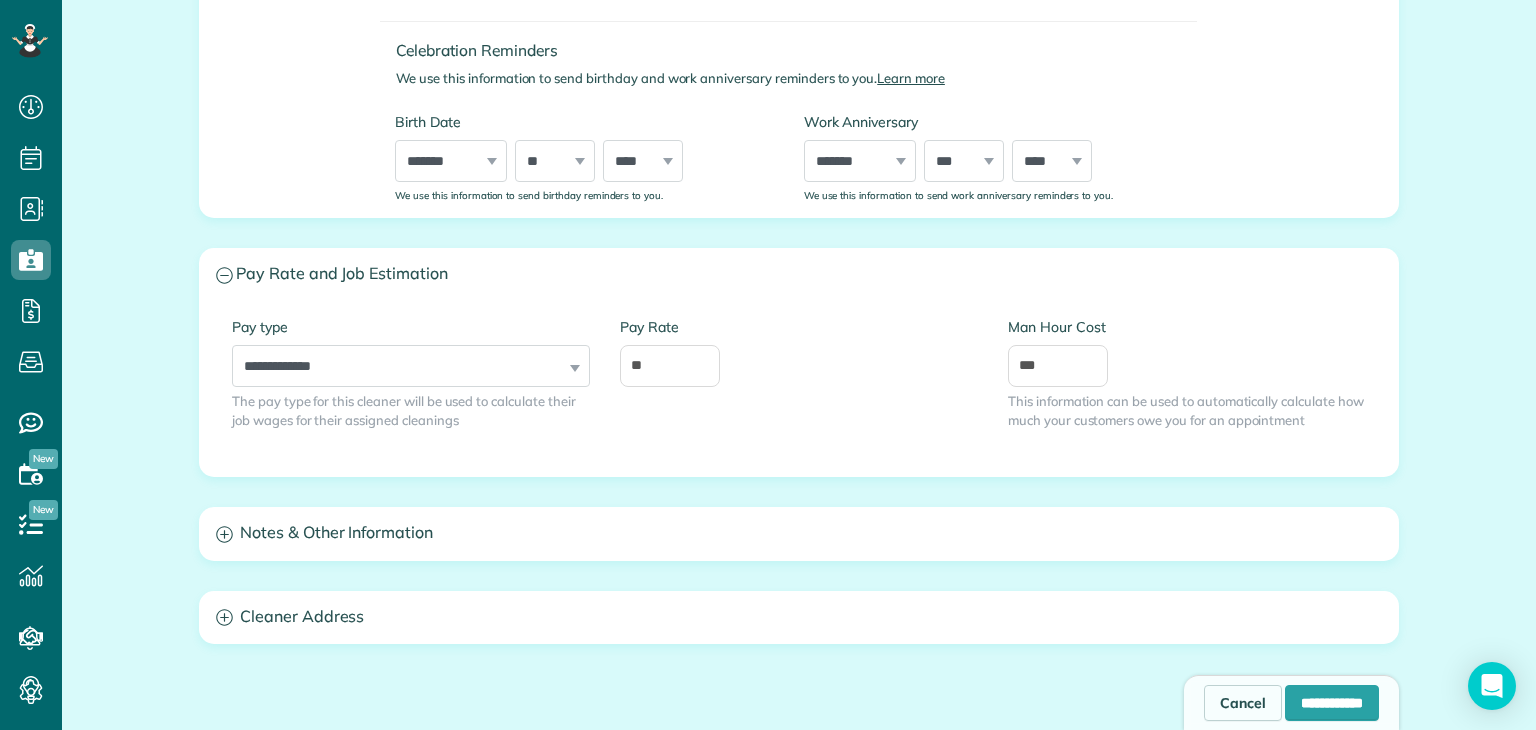 click on "**********" at bounding box center [799, 388] 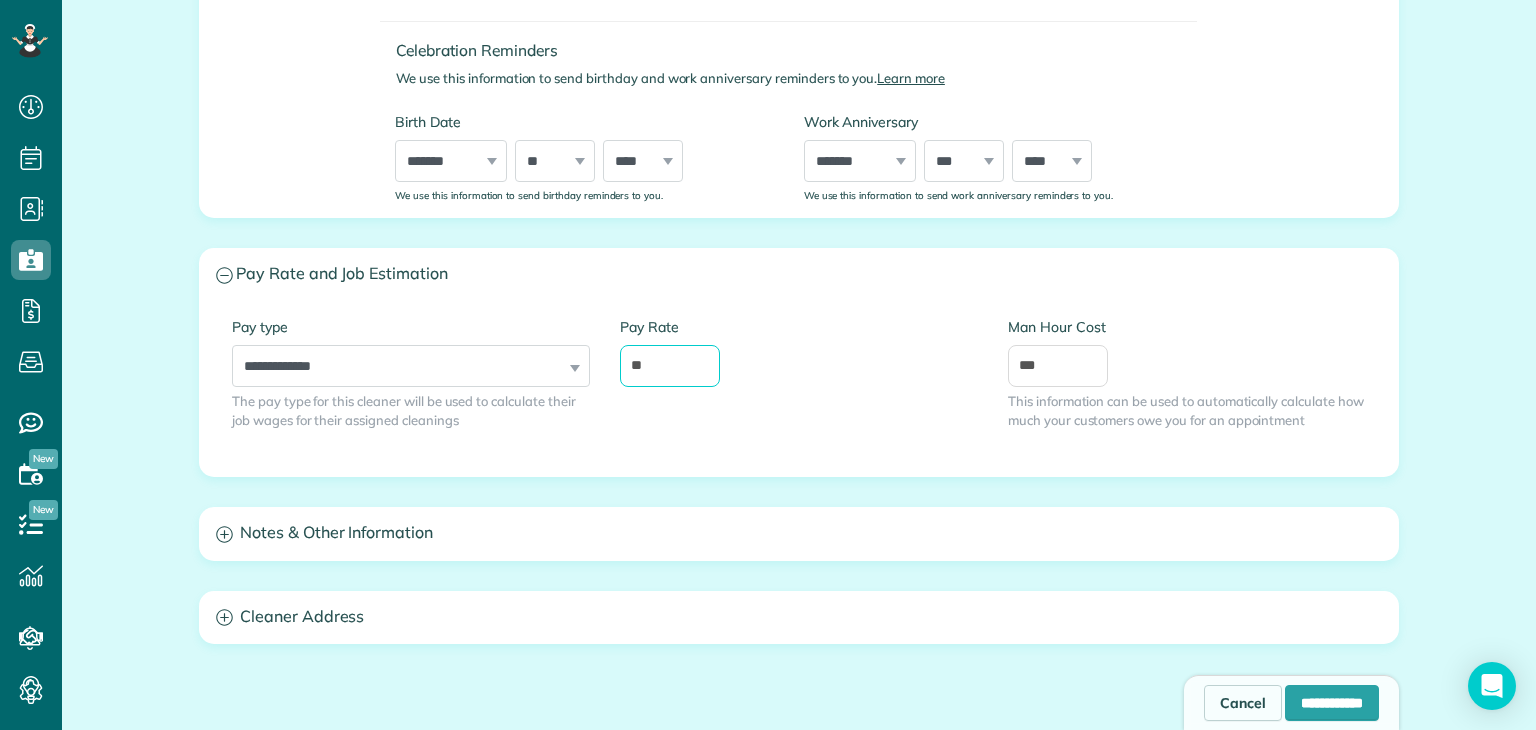 click on "**" at bounding box center (670, 366) 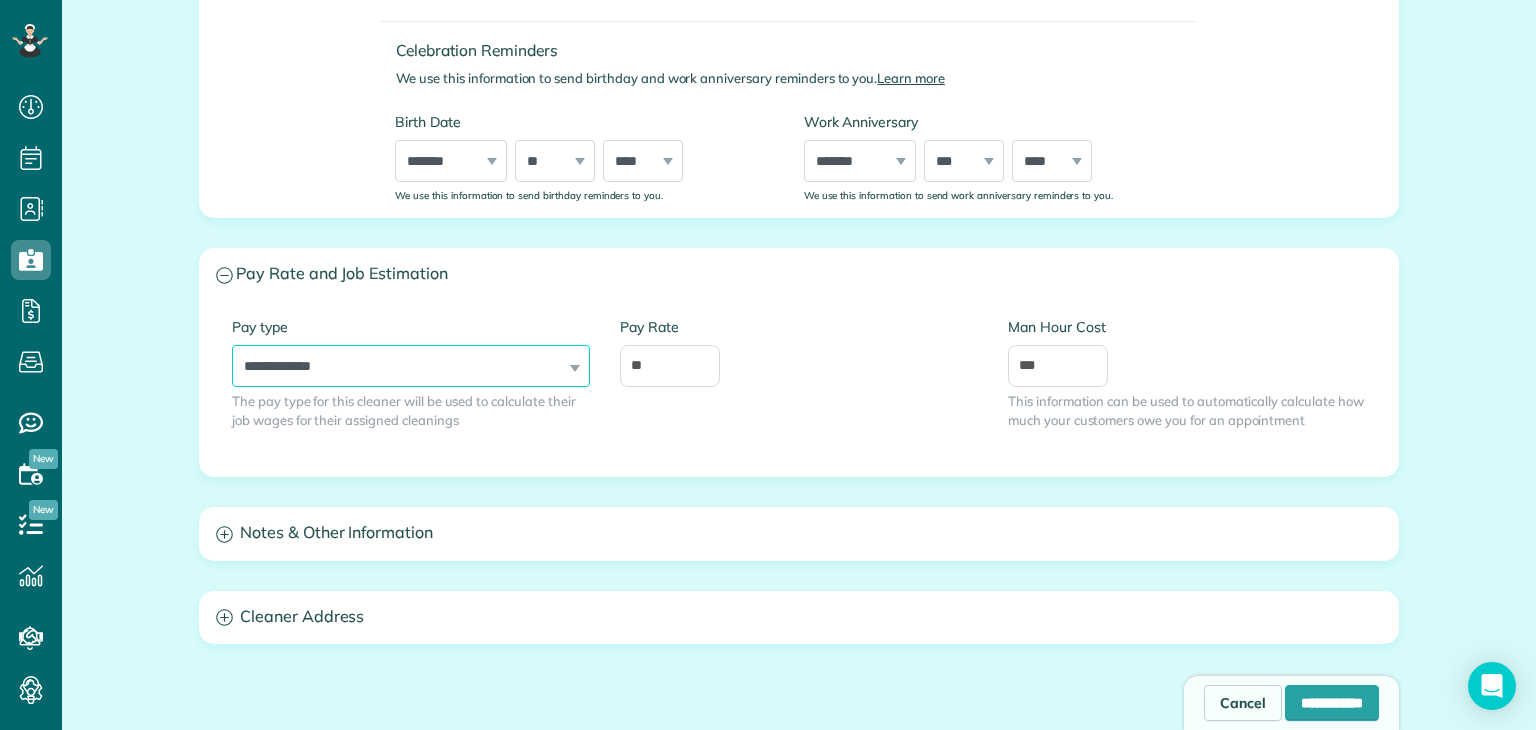 click on "**********" at bounding box center [411, 366] 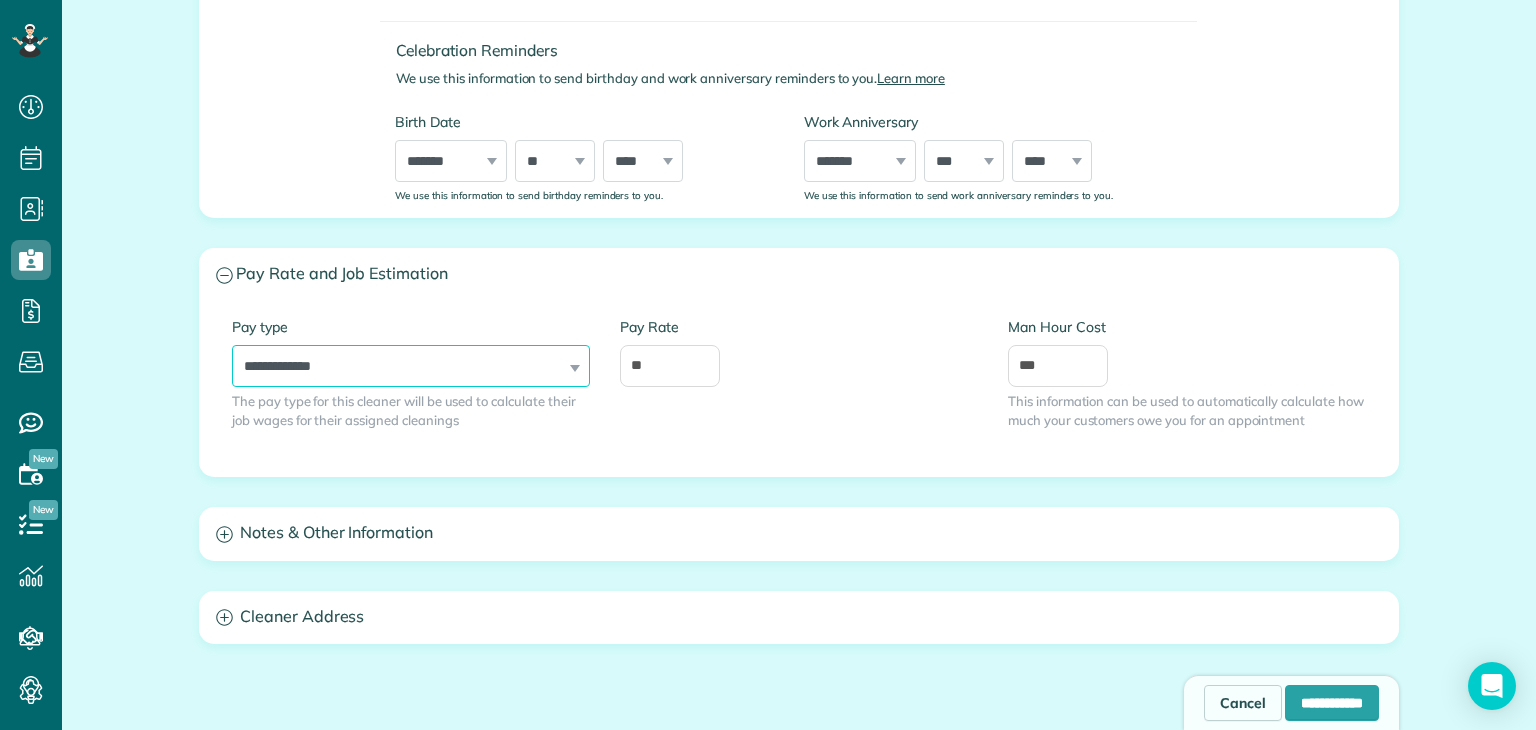 select on "******" 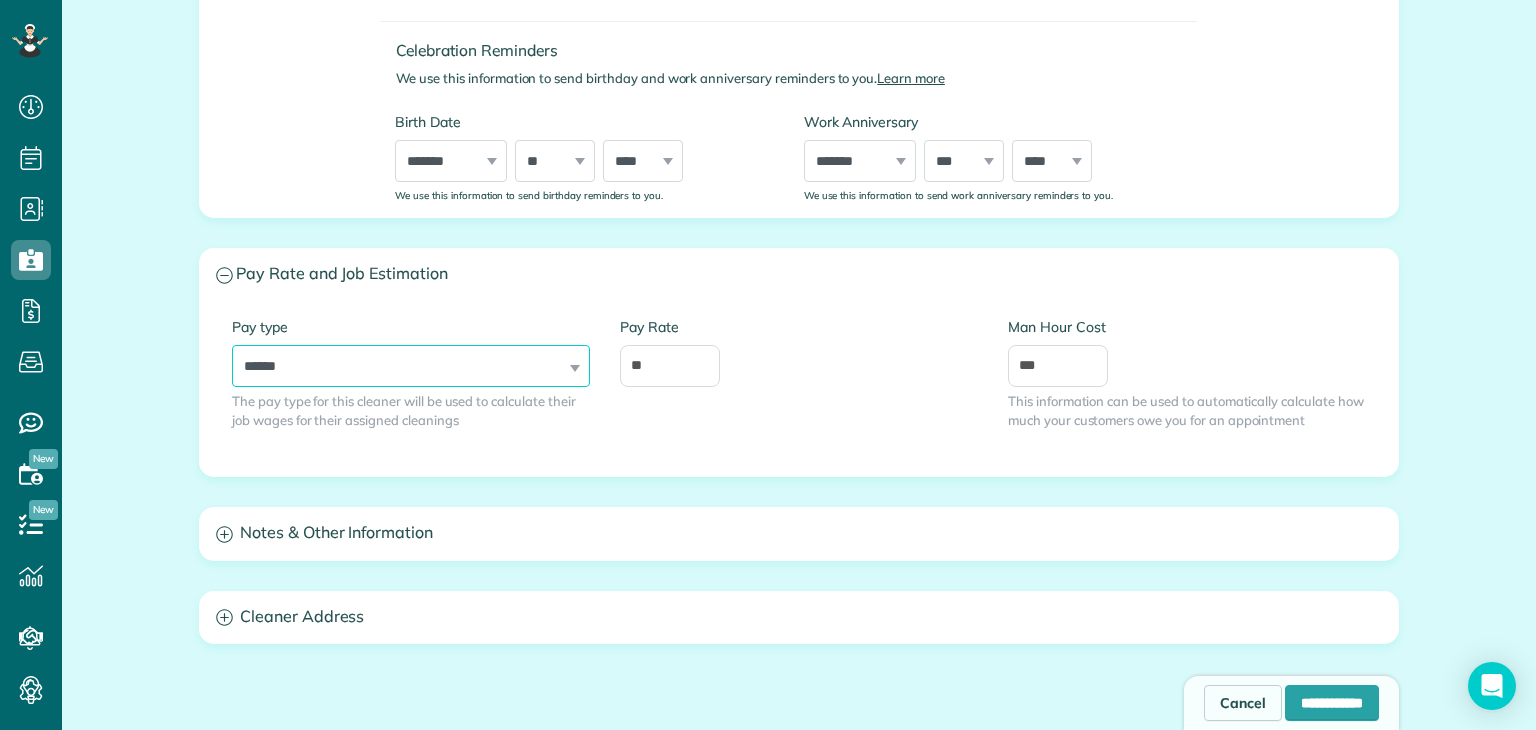 click on "**********" at bounding box center [411, 366] 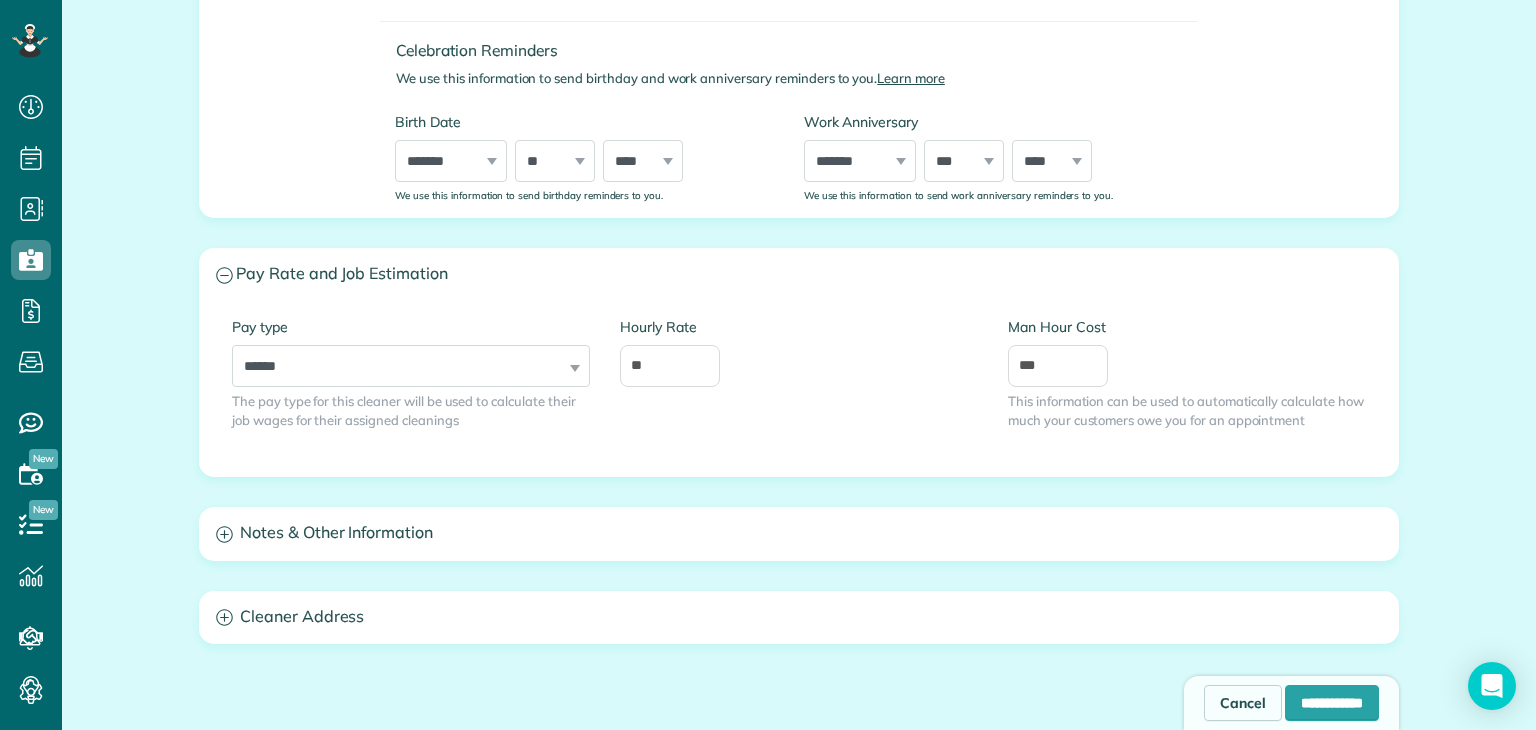 click on "Hourly Rate **" at bounding box center [799, 352] 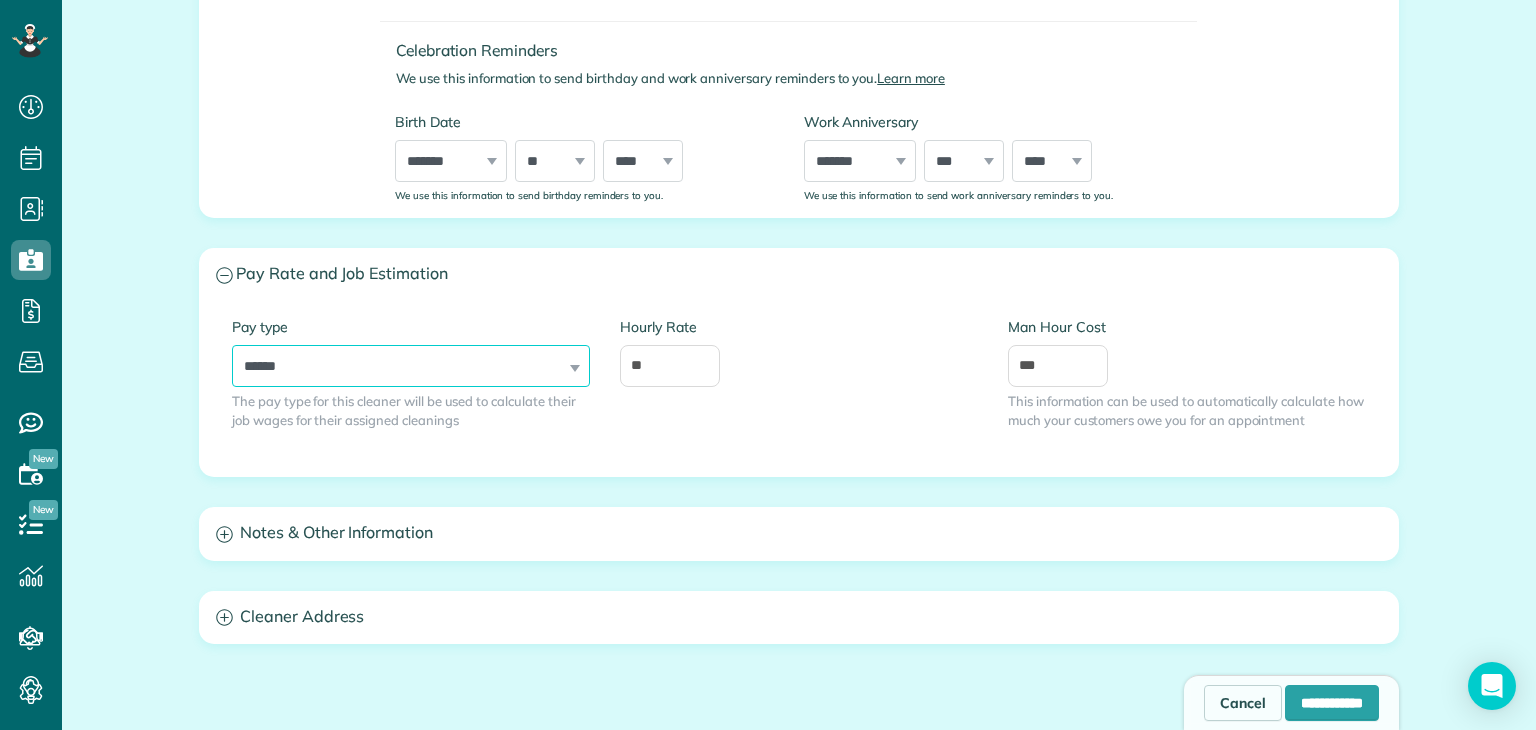 click on "**********" at bounding box center (411, 366) 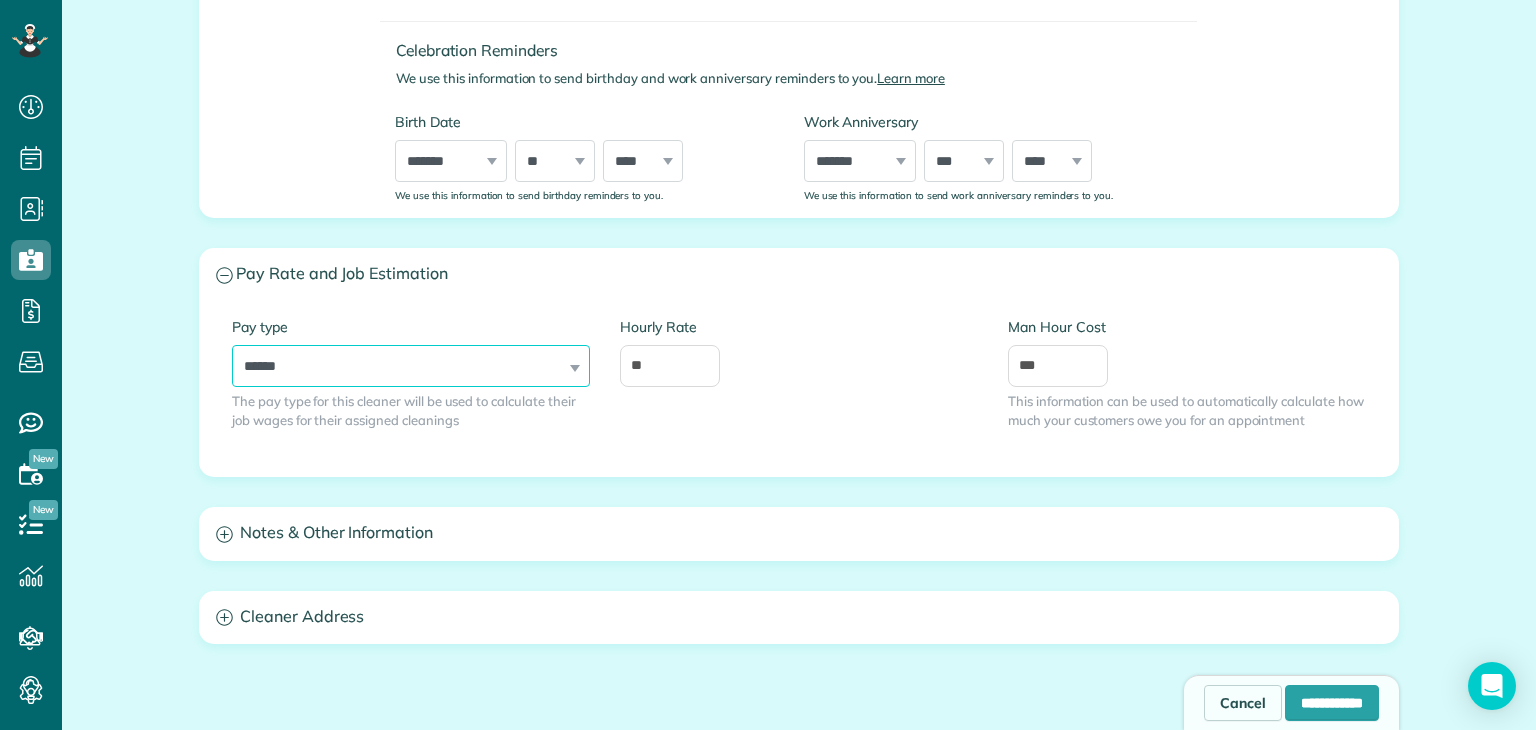 click on "**********" at bounding box center [411, 366] 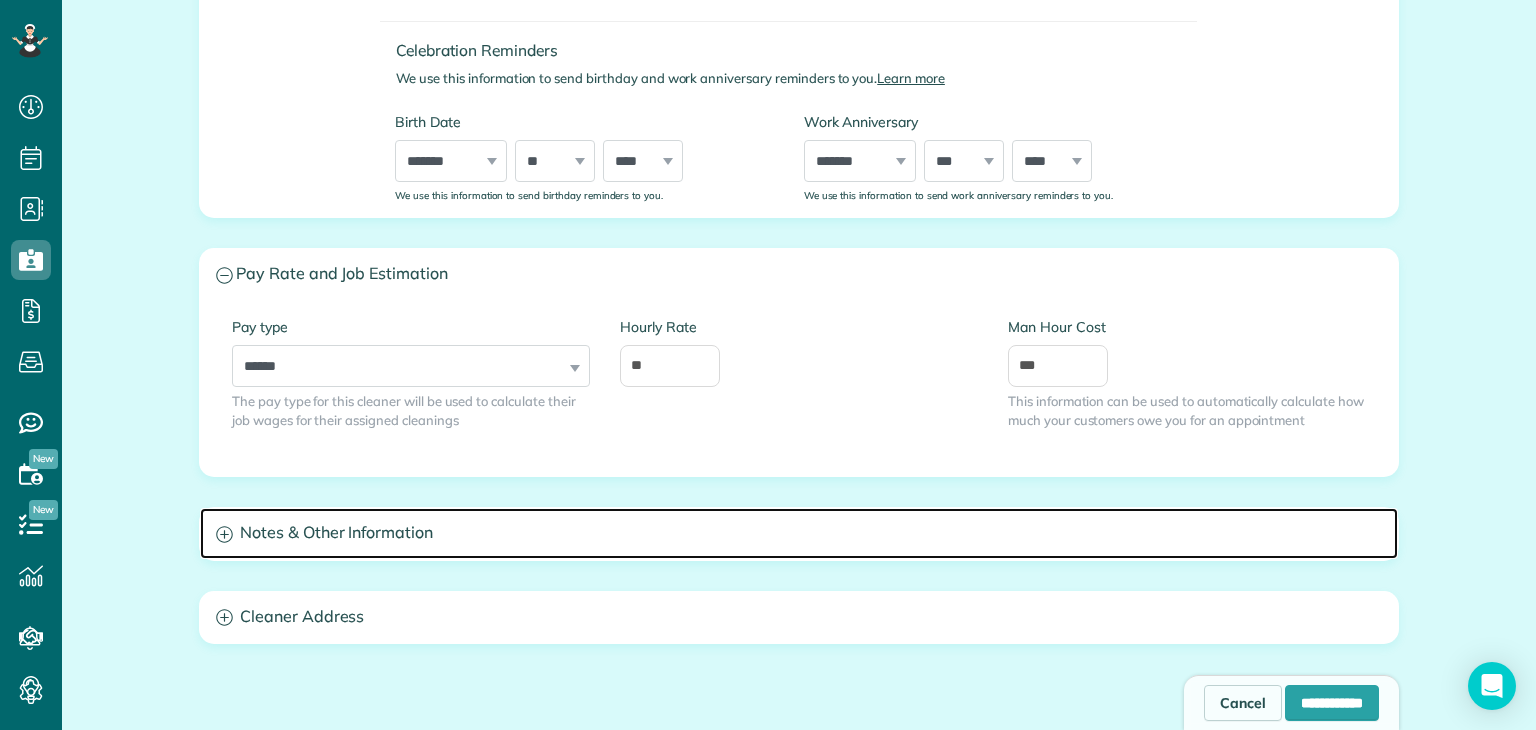 click on "Notes & Other Information" at bounding box center (799, 533) 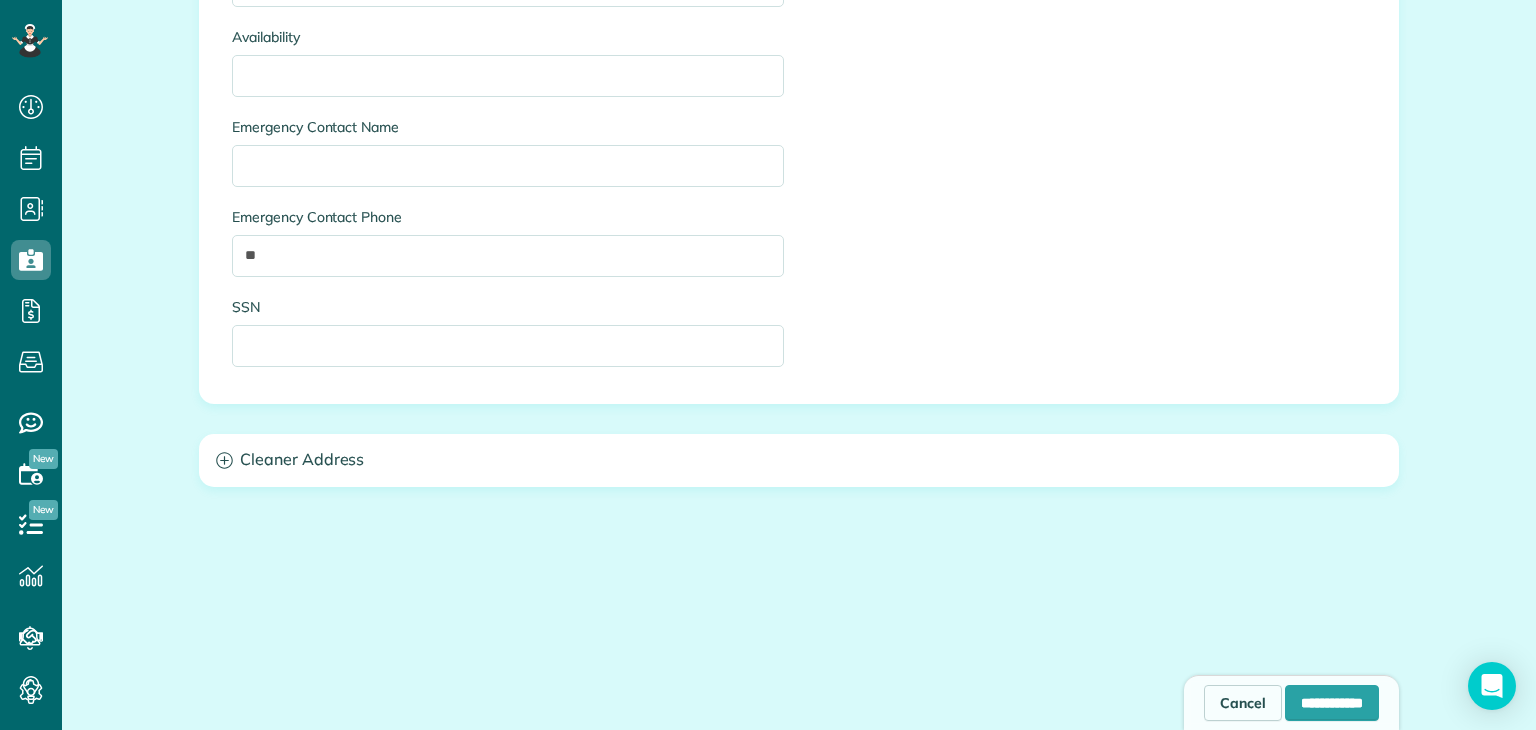 scroll, scrollTop: 1895, scrollLeft: 0, axis: vertical 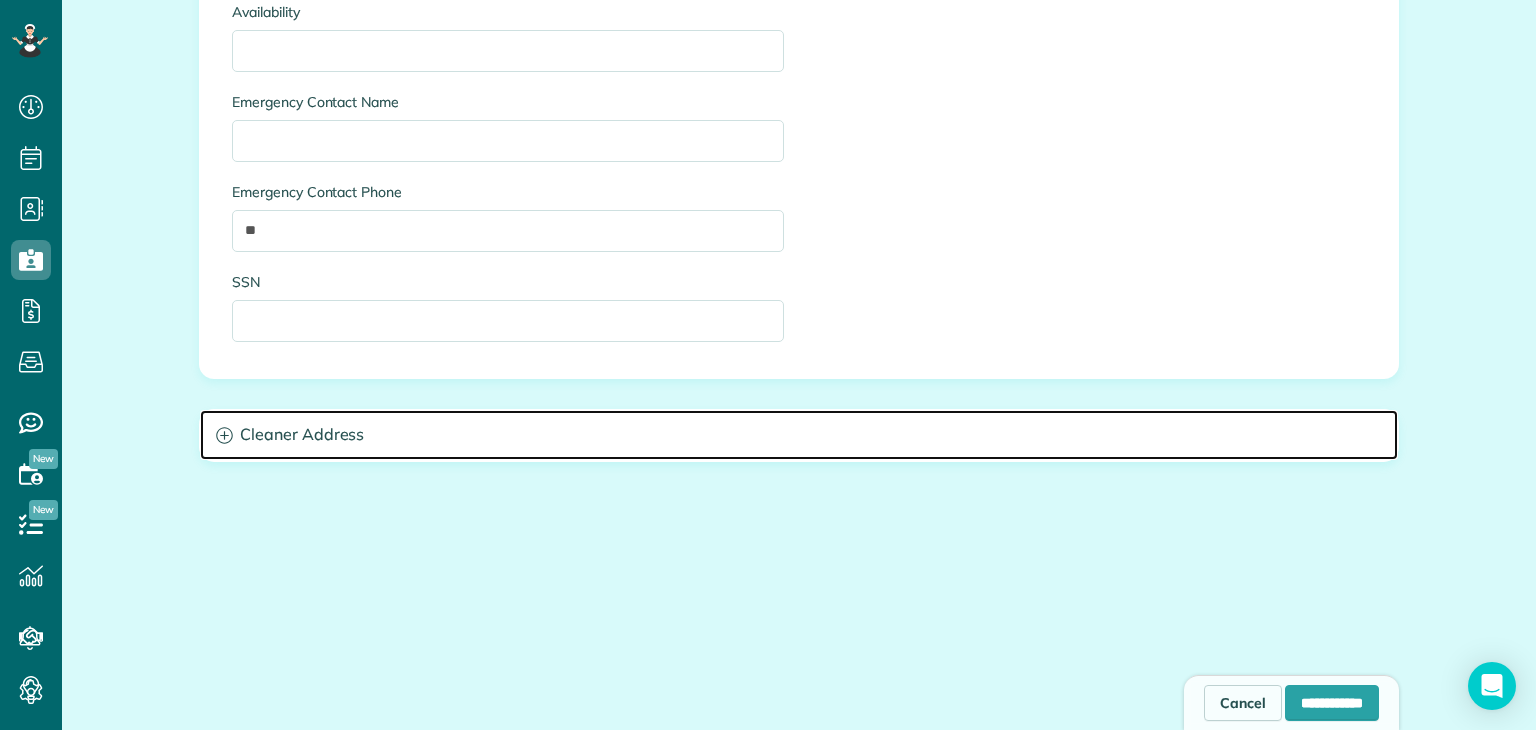 click on "Cleaner Address" at bounding box center [799, 435] 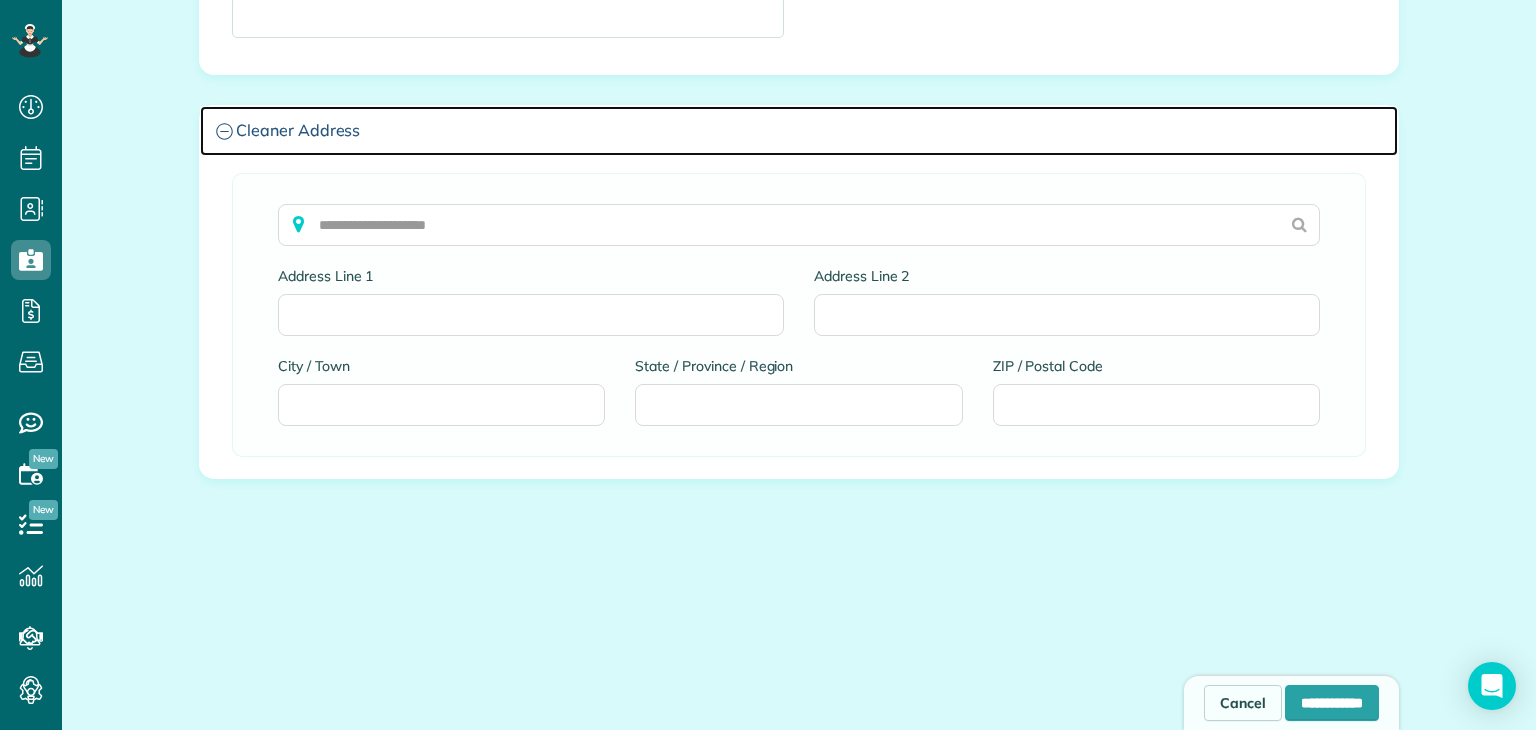 scroll, scrollTop: 2216, scrollLeft: 0, axis: vertical 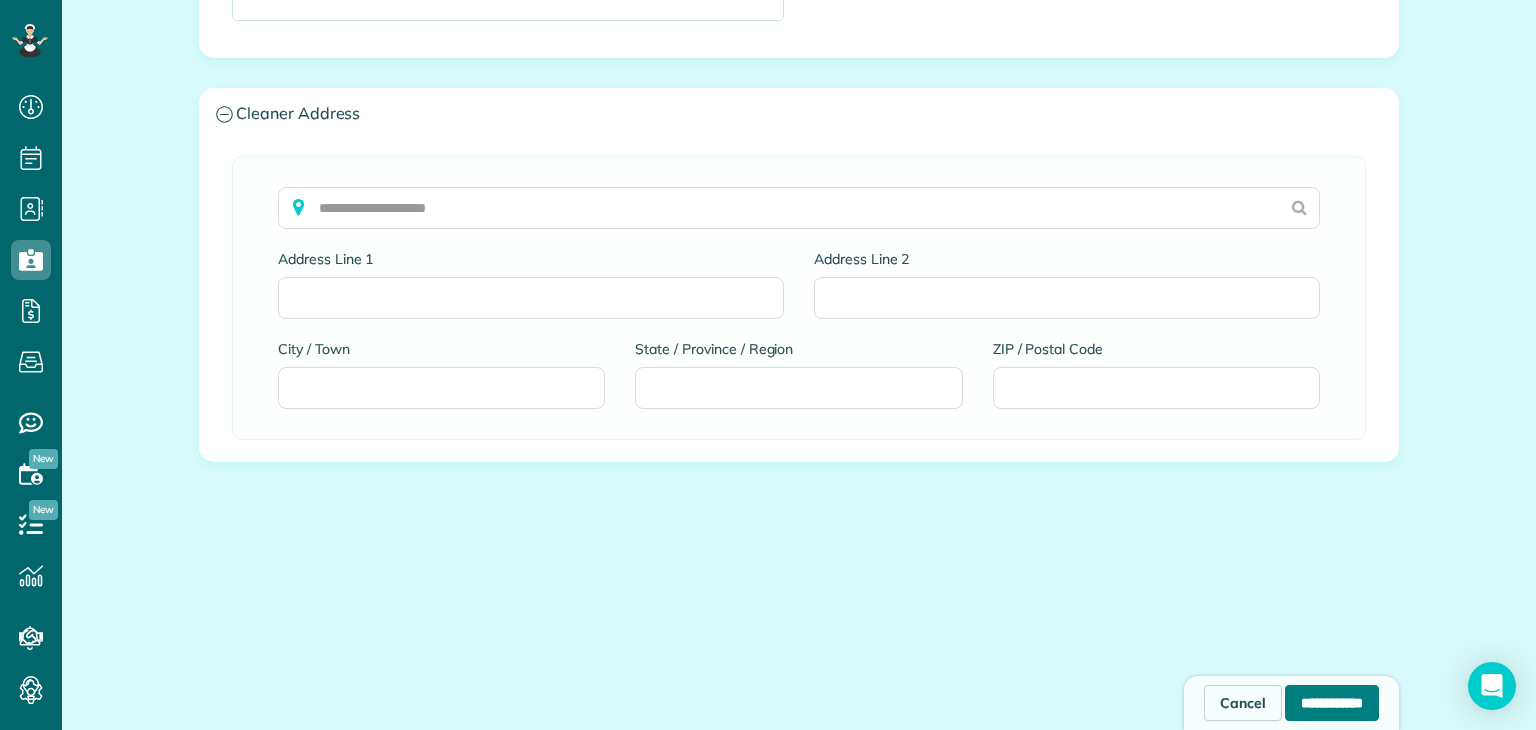 click on "**********" at bounding box center [1332, 703] 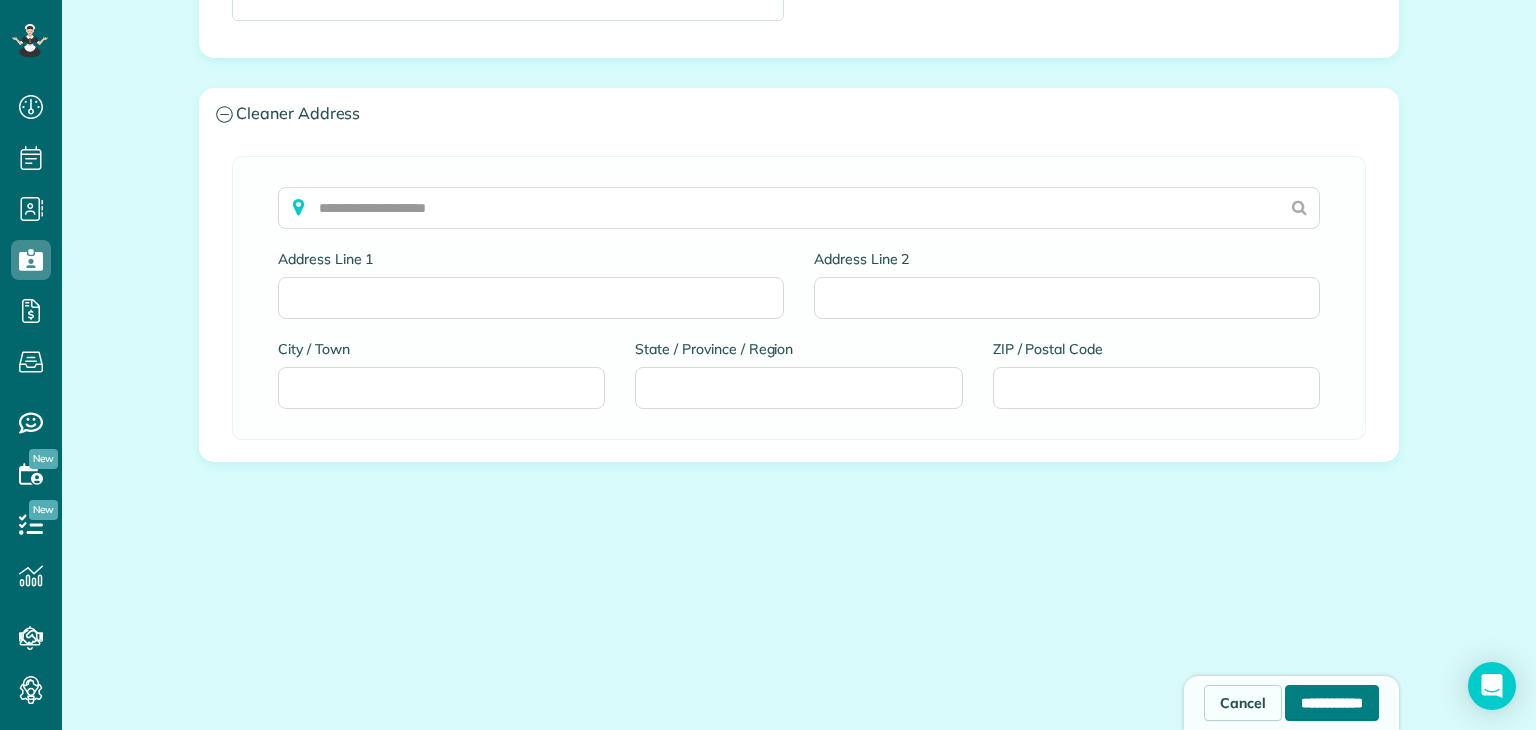 type on "**********" 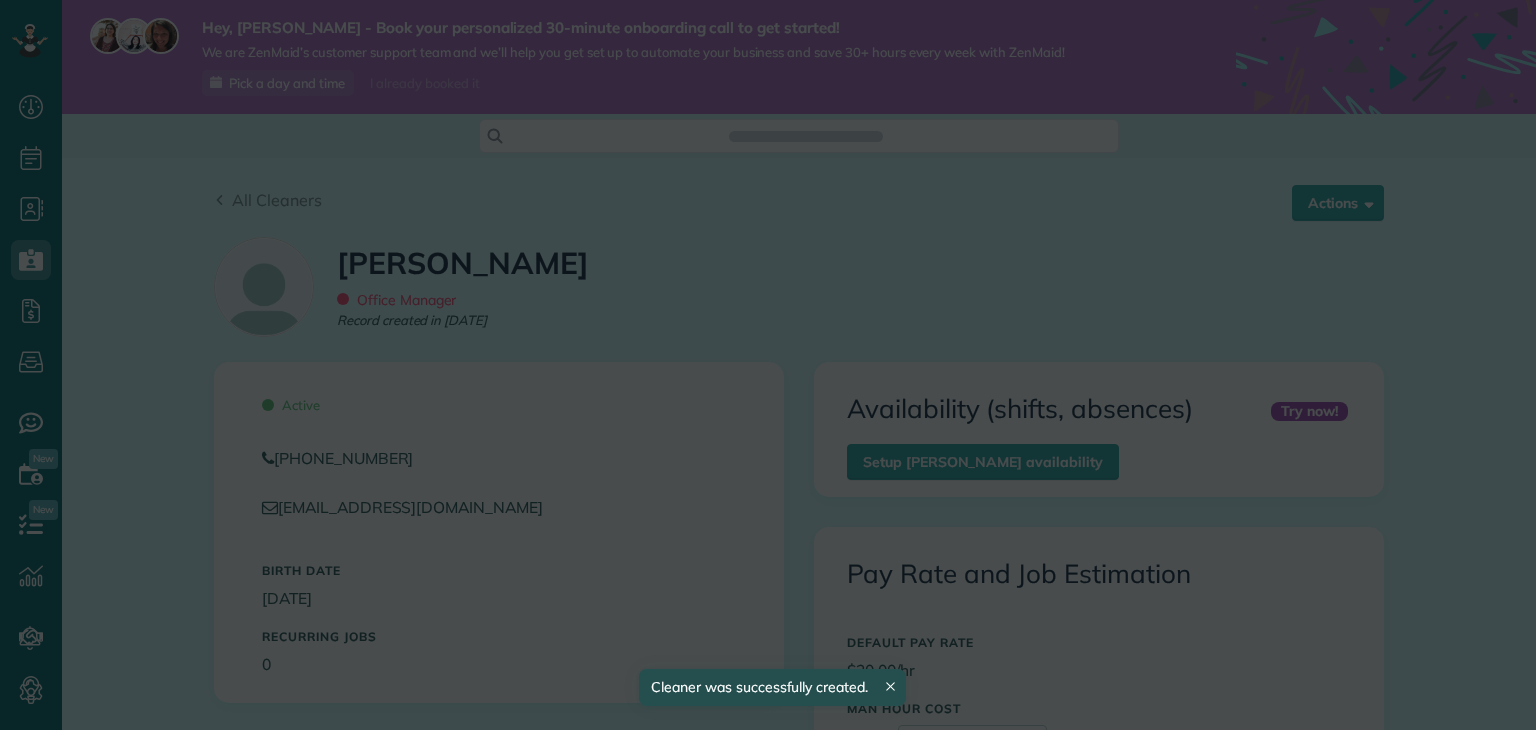 scroll, scrollTop: 0, scrollLeft: 0, axis: both 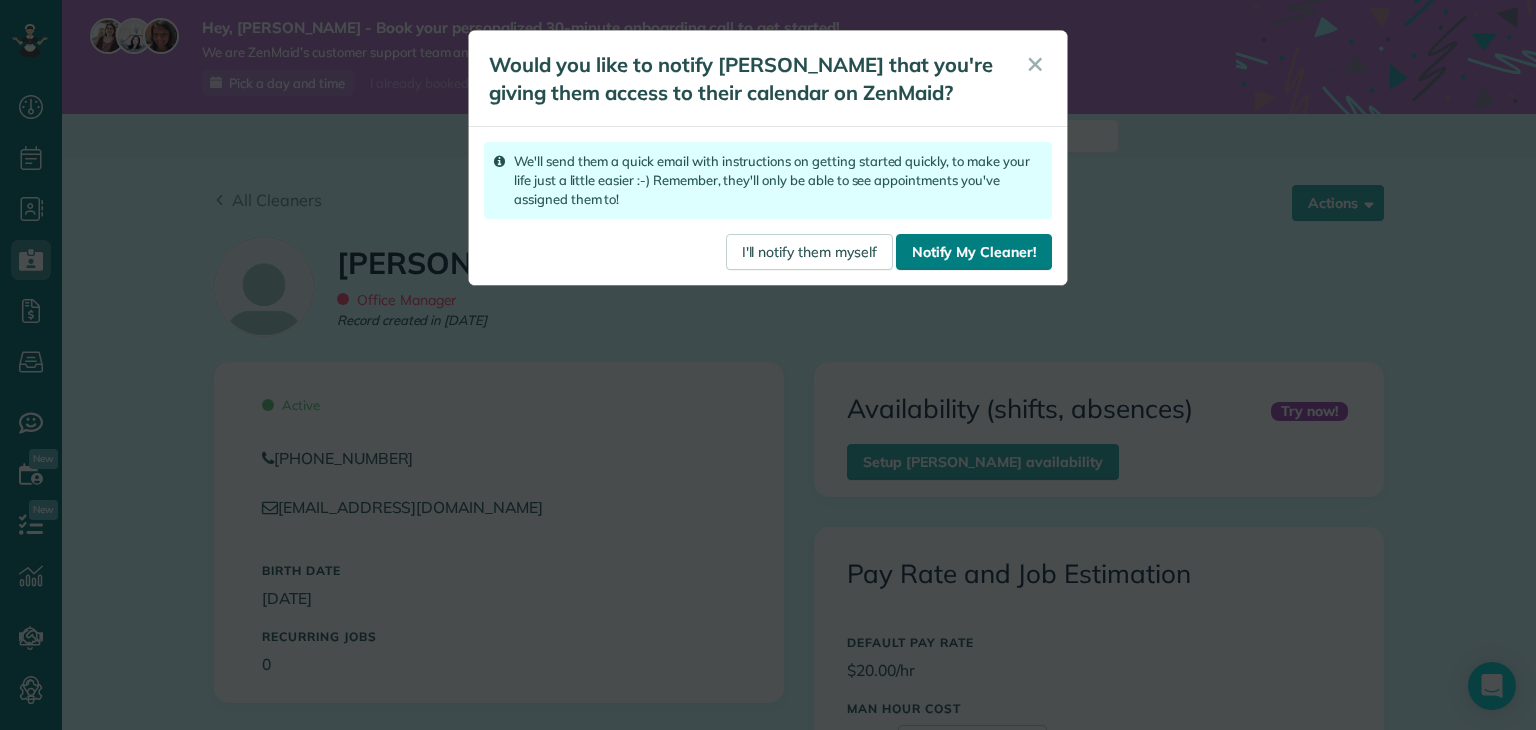 click on "Notify My Cleaner!" at bounding box center [974, 252] 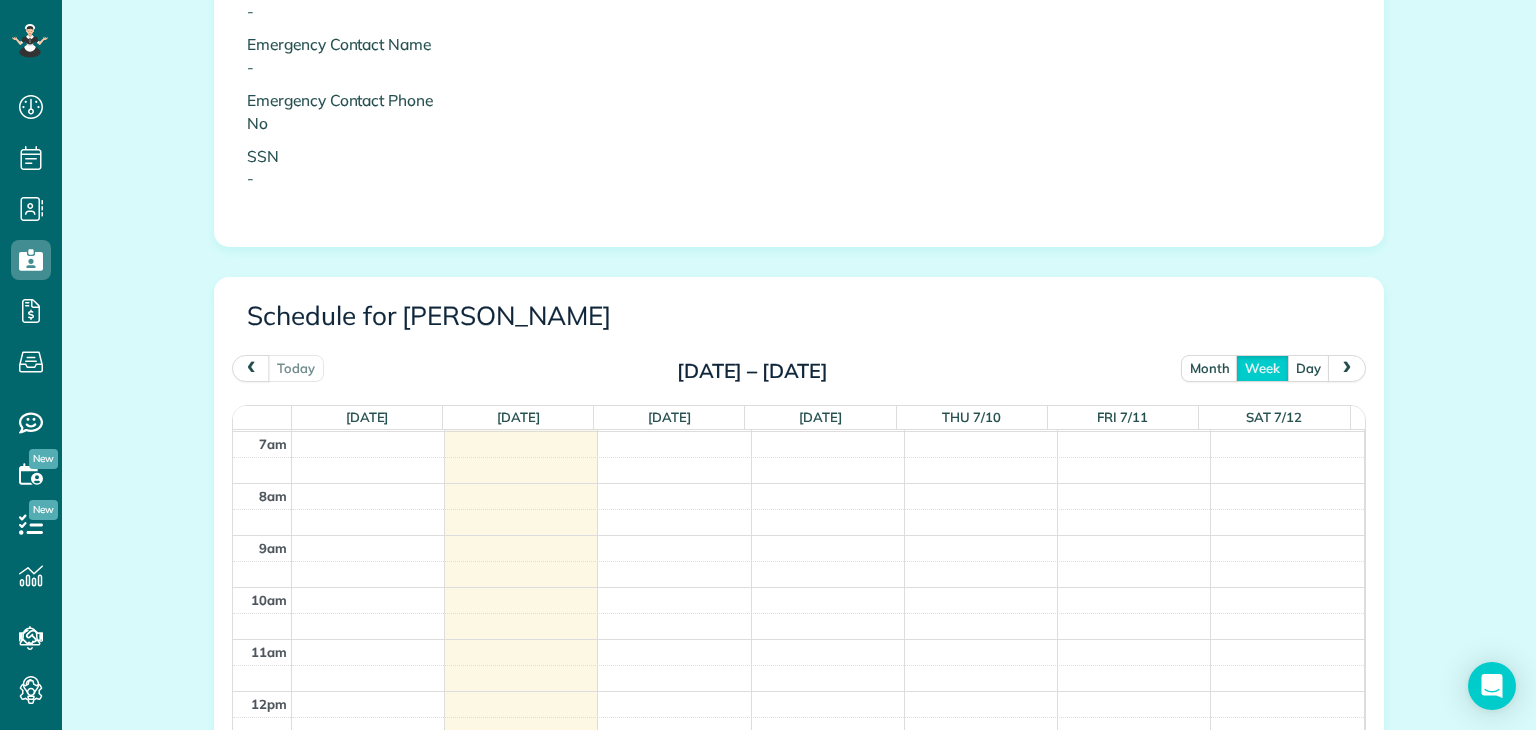 scroll, scrollTop: 1400, scrollLeft: 0, axis: vertical 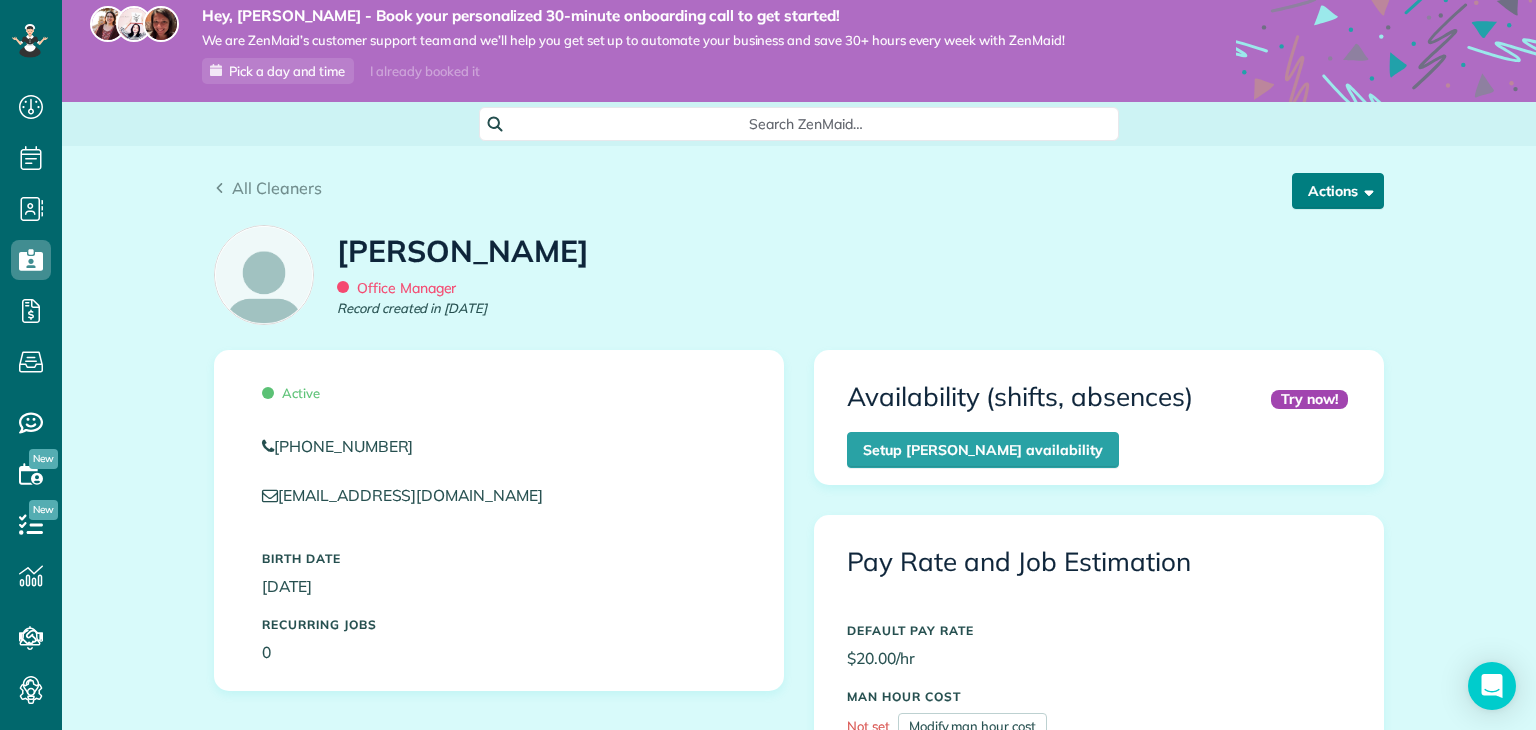 click on "Actions" at bounding box center [1338, 191] 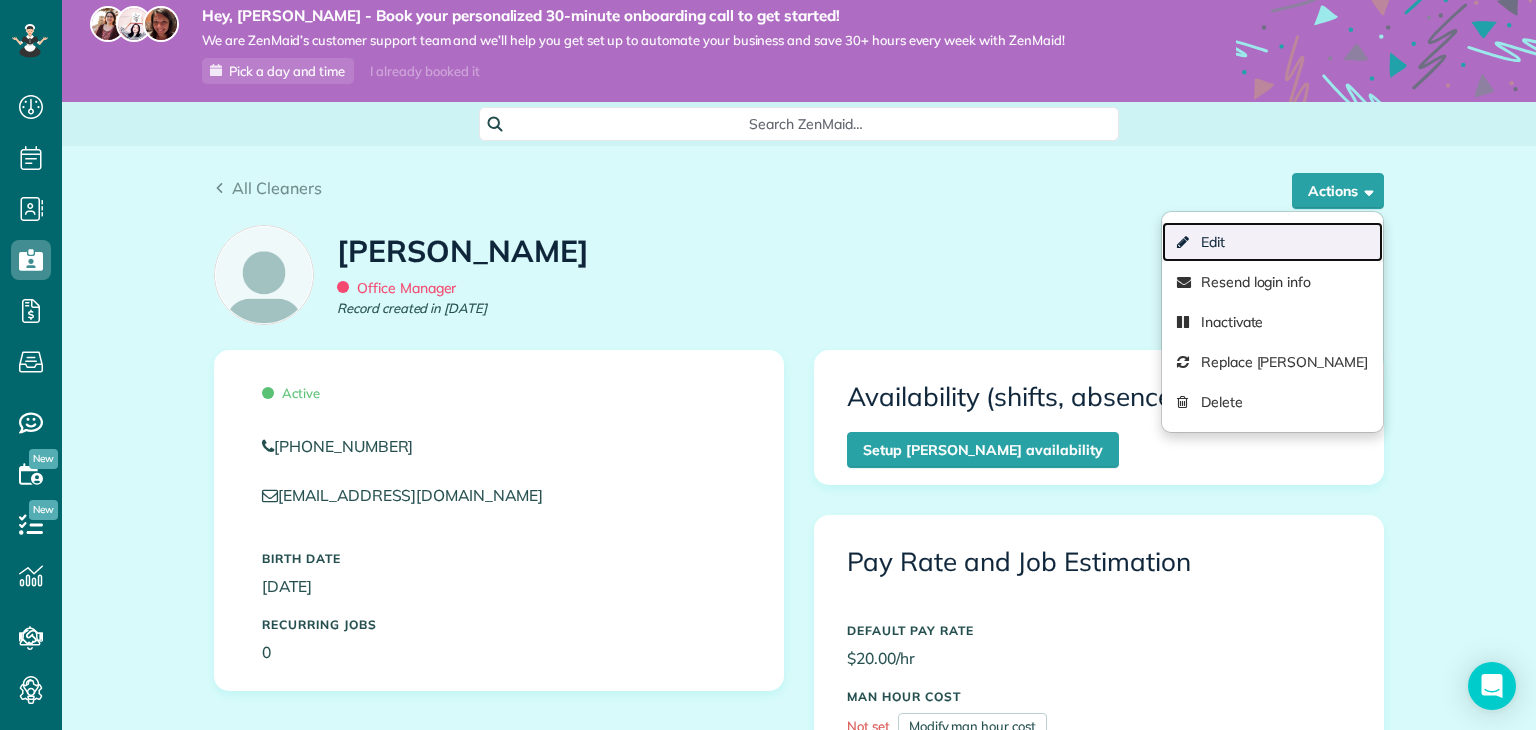 click on "Edit" at bounding box center (1272, 242) 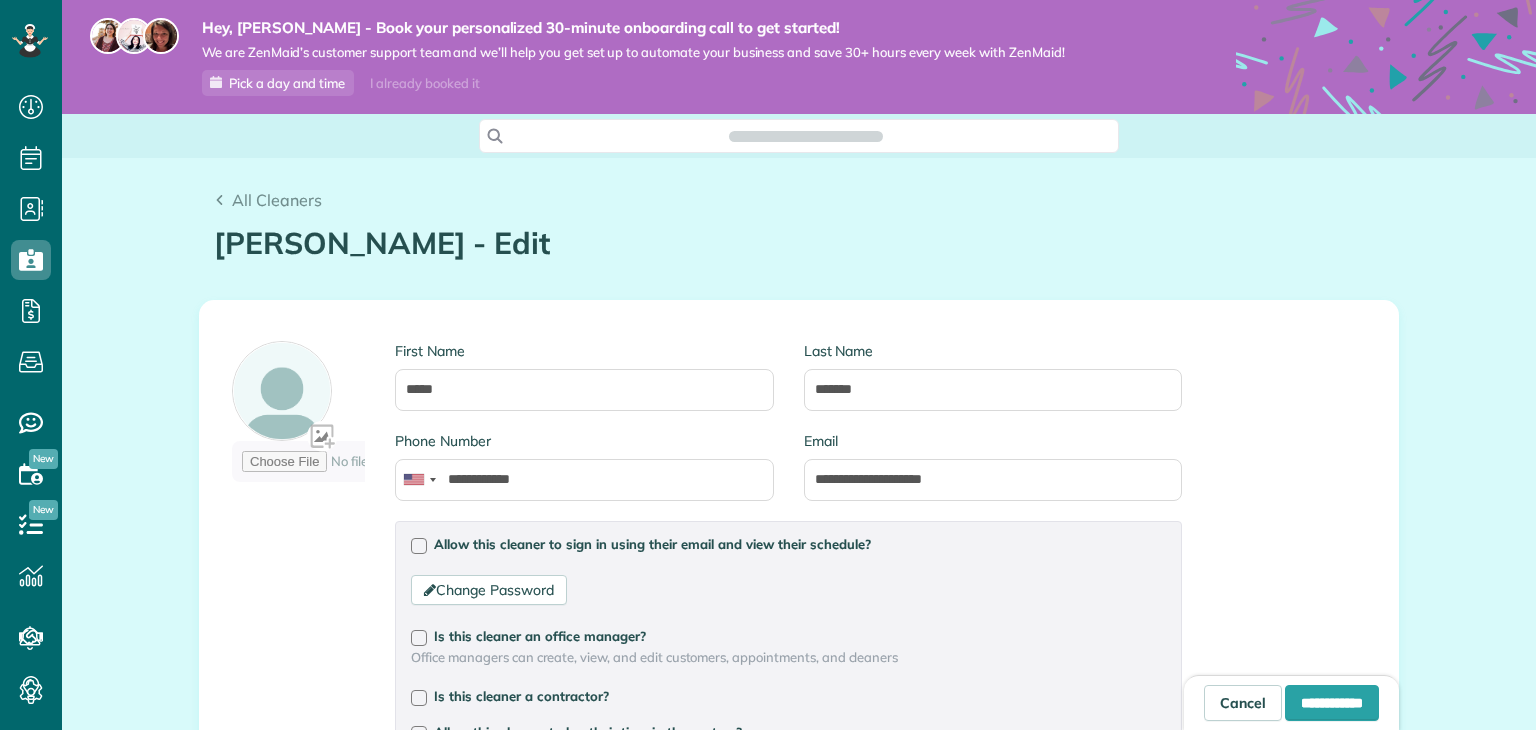 scroll, scrollTop: 0, scrollLeft: 0, axis: both 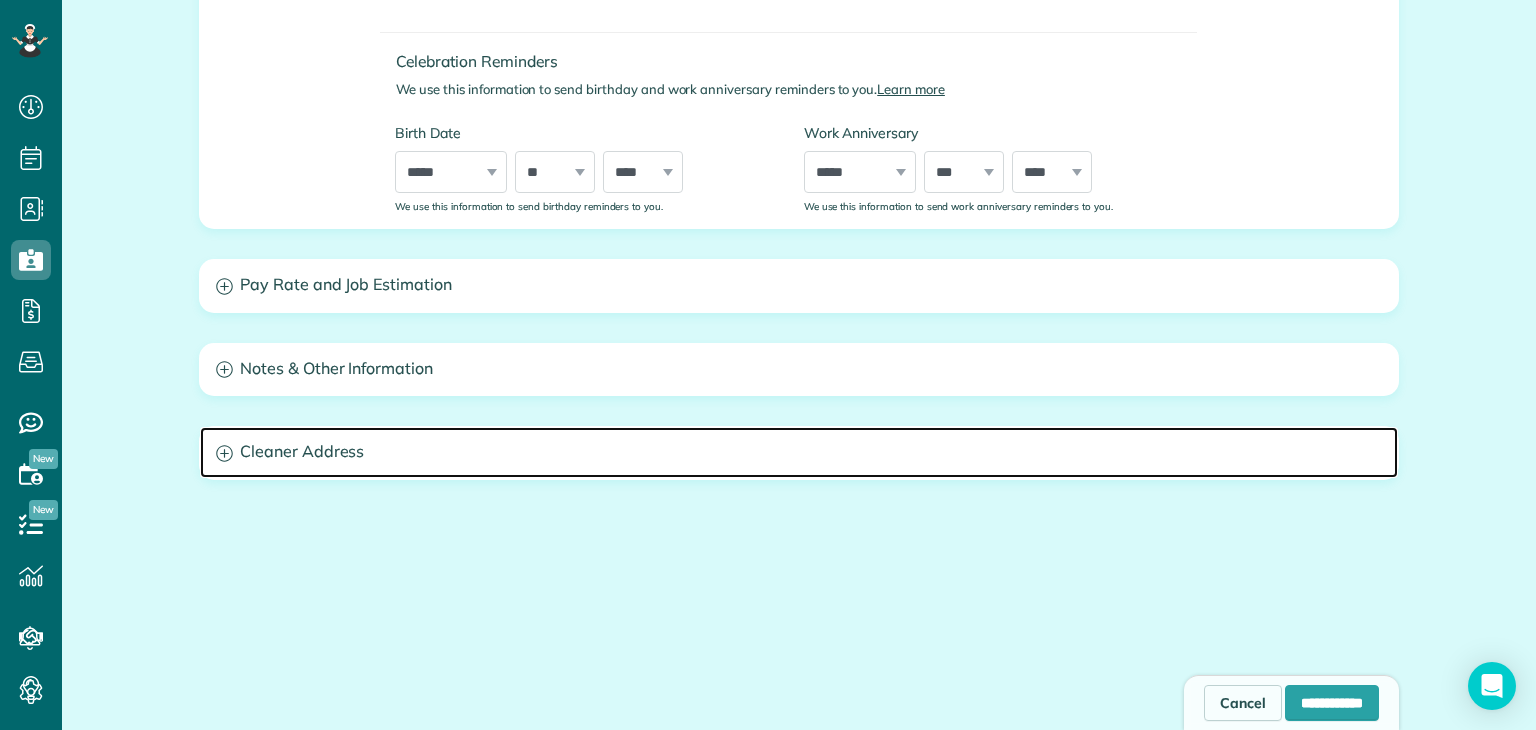 click on "Cleaner Address" at bounding box center (799, 452) 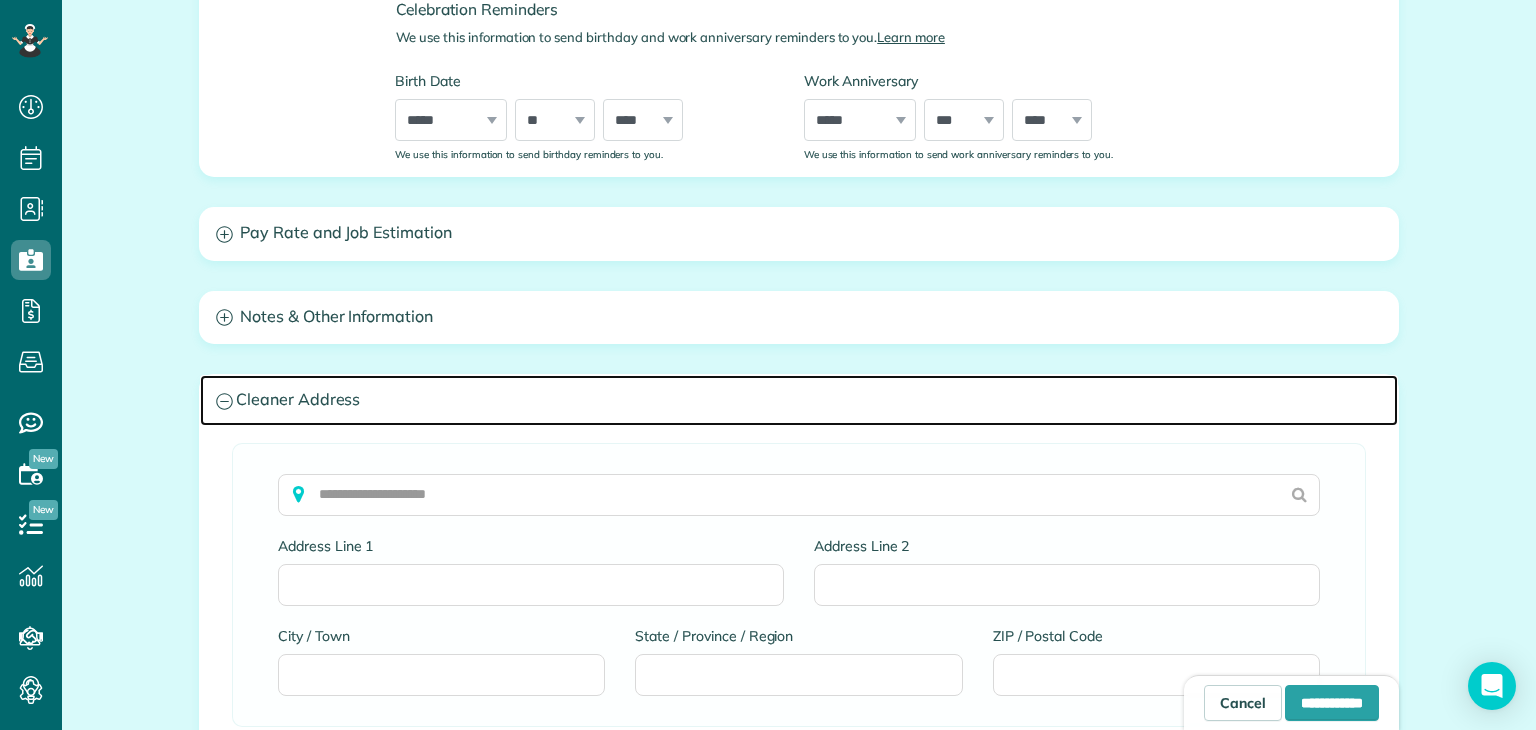 scroll, scrollTop: 1100, scrollLeft: 0, axis: vertical 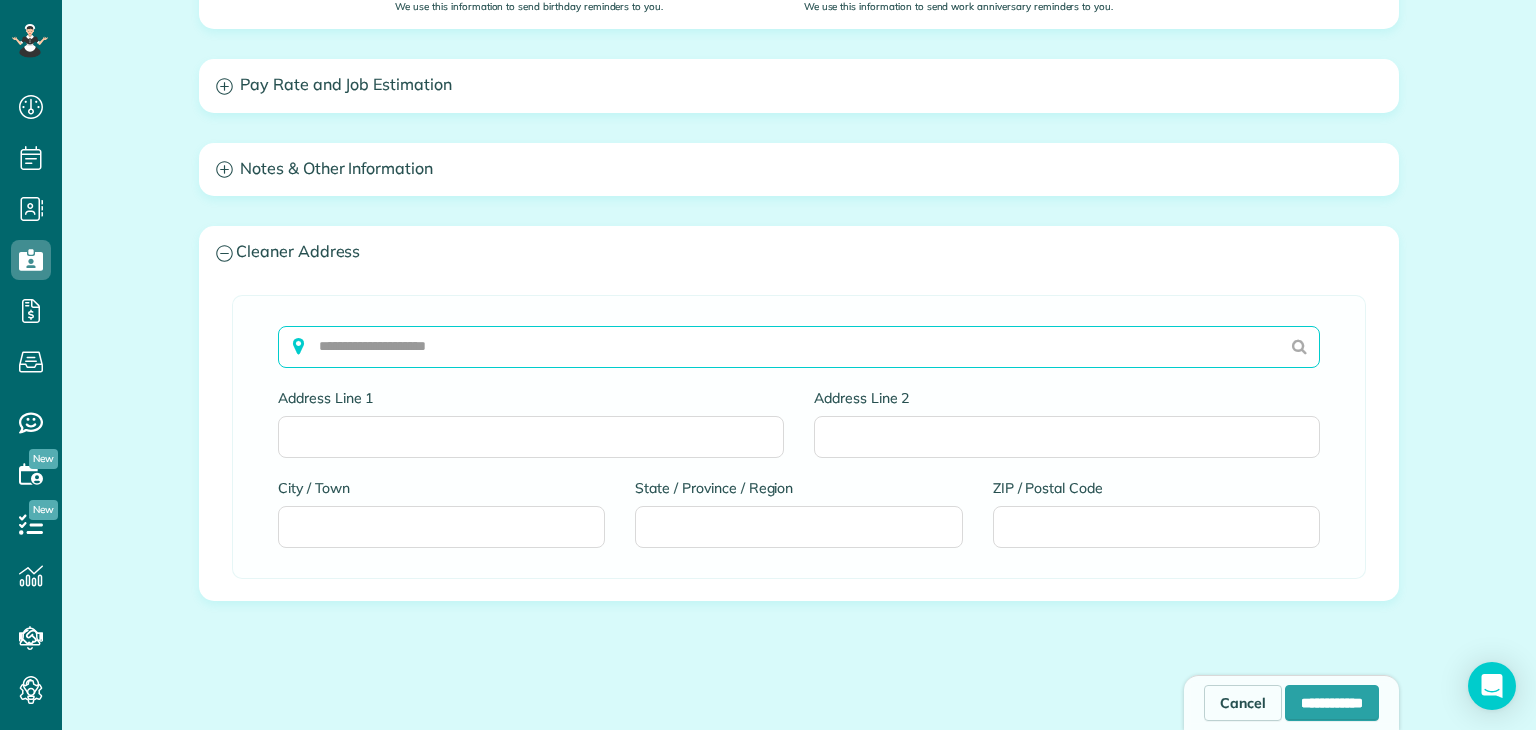 click at bounding box center [799, 347] 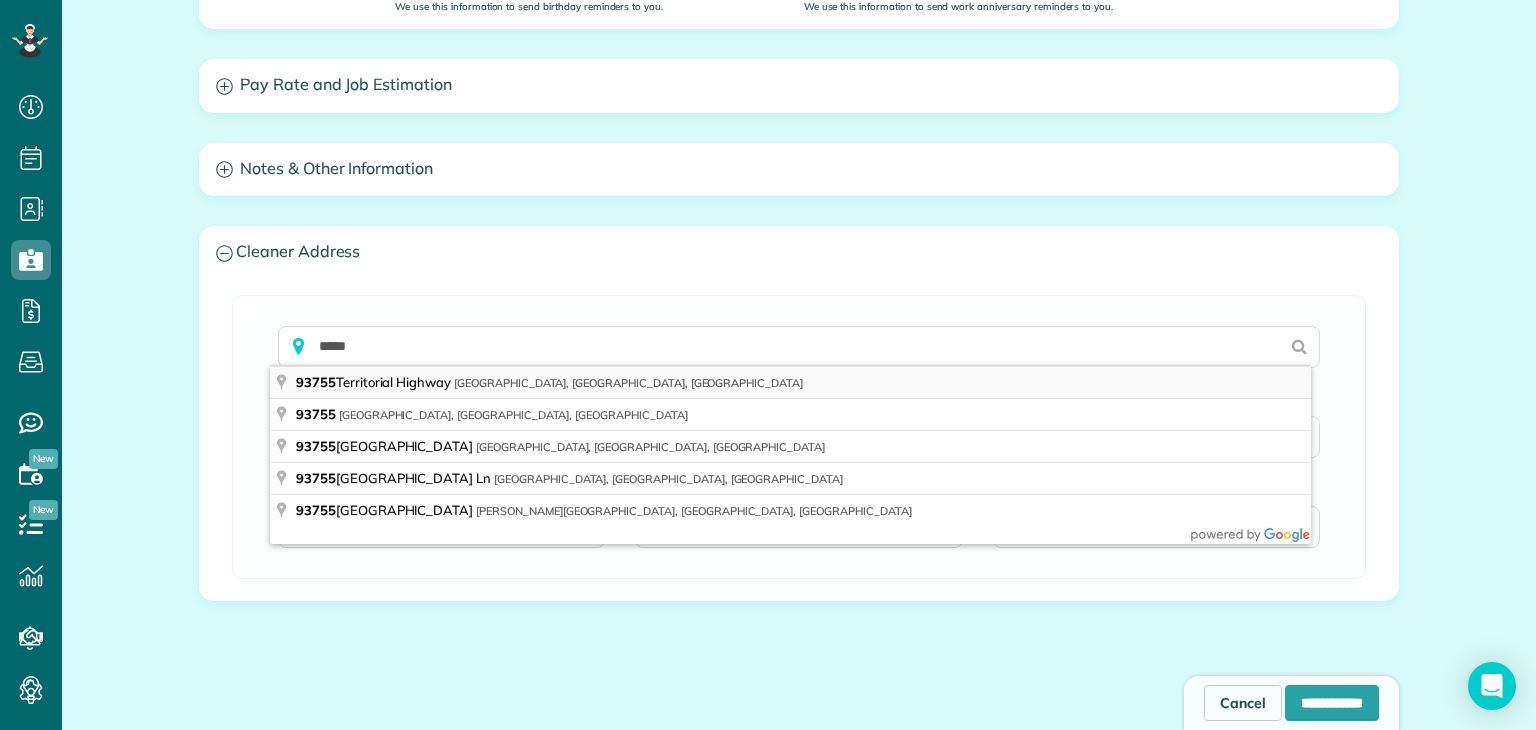 type on "**********" 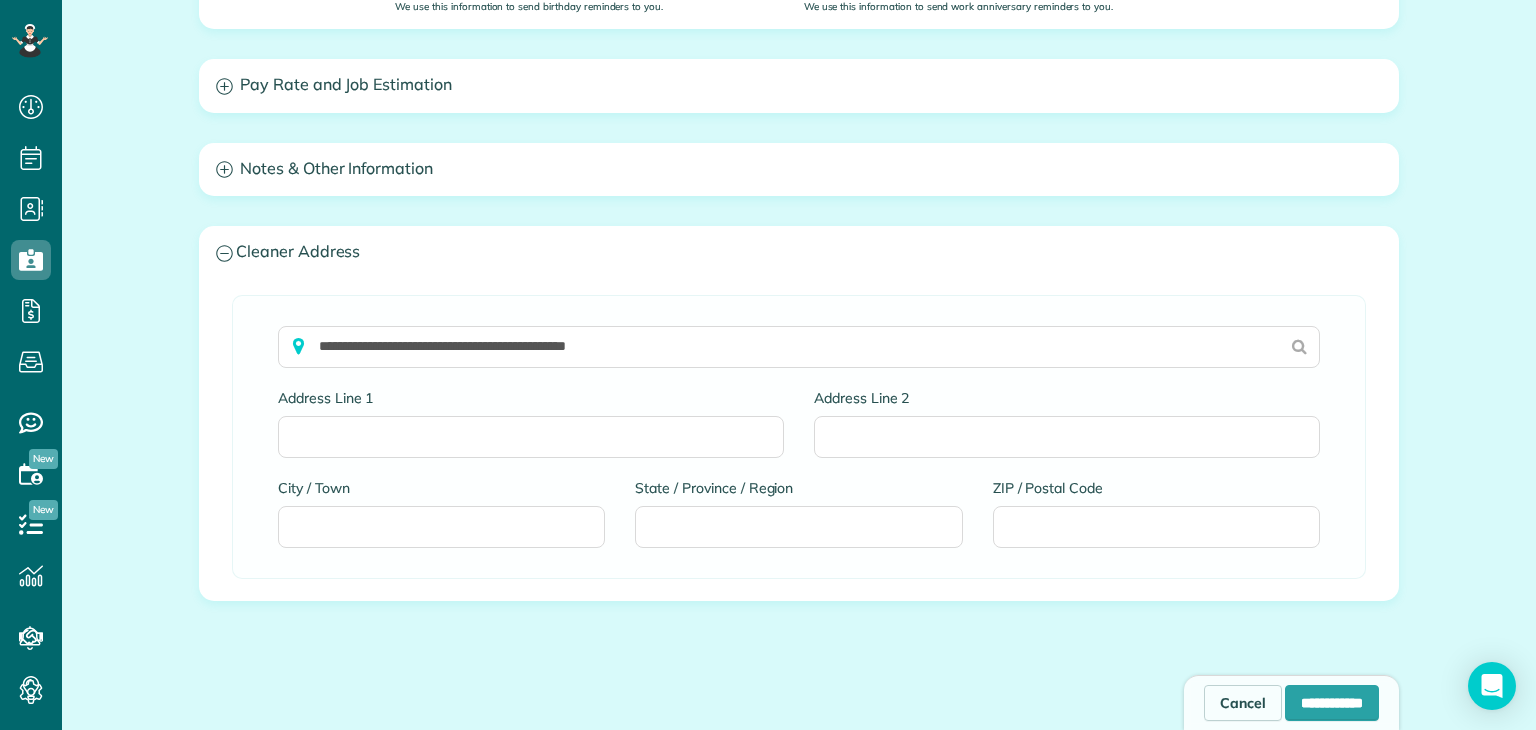 type on "**********" 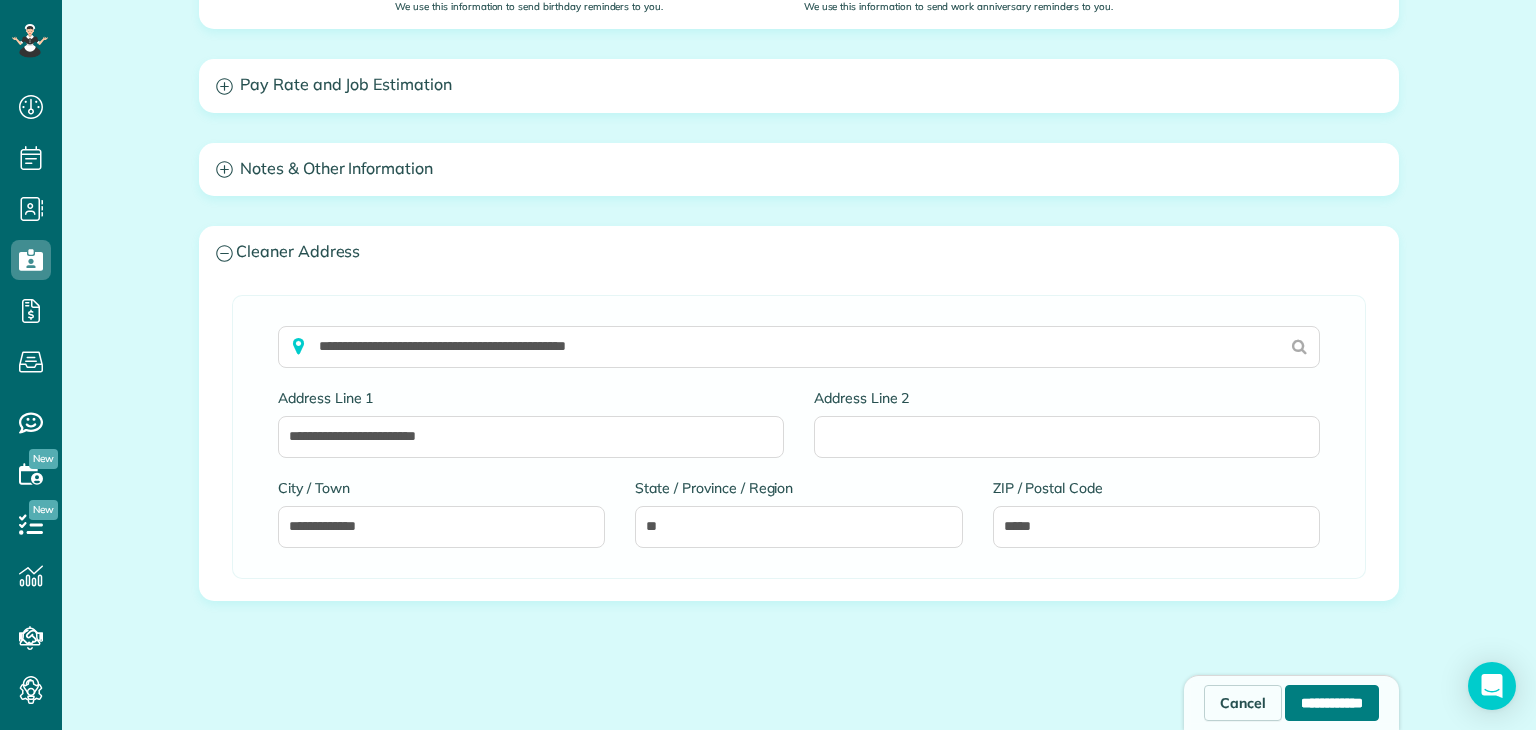 click on "**********" at bounding box center [1332, 703] 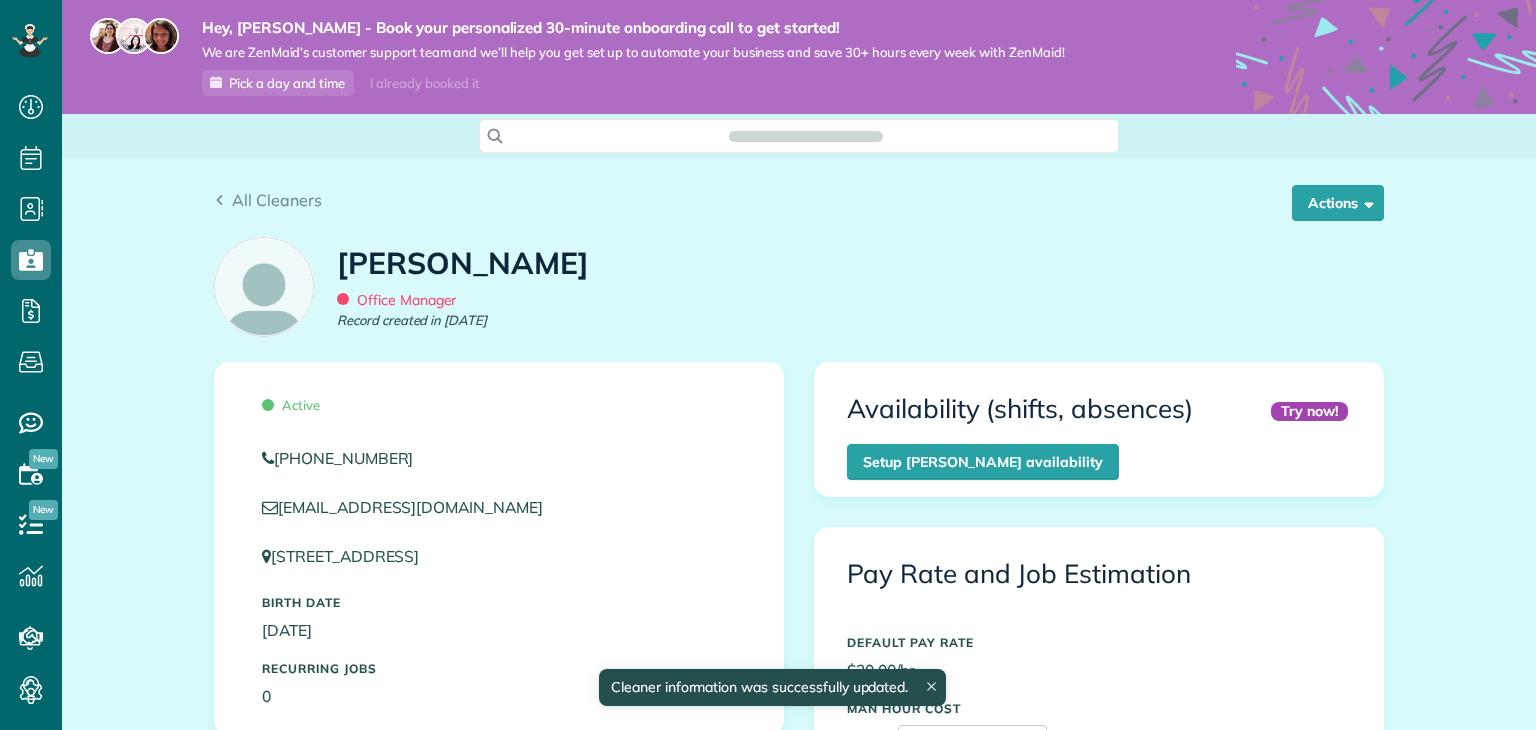 scroll, scrollTop: 0, scrollLeft: 0, axis: both 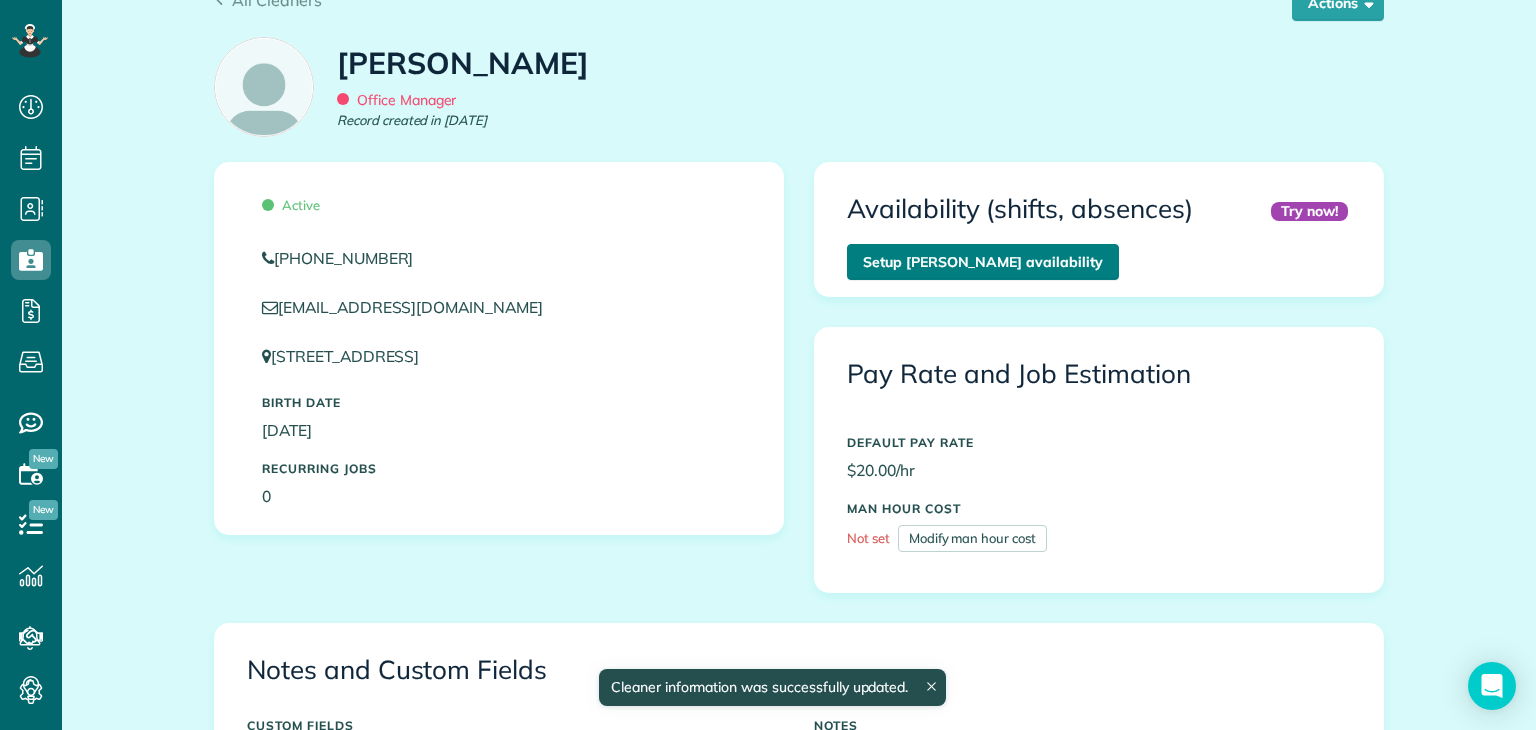 click on "Setup [PERSON_NAME] availability" at bounding box center [983, 262] 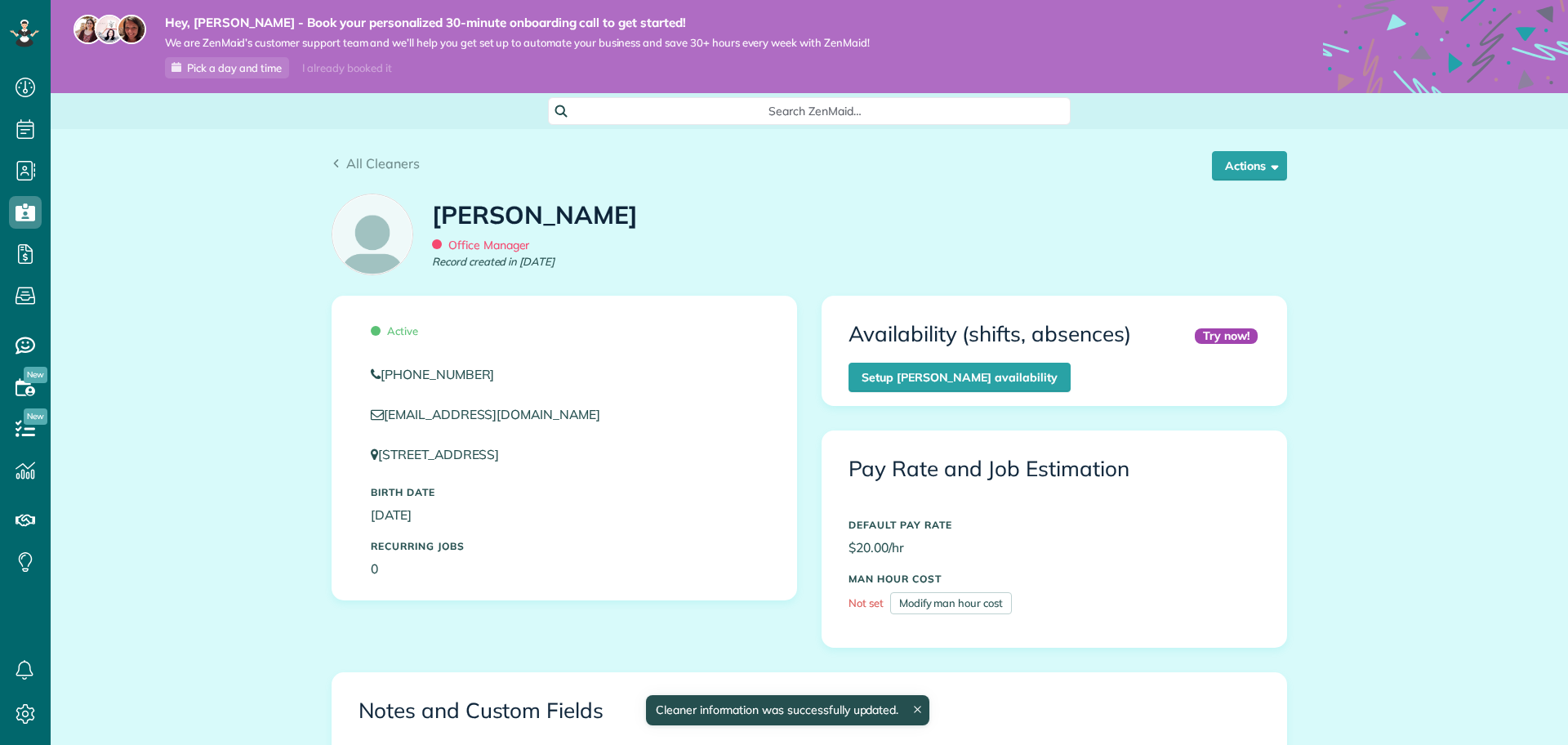 scroll, scrollTop: 0, scrollLeft: 0, axis: both 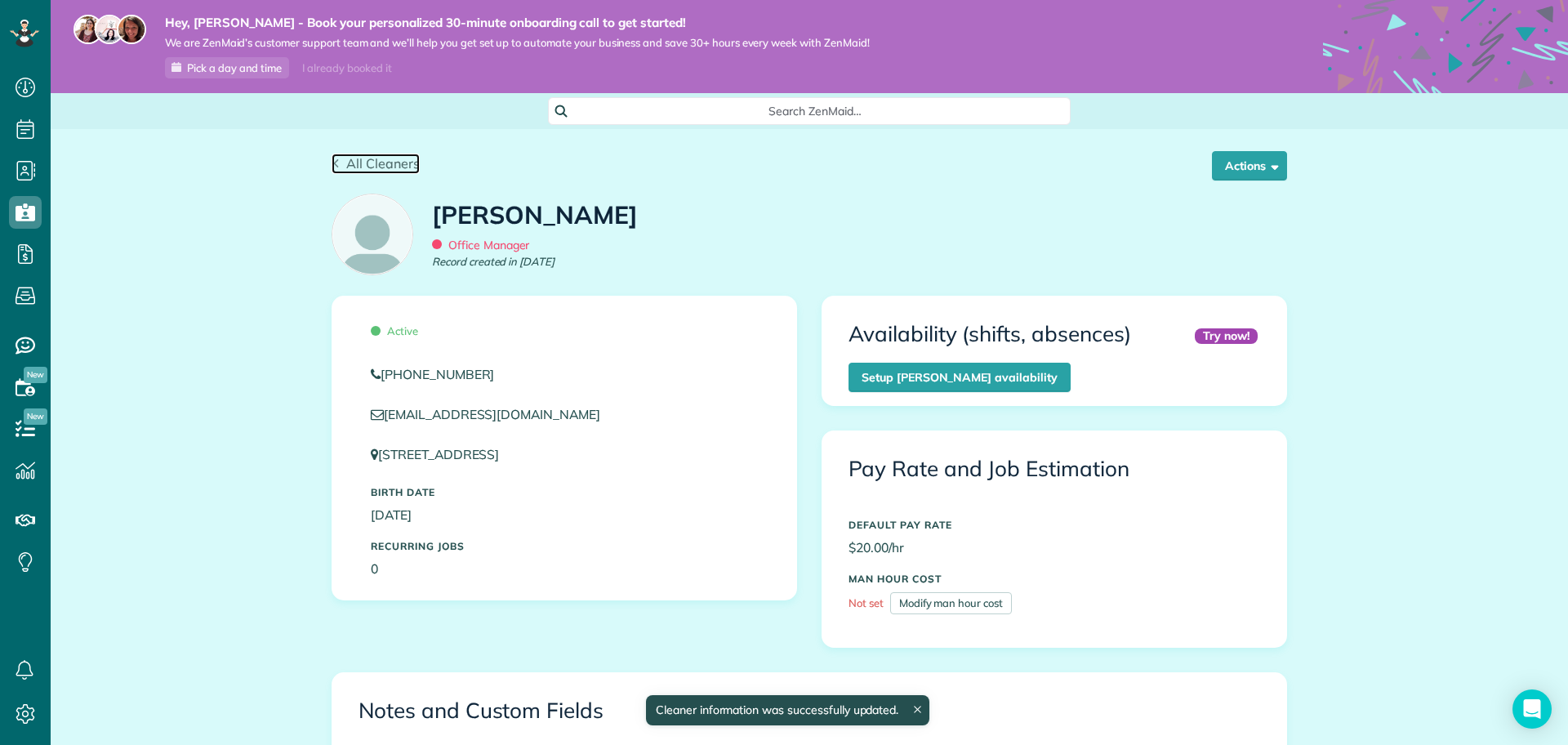click on "All Cleaners" at bounding box center [383, 163] 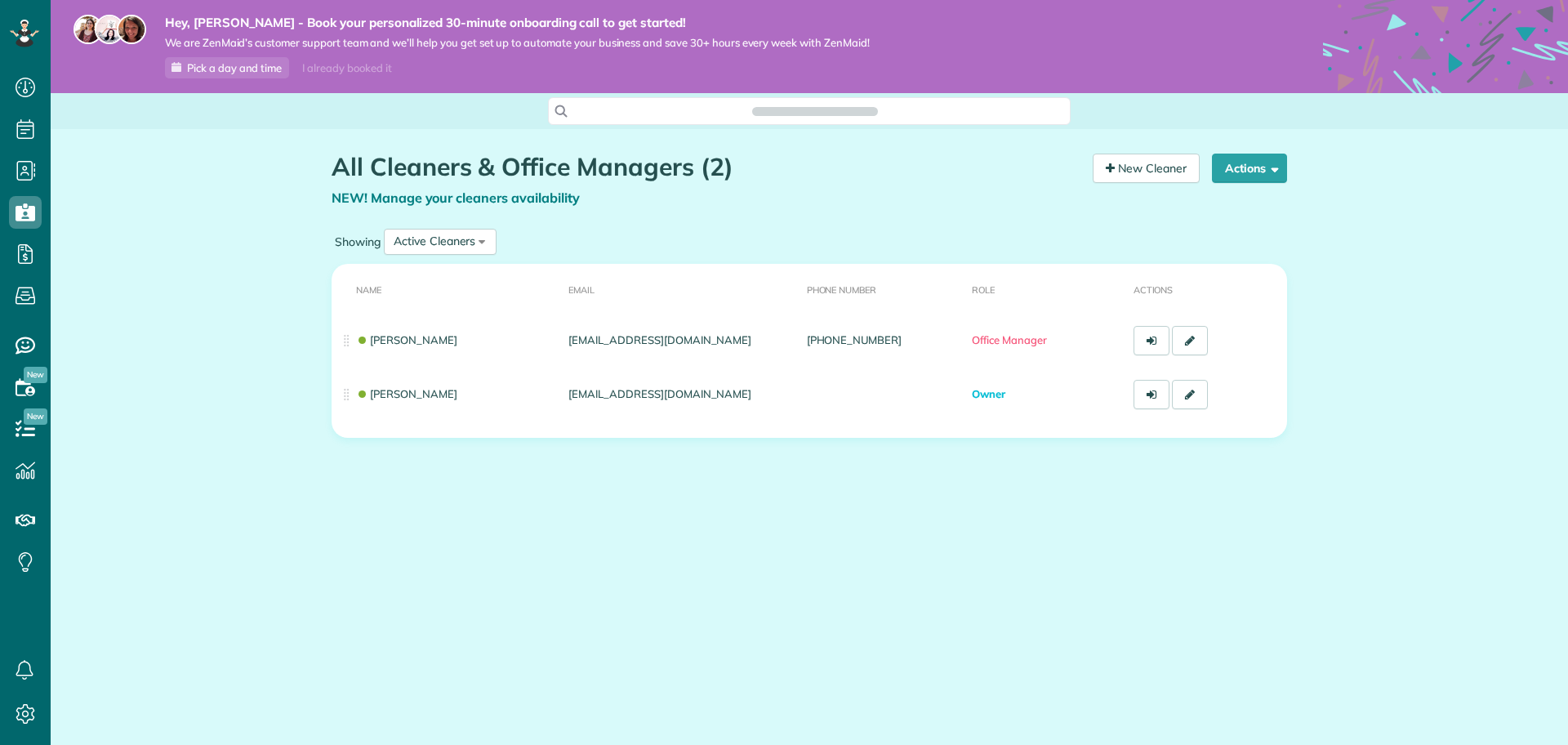 scroll, scrollTop: 0, scrollLeft: 0, axis: both 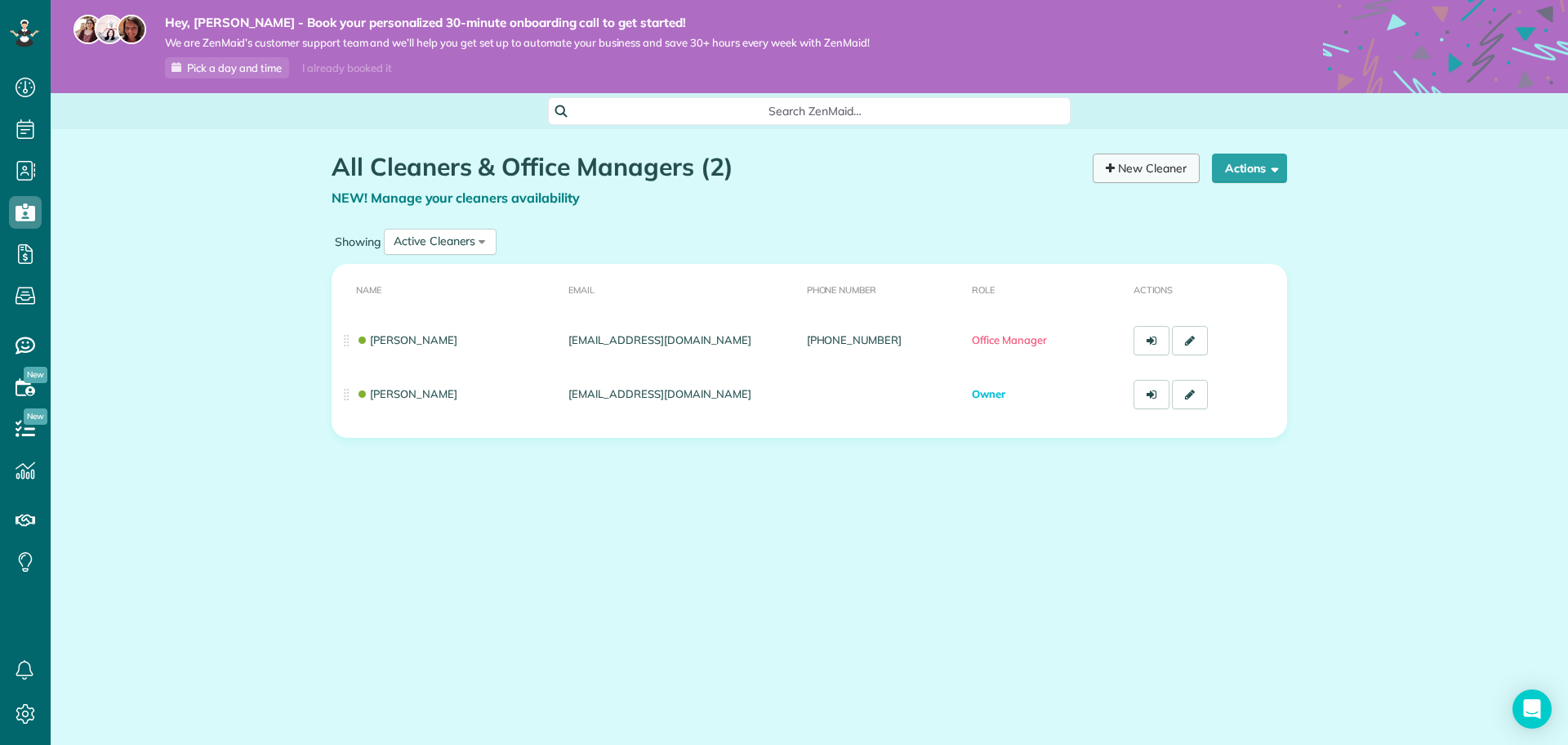 click on "New Cleaner" at bounding box center (1146, 168) 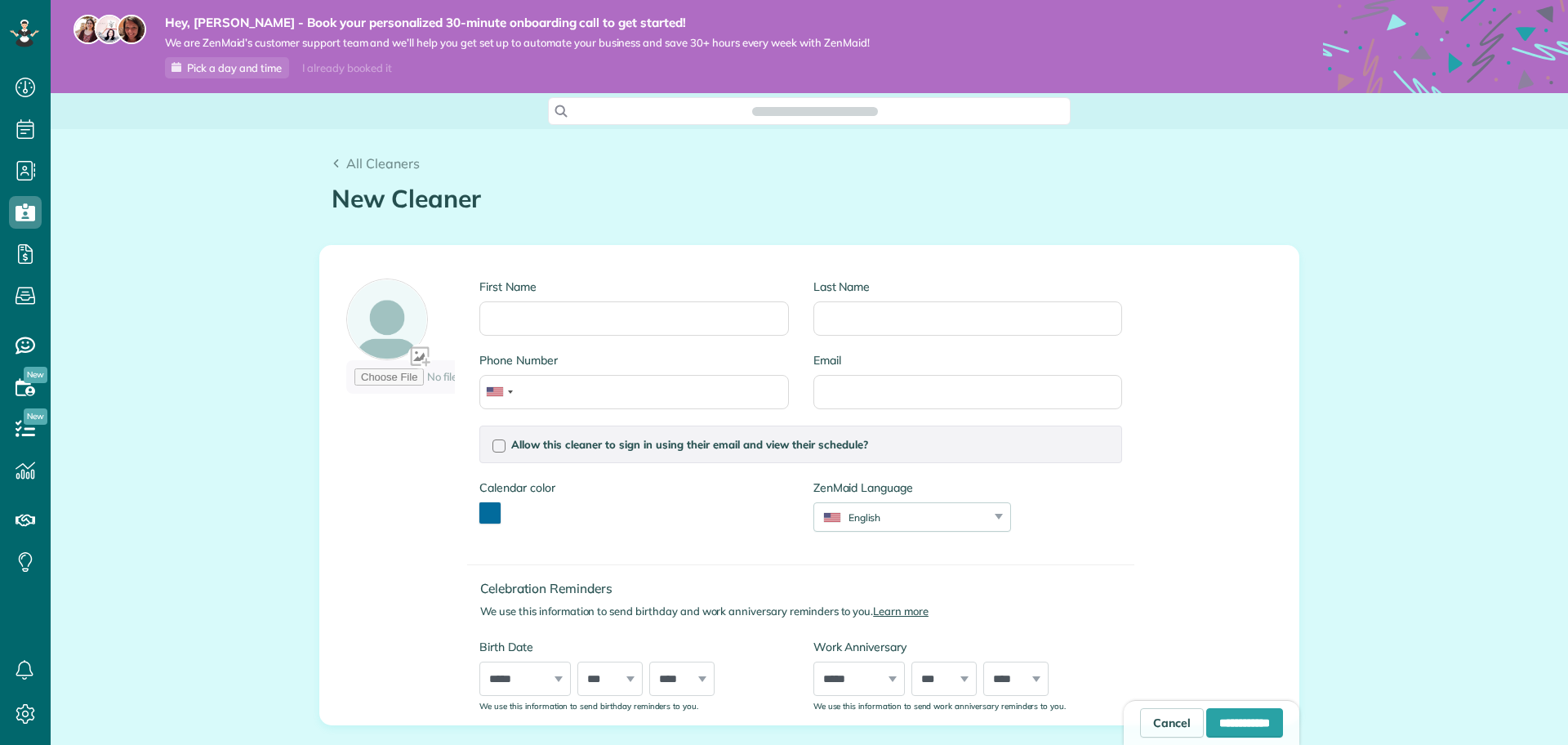 scroll, scrollTop: 0, scrollLeft: 0, axis: both 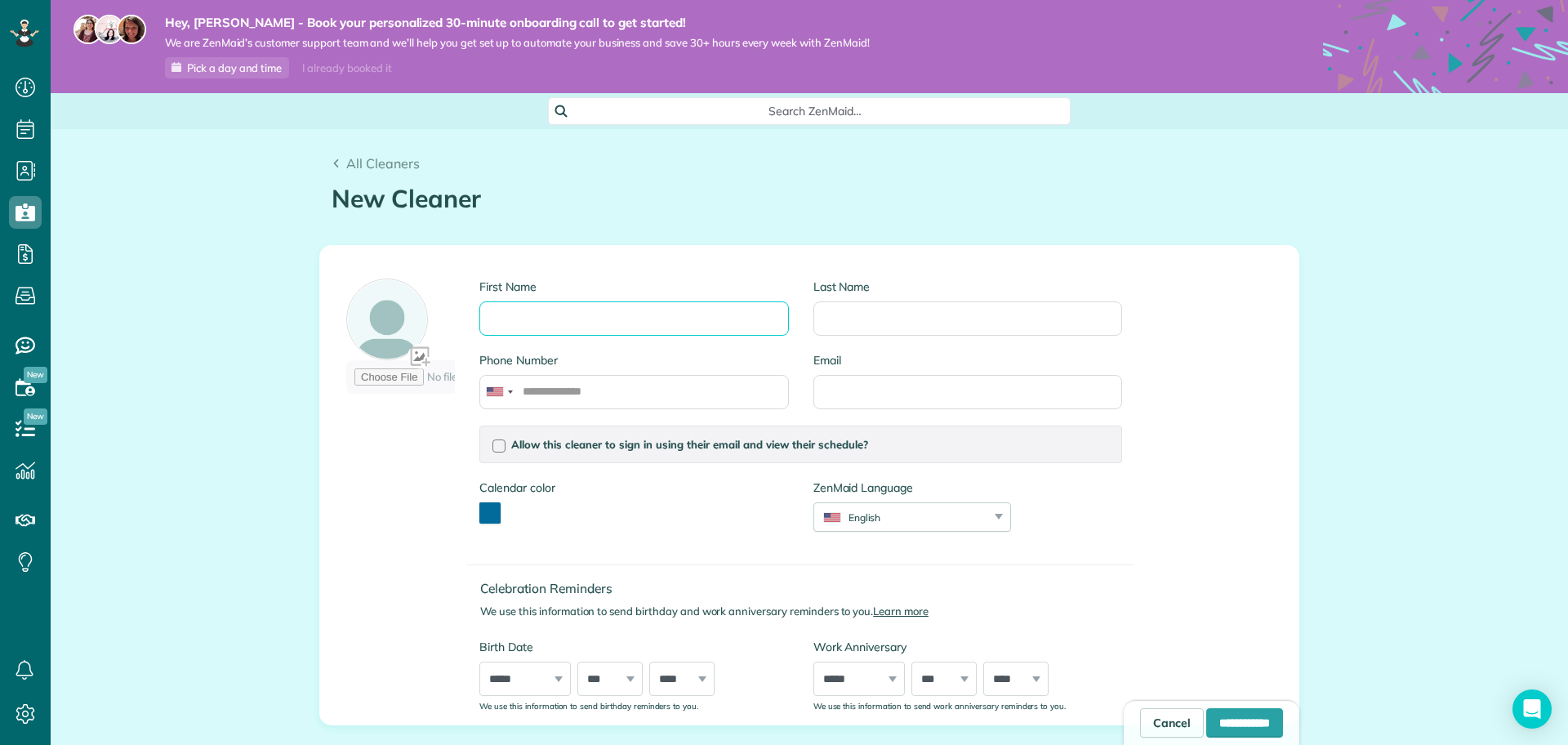 click on "First Name" at bounding box center (634, 319) 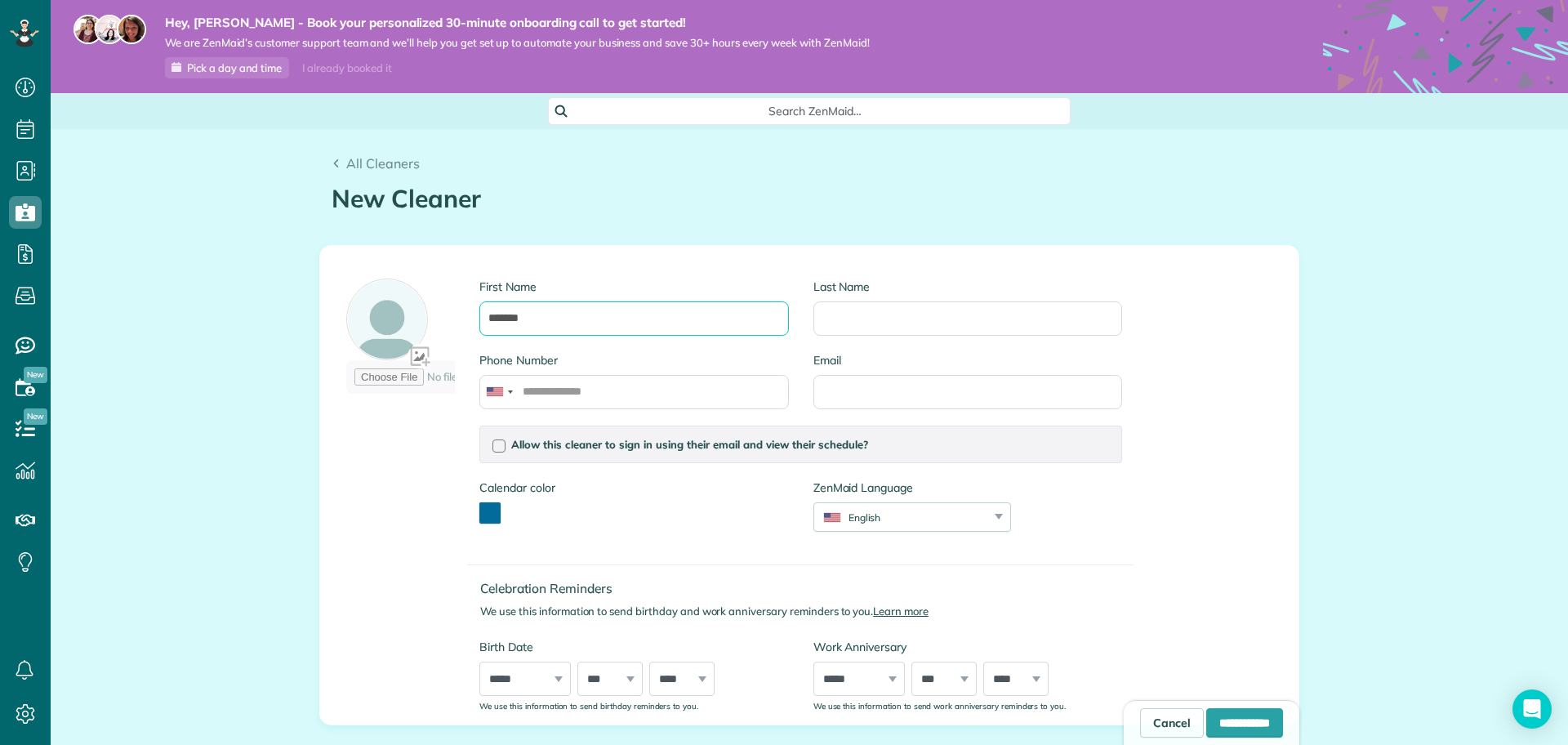 type on "*******" 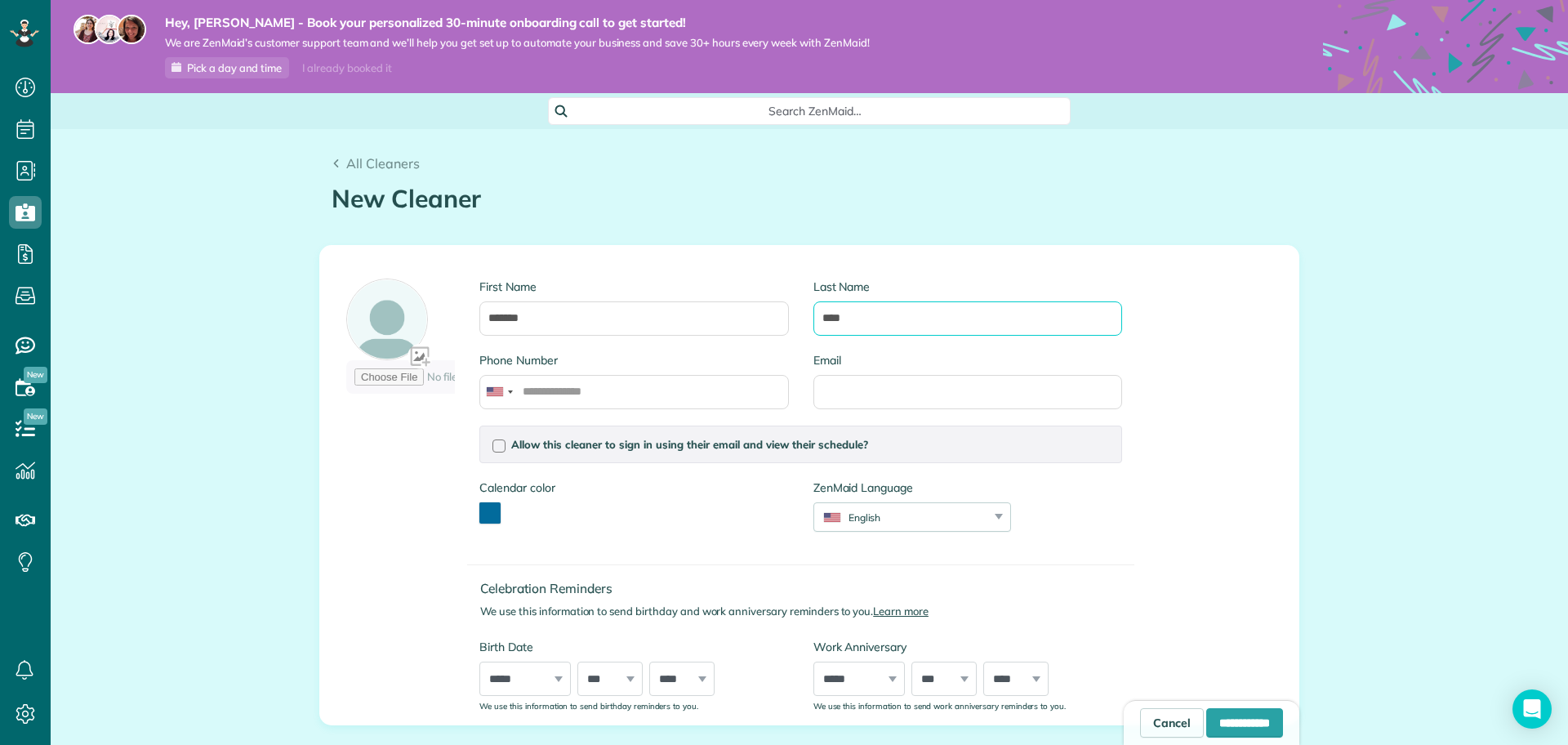 type on "****" 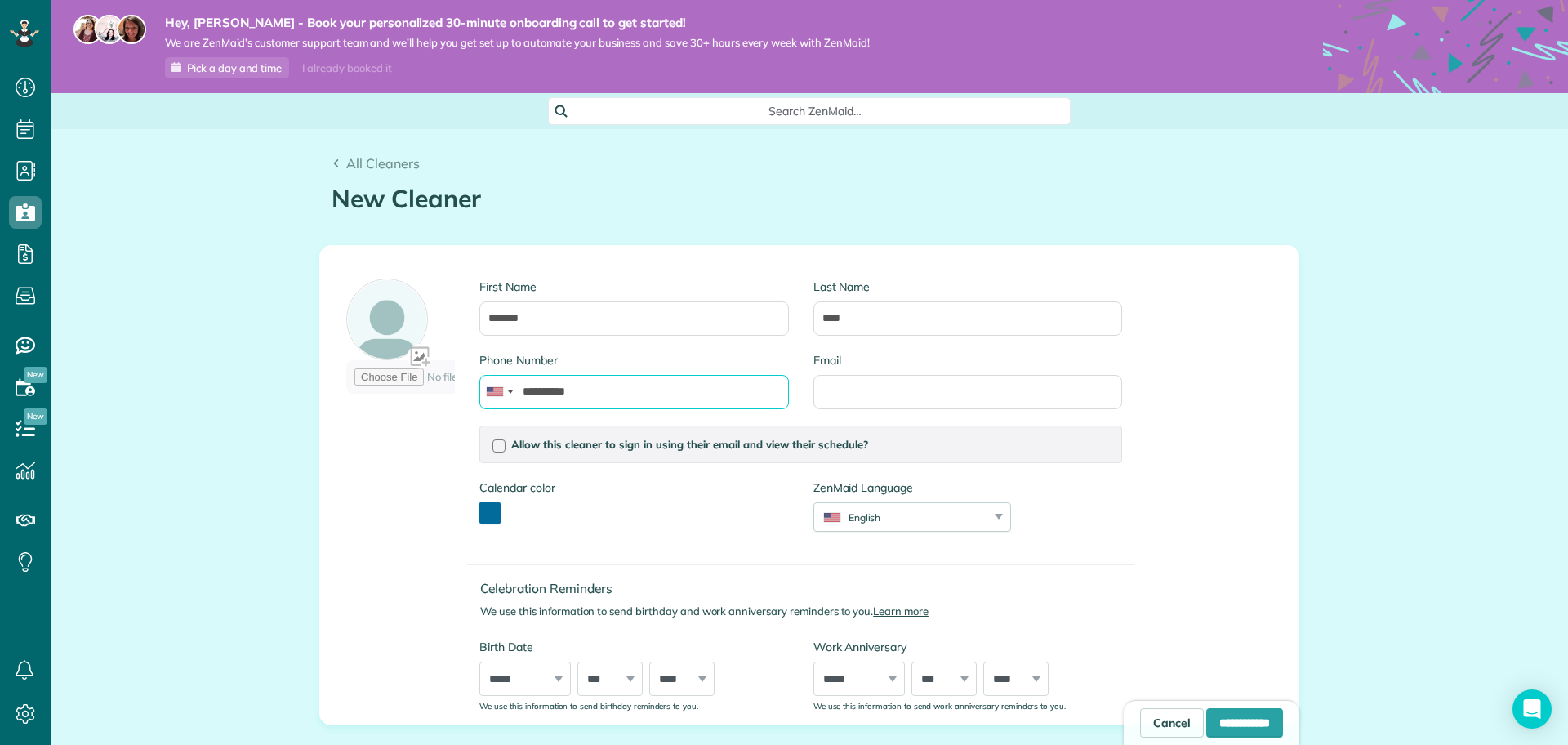 type on "**********" 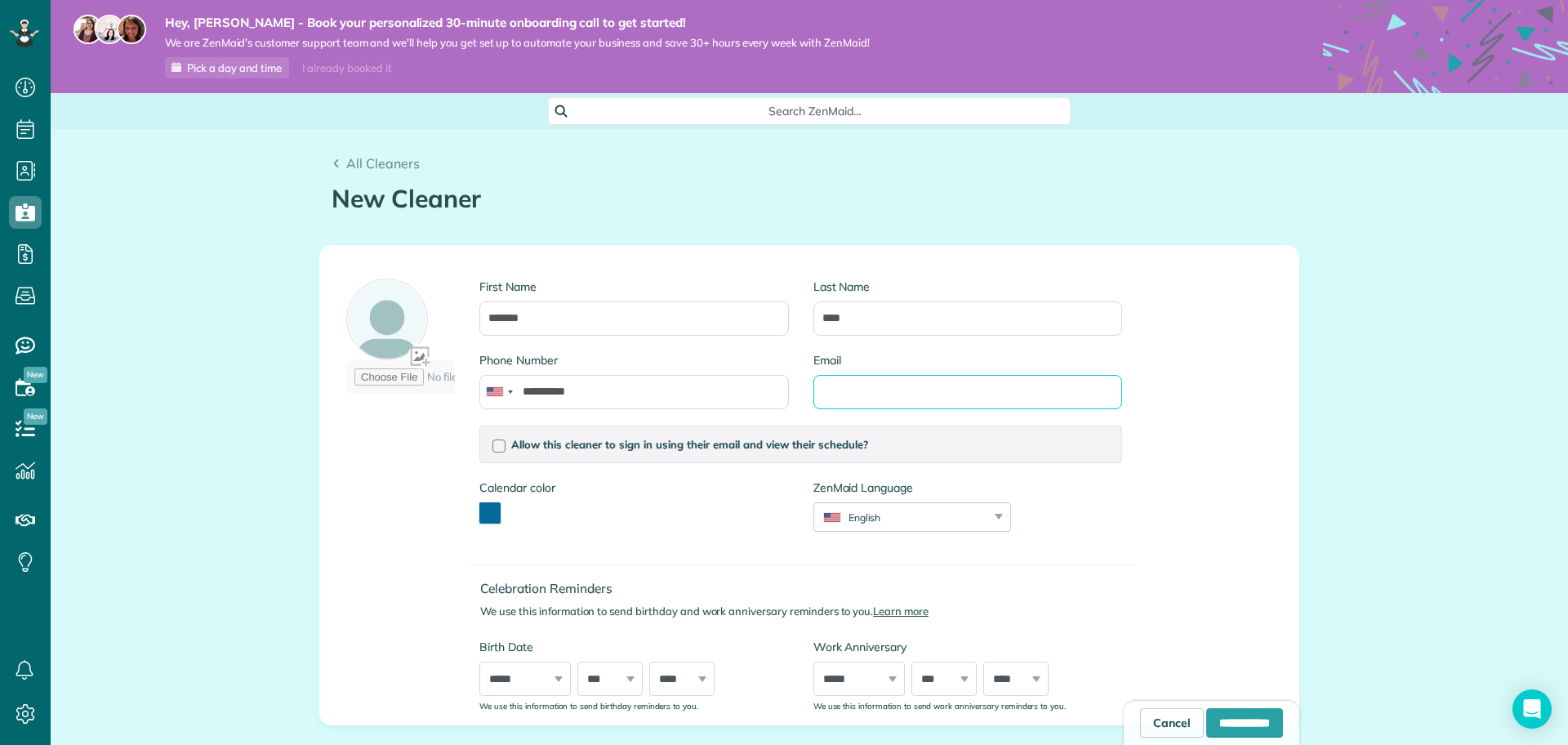 click on "Email" at bounding box center (968, 389) 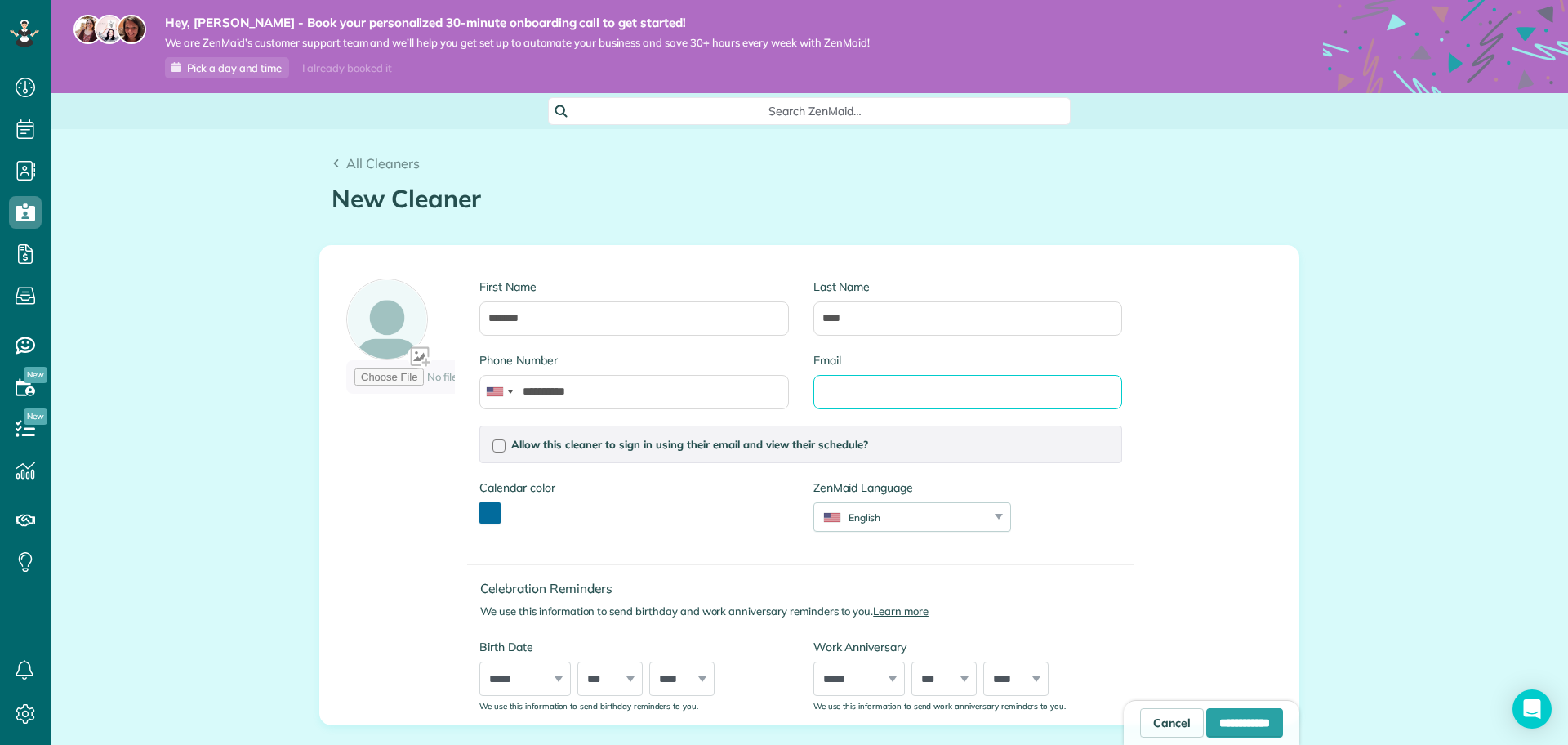 click on "Email" at bounding box center (968, 392) 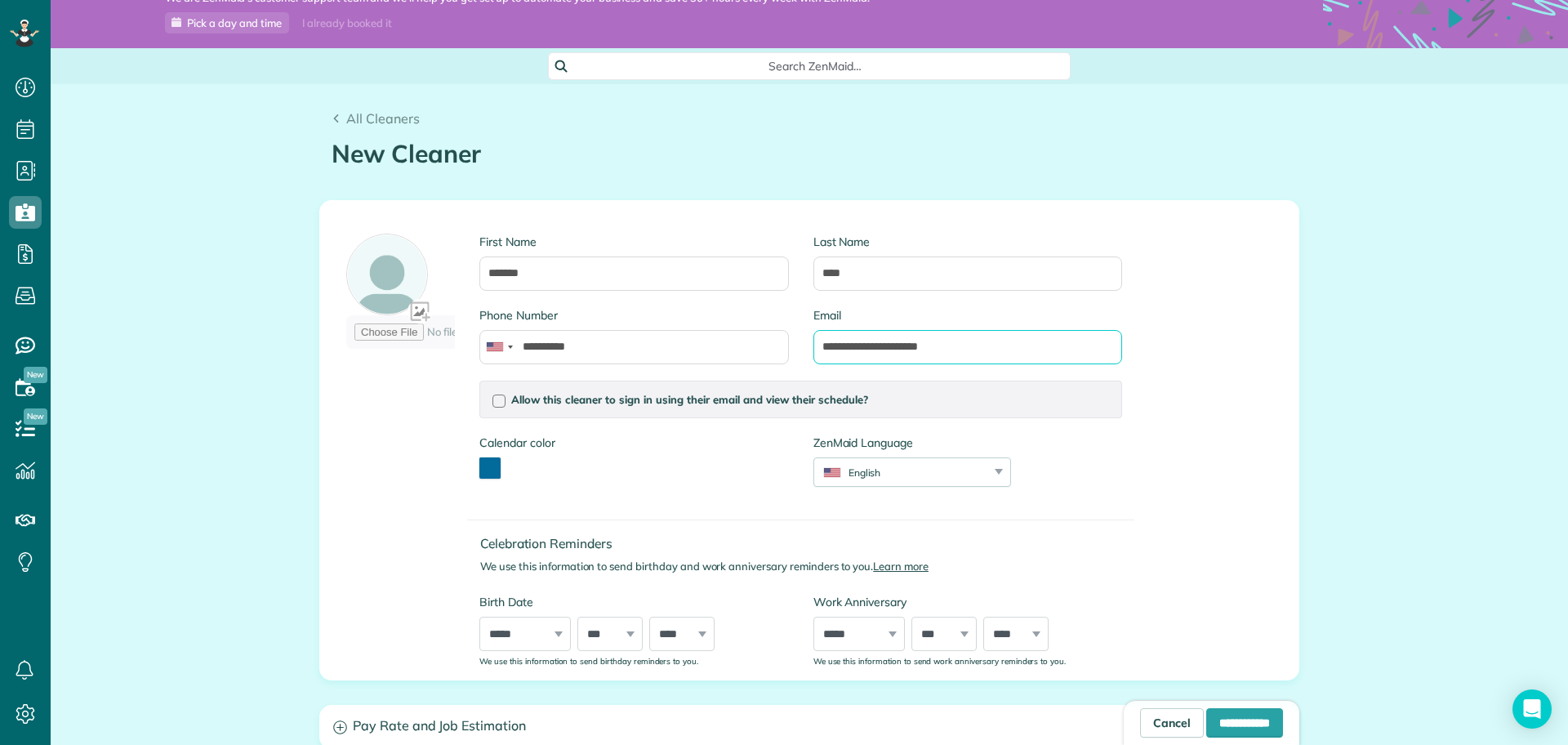 scroll, scrollTop: 102, scrollLeft: 0, axis: vertical 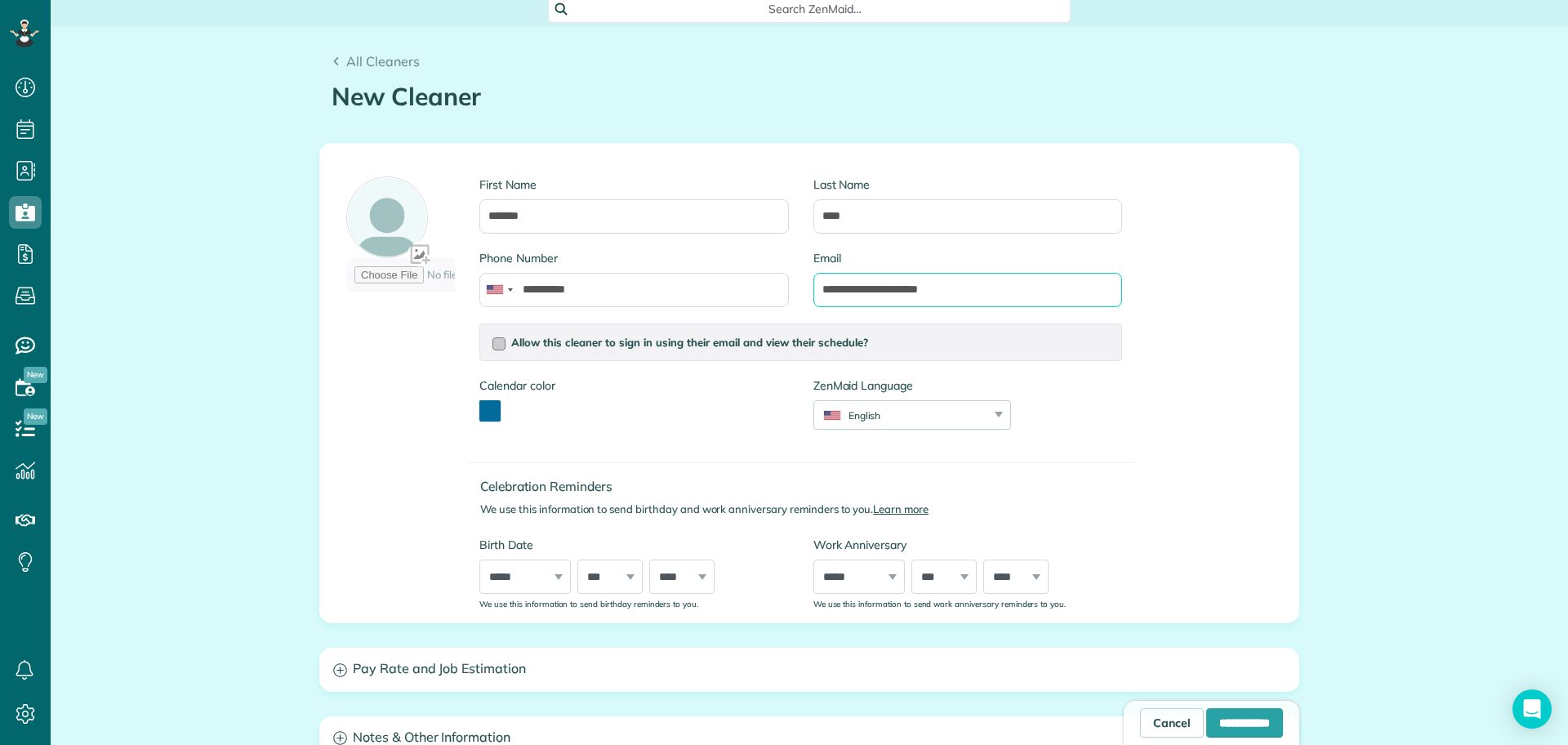 type on "**********" 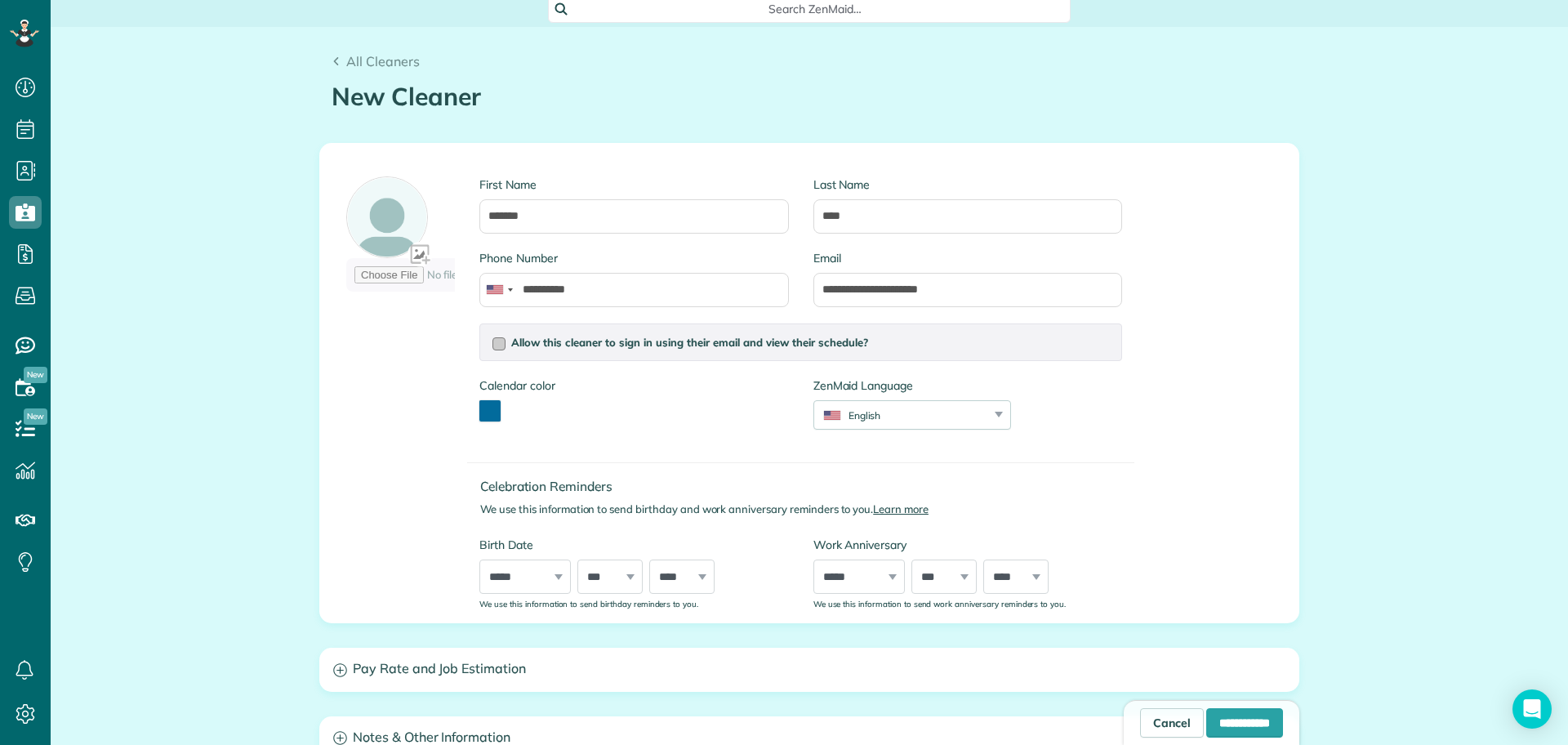 click on "Allow this cleaner to sign in using their email and view their schedule?" at bounding box center (689, 342) 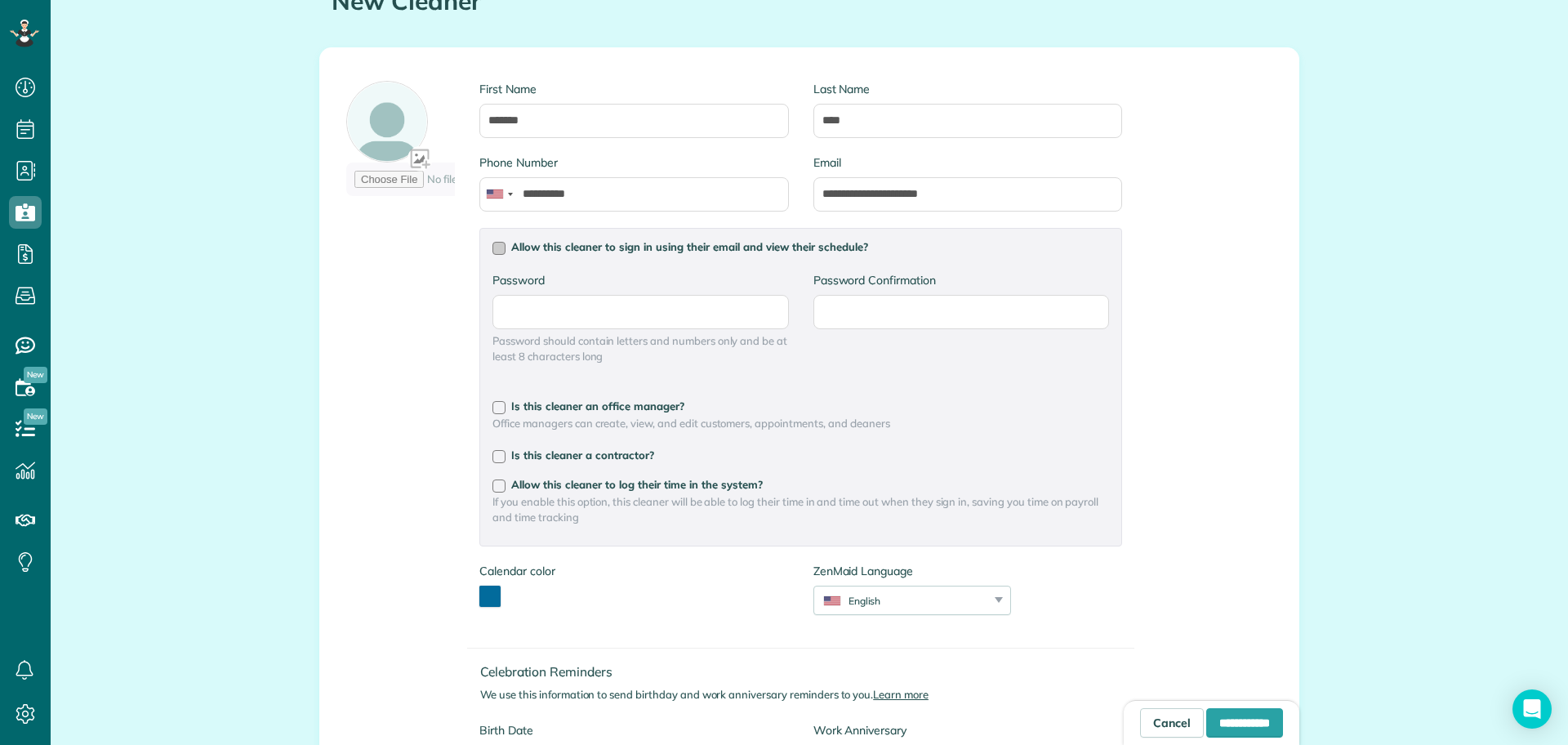 scroll, scrollTop: 204, scrollLeft: 0, axis: vertical 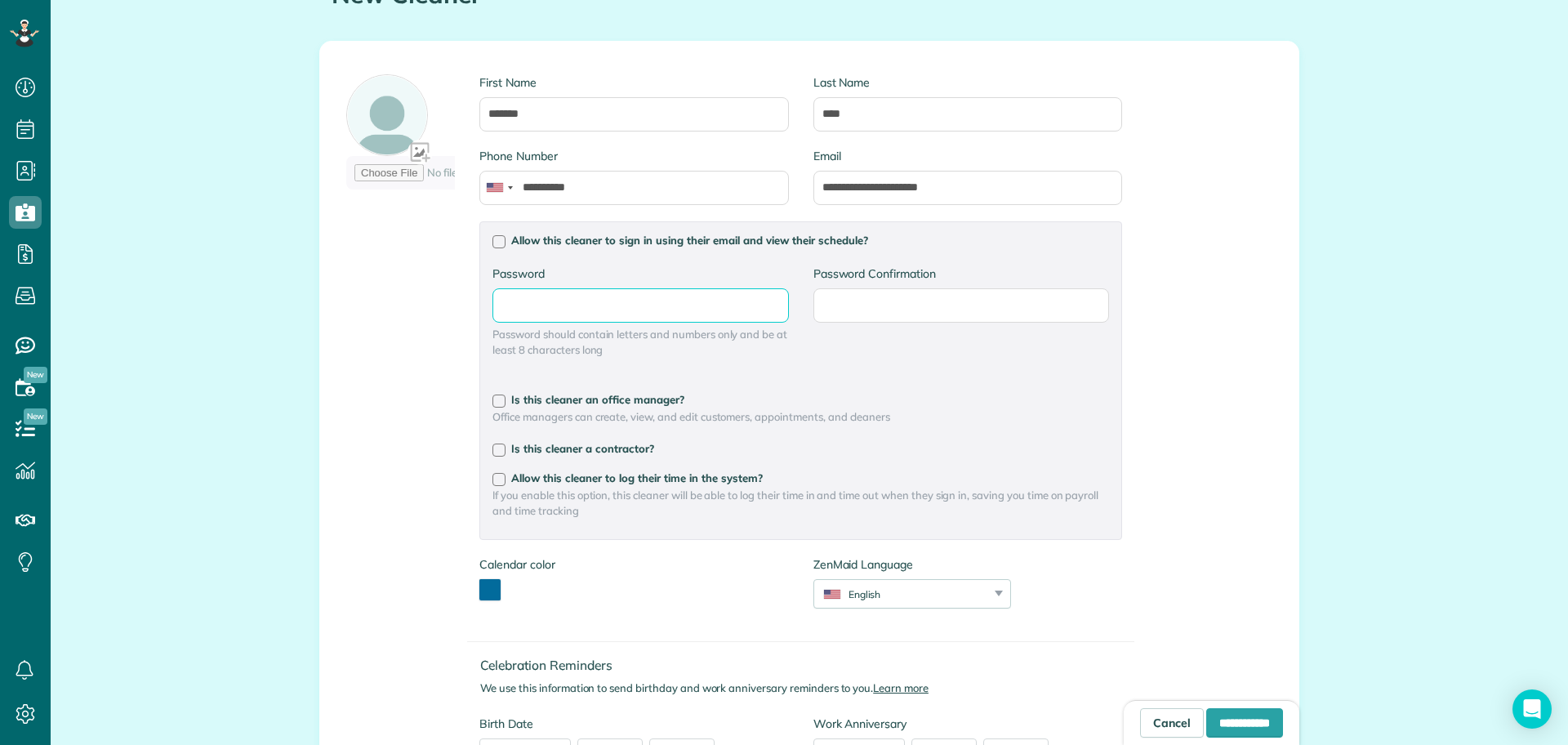 click on "Password" at bounding box center [0, 0] 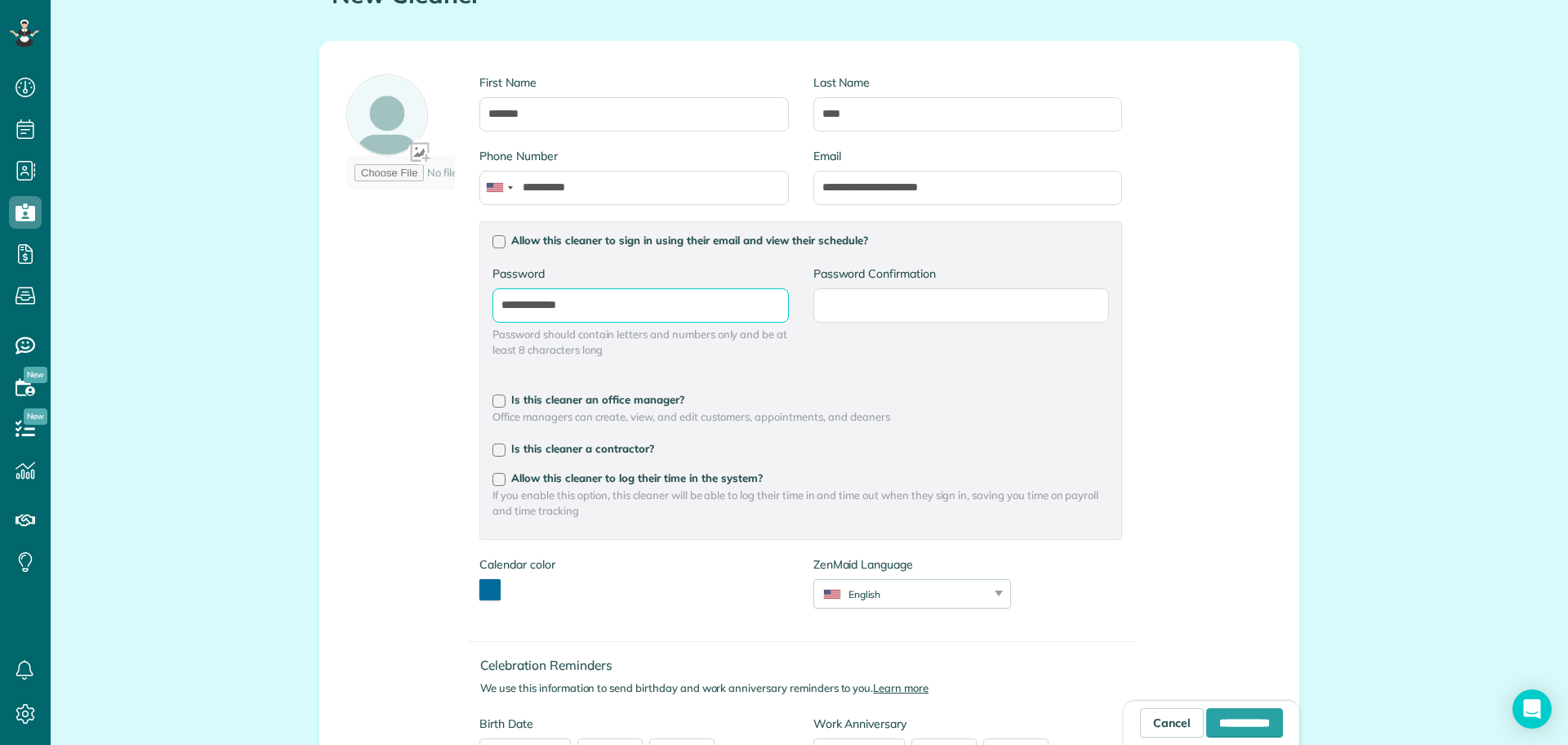 type on "**********" 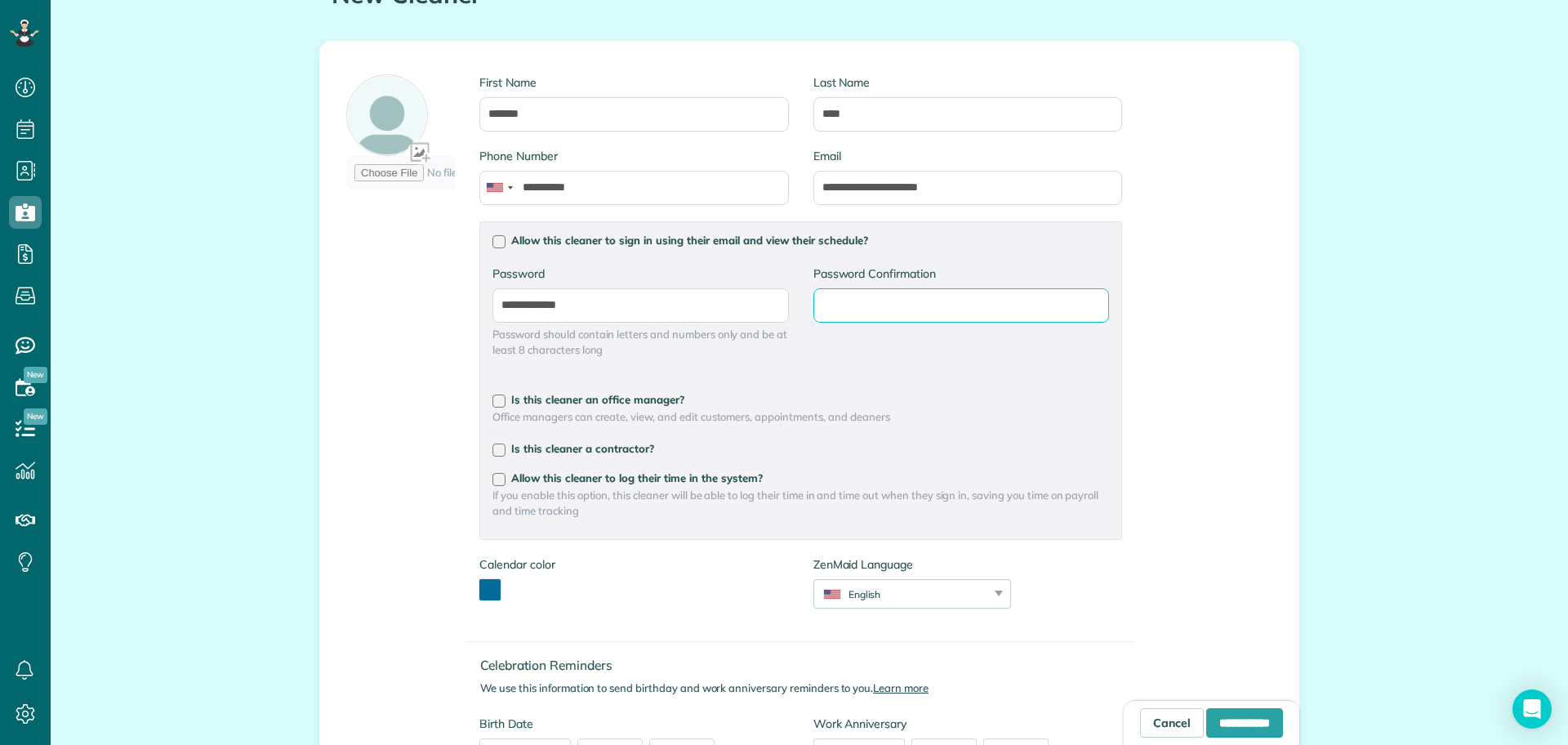click on "Password Confirmation" at bounding box center [0, 0] 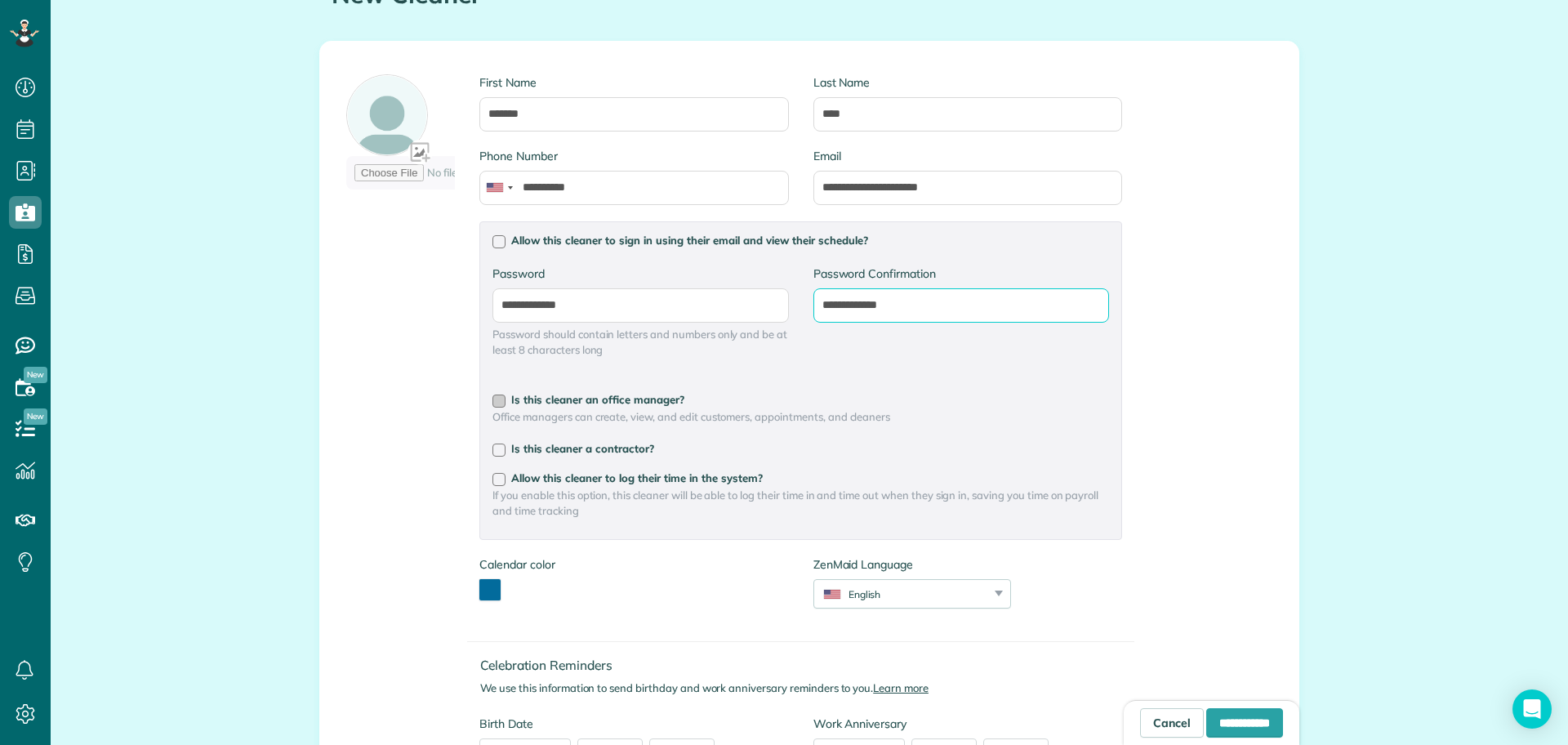 type on "**********" 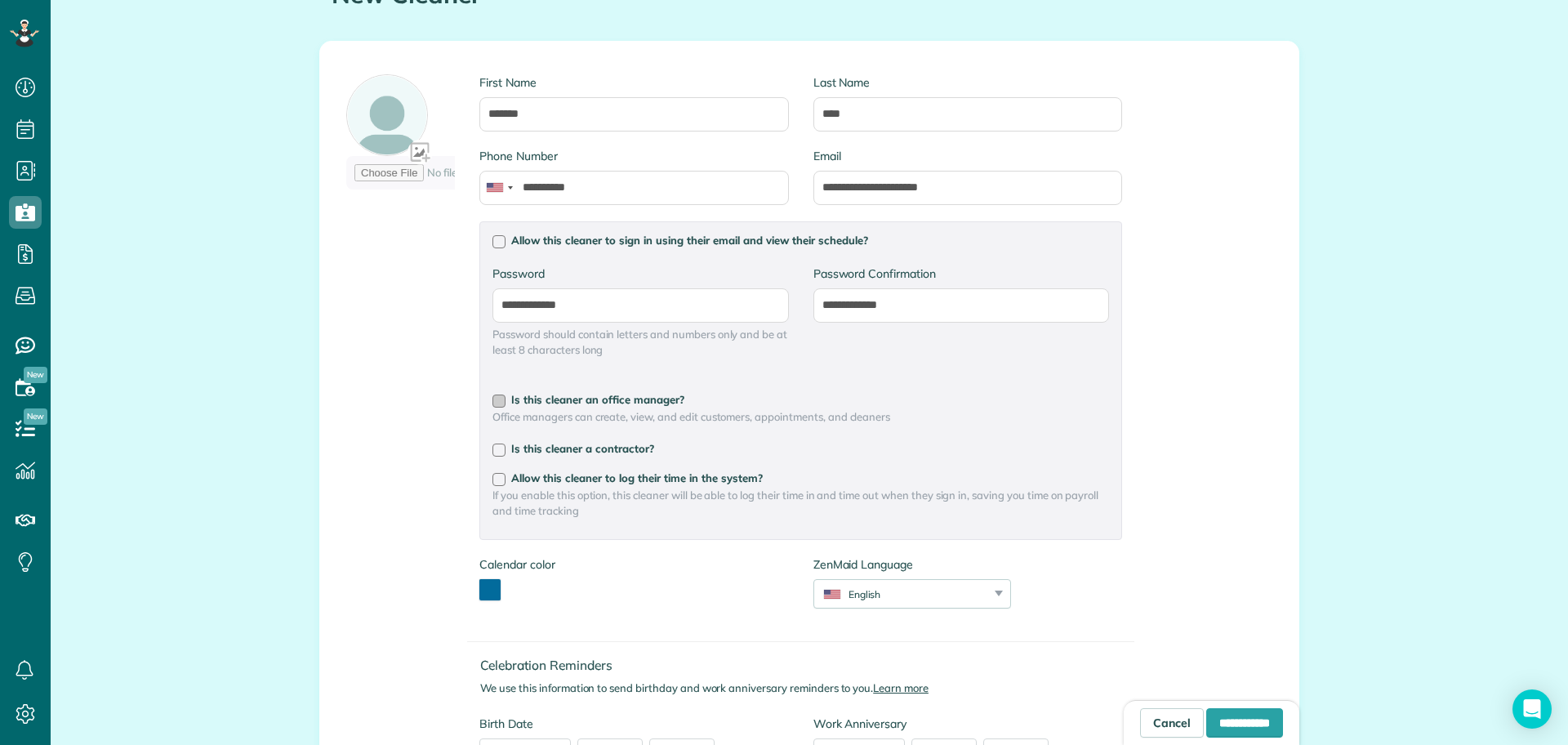 click on "Is this cleaner an office manager?" at bounding box center (598, 399) 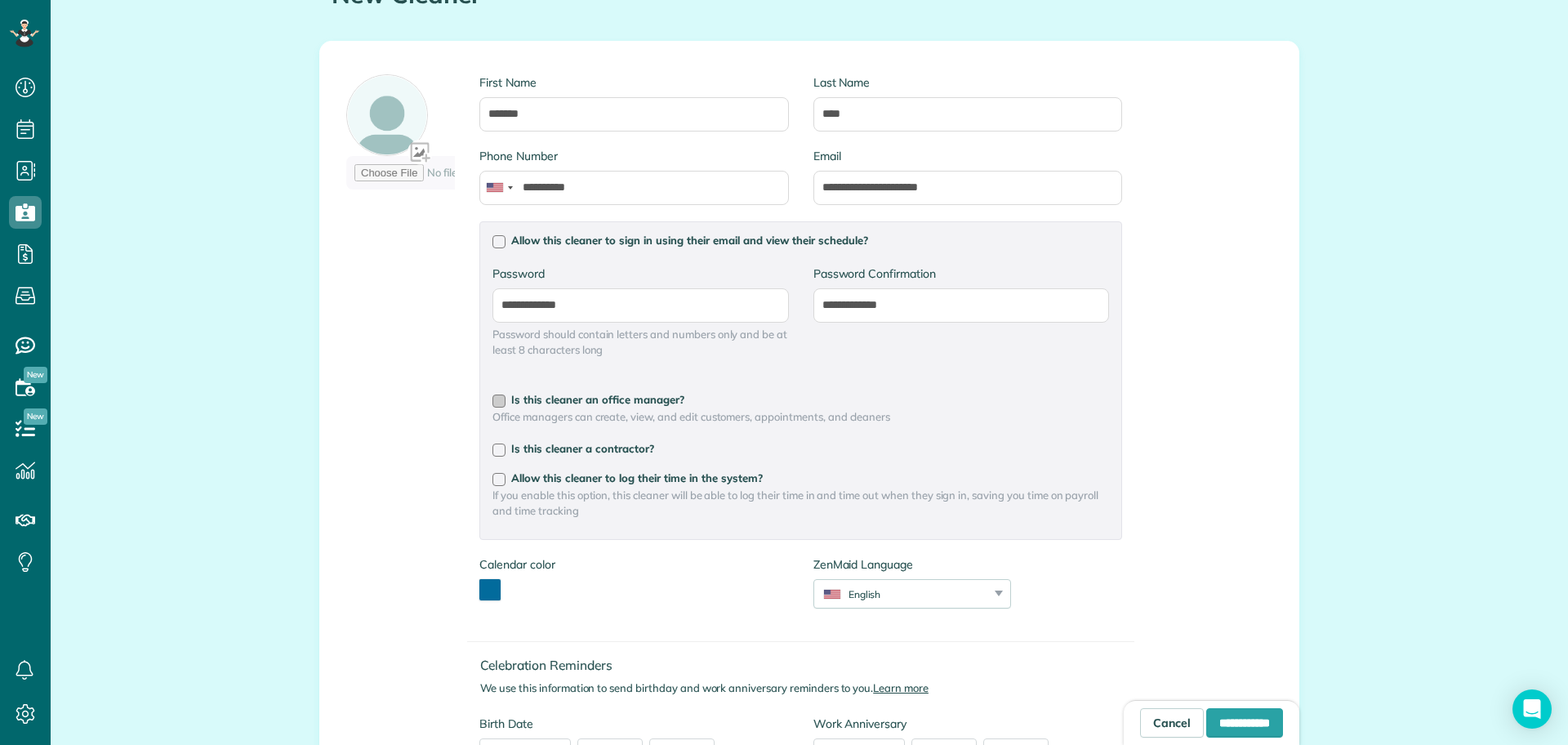 click on "Is this cleaner an office manager?" at bounding box center (598, 399) 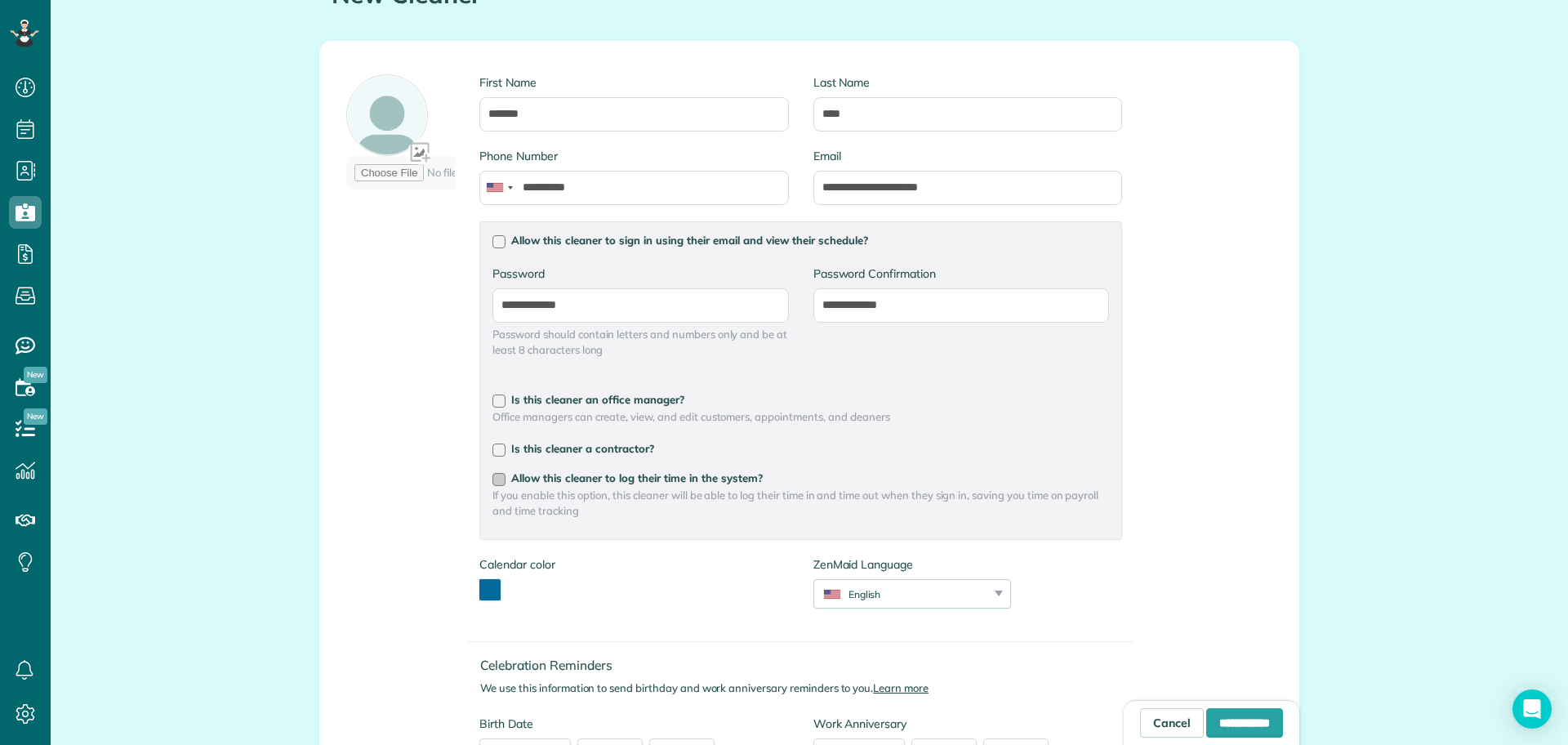 click on "Allow this cleaner to log their time in the system?" at bounding box center [637, 478] 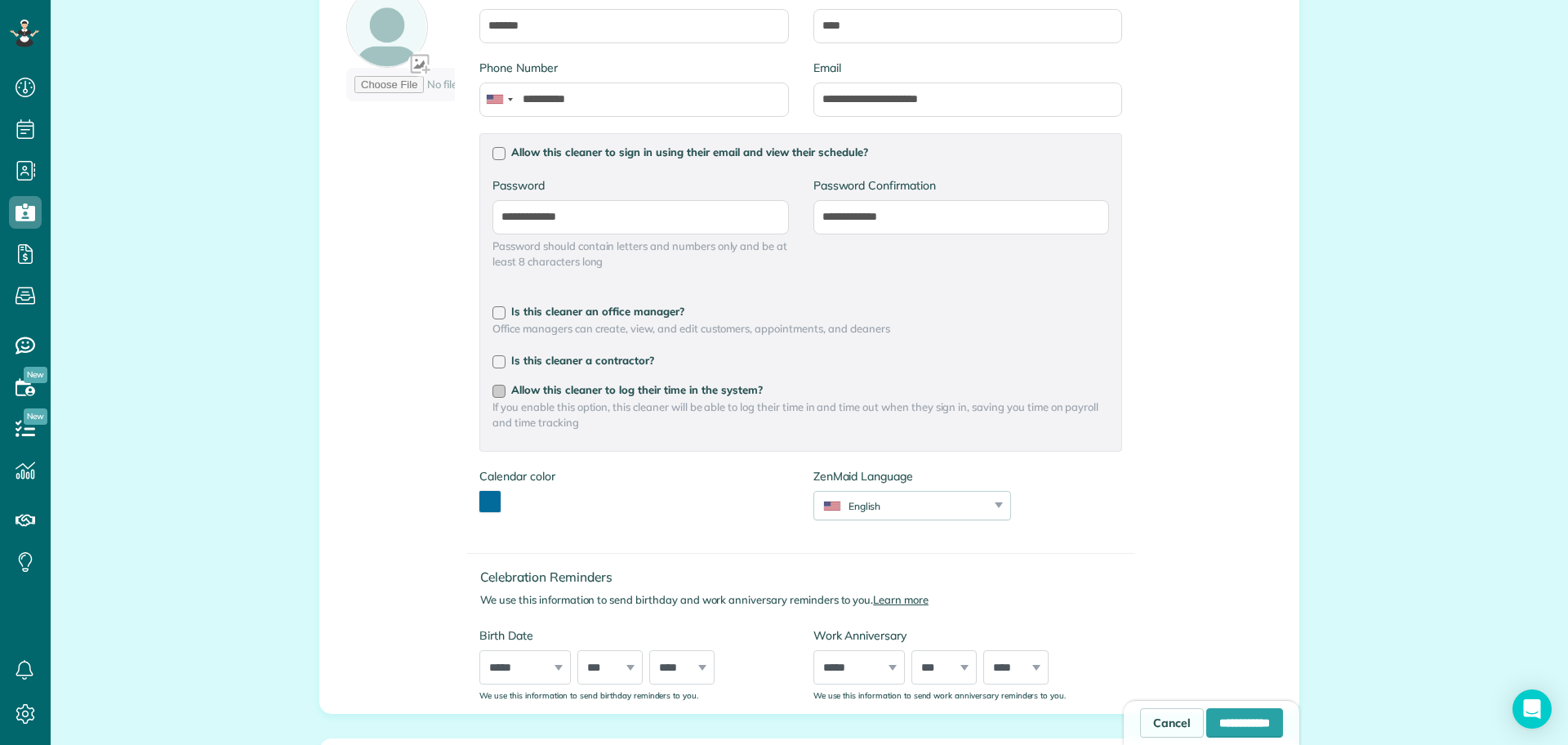 scroll, scrollTop: 306, scrollLeft: 0, axis: vertical 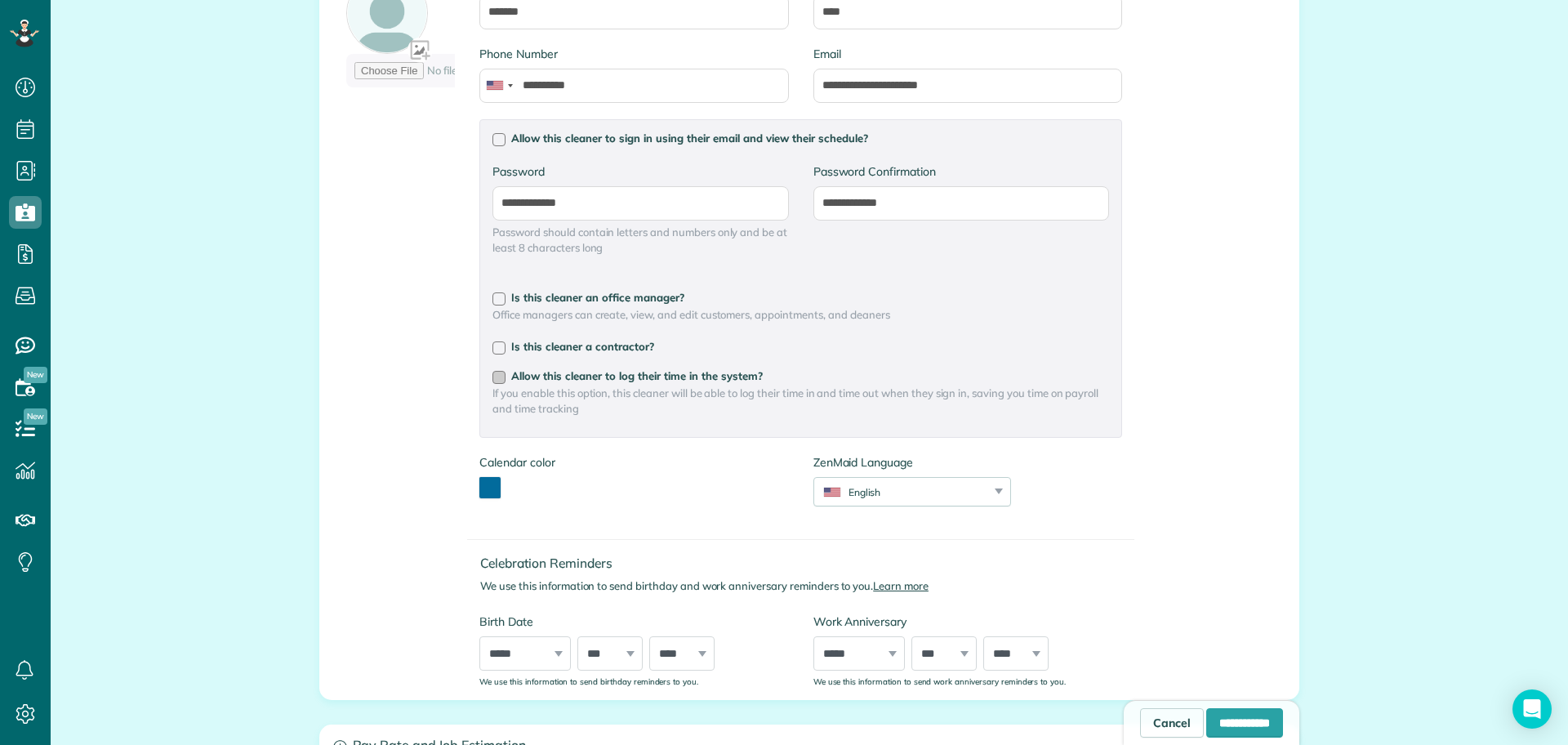 click on "Allow this cleaner to log their time in the system?" at bounding box center [637, 376] 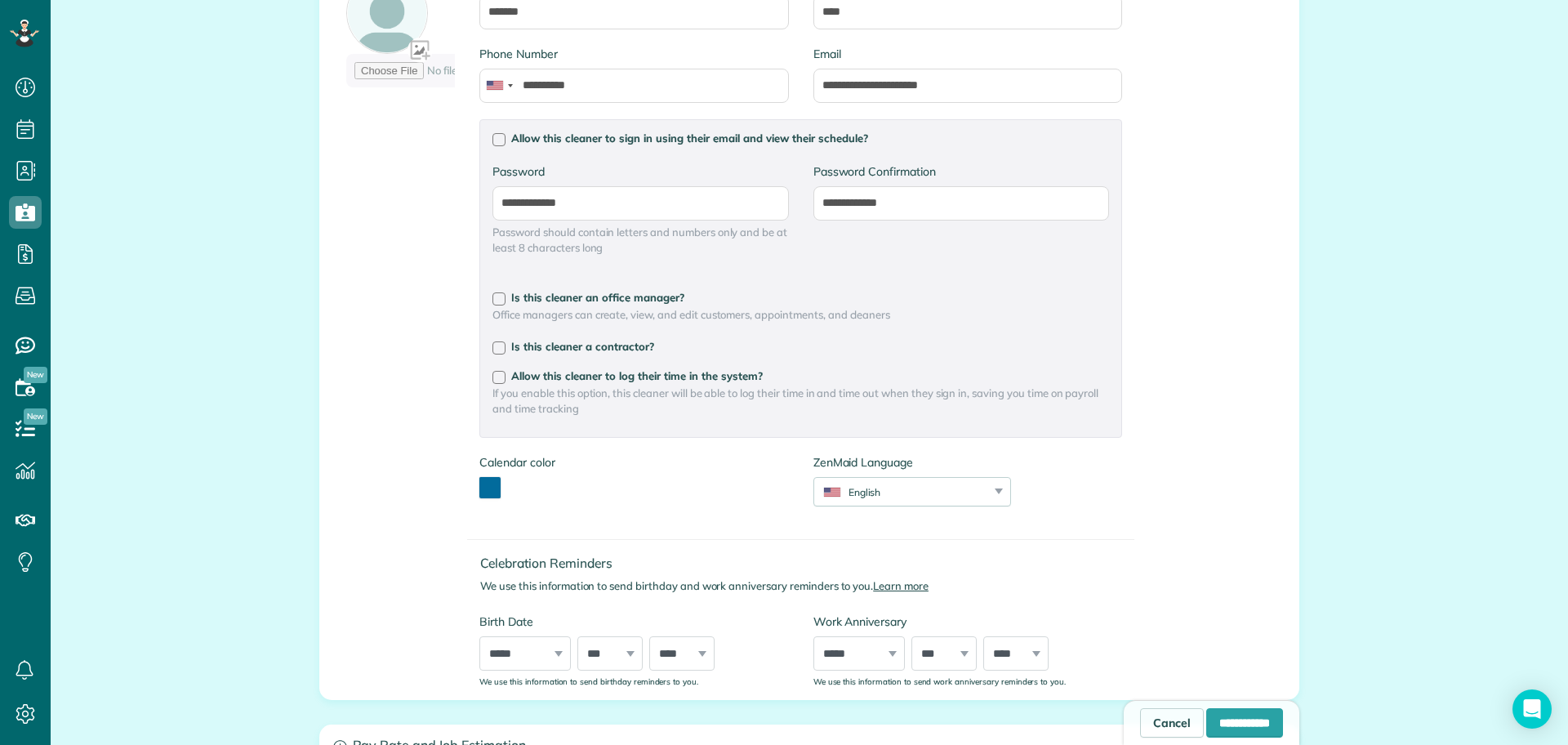 click on "Office managers can create, view, and edit customers, appointments, and cleaners" at bounding box center [800, 315] 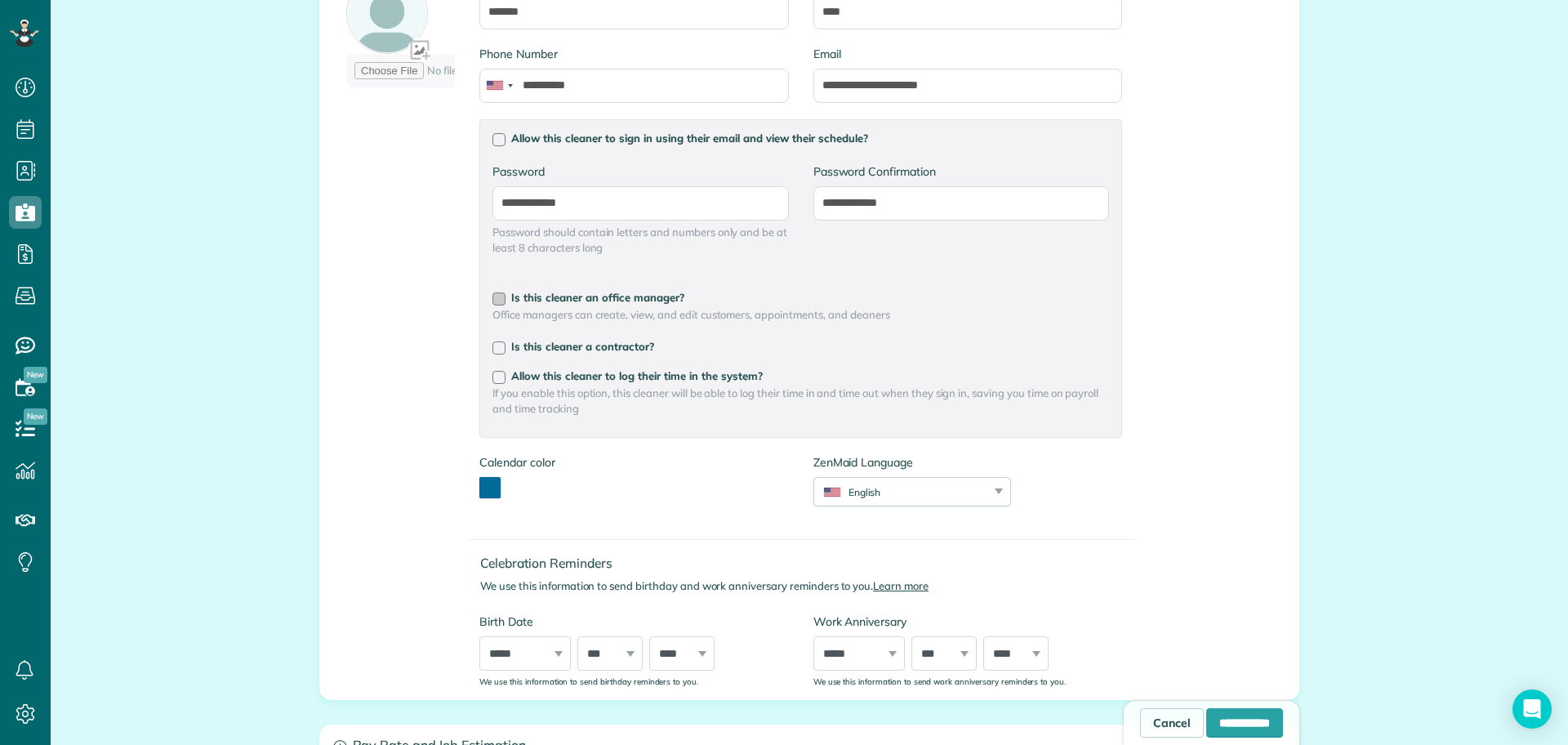 click on "Is this cleaner an office manager?" at bounding box center (598, 297) 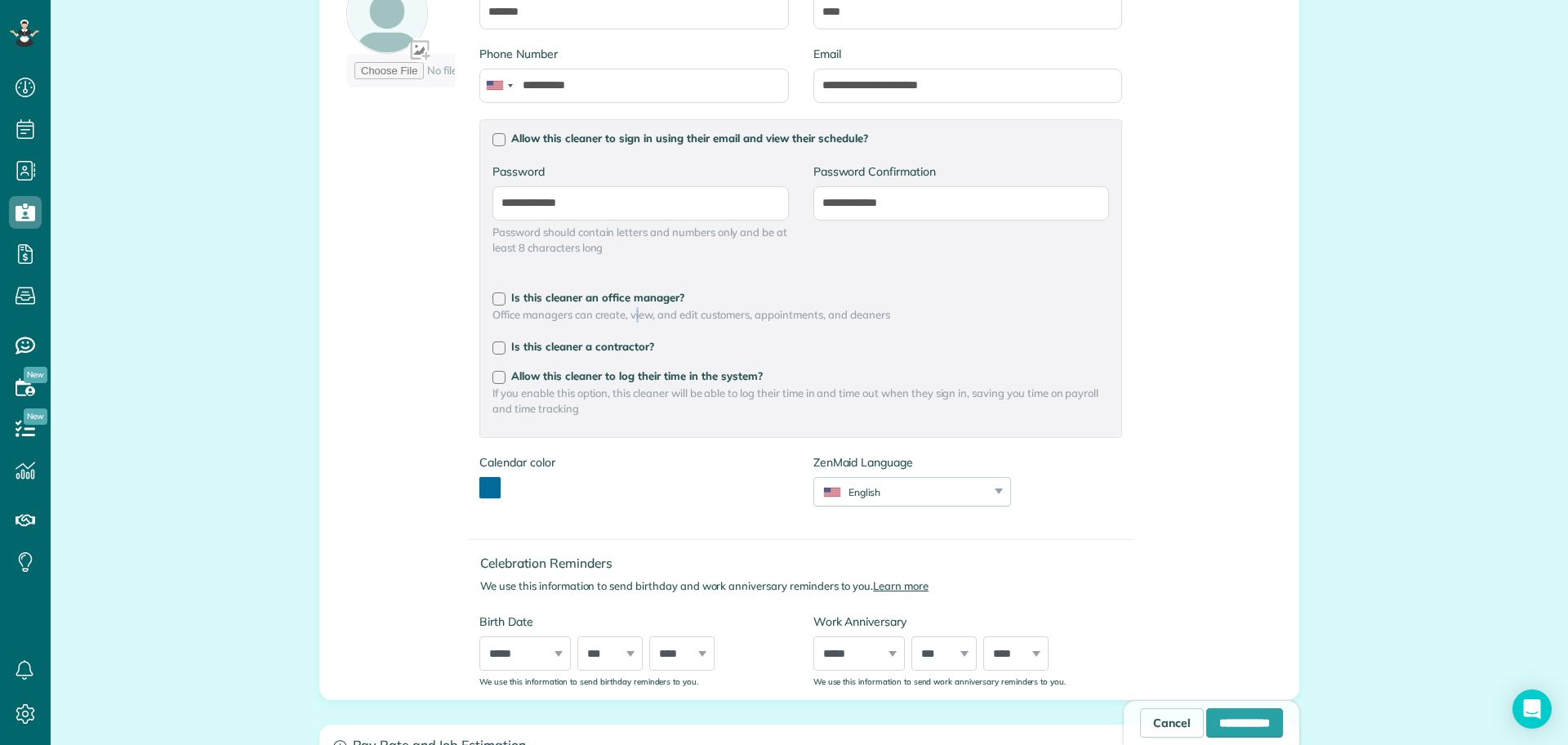 click on "Is this cleaner an office manager? Office managers can create, view, and edit customers, appointments, and cleaners" at bounding box center (800, 307) 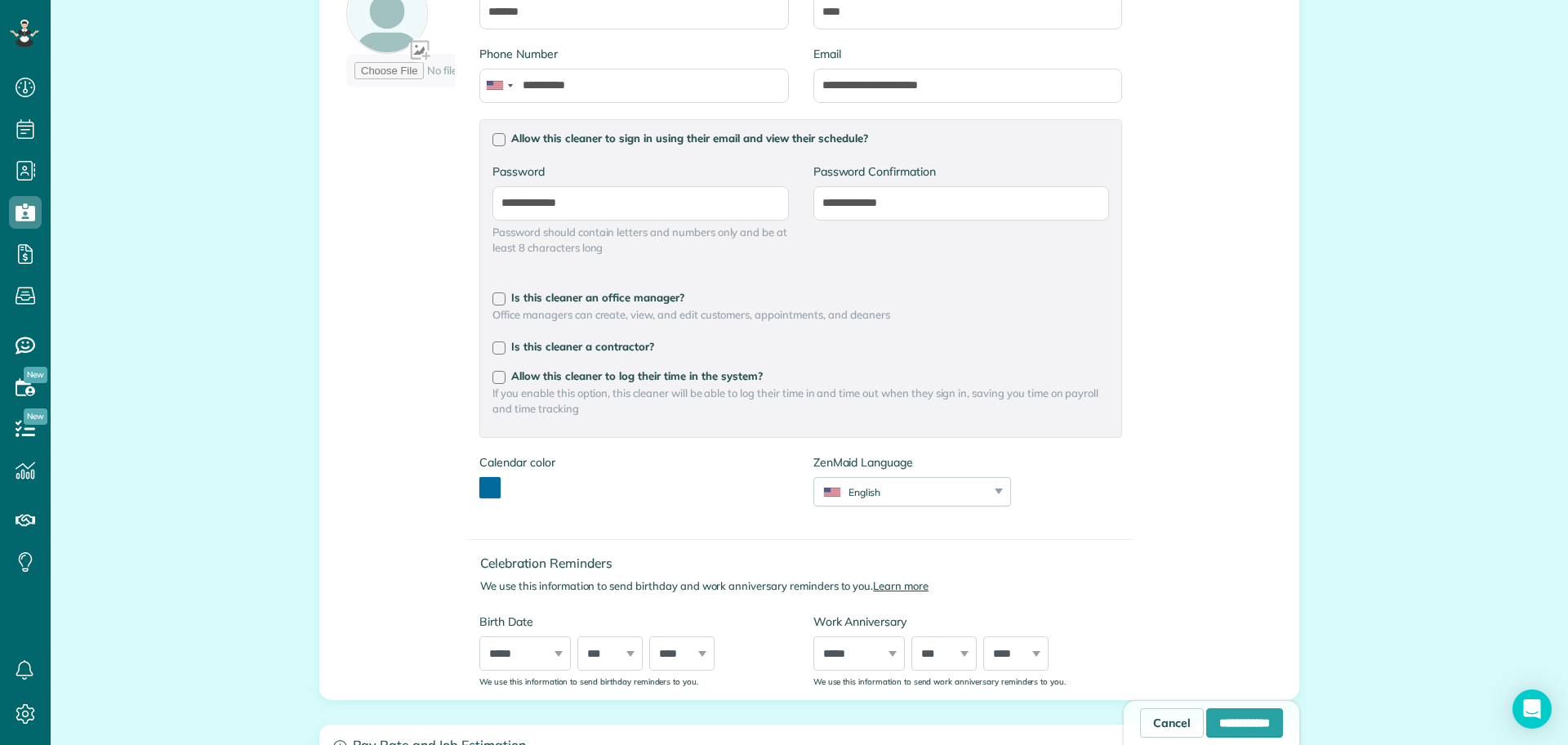 click on "Office managers can create, view, and edit customers, appointments, and cleaners" at bounding box center [800, 315] 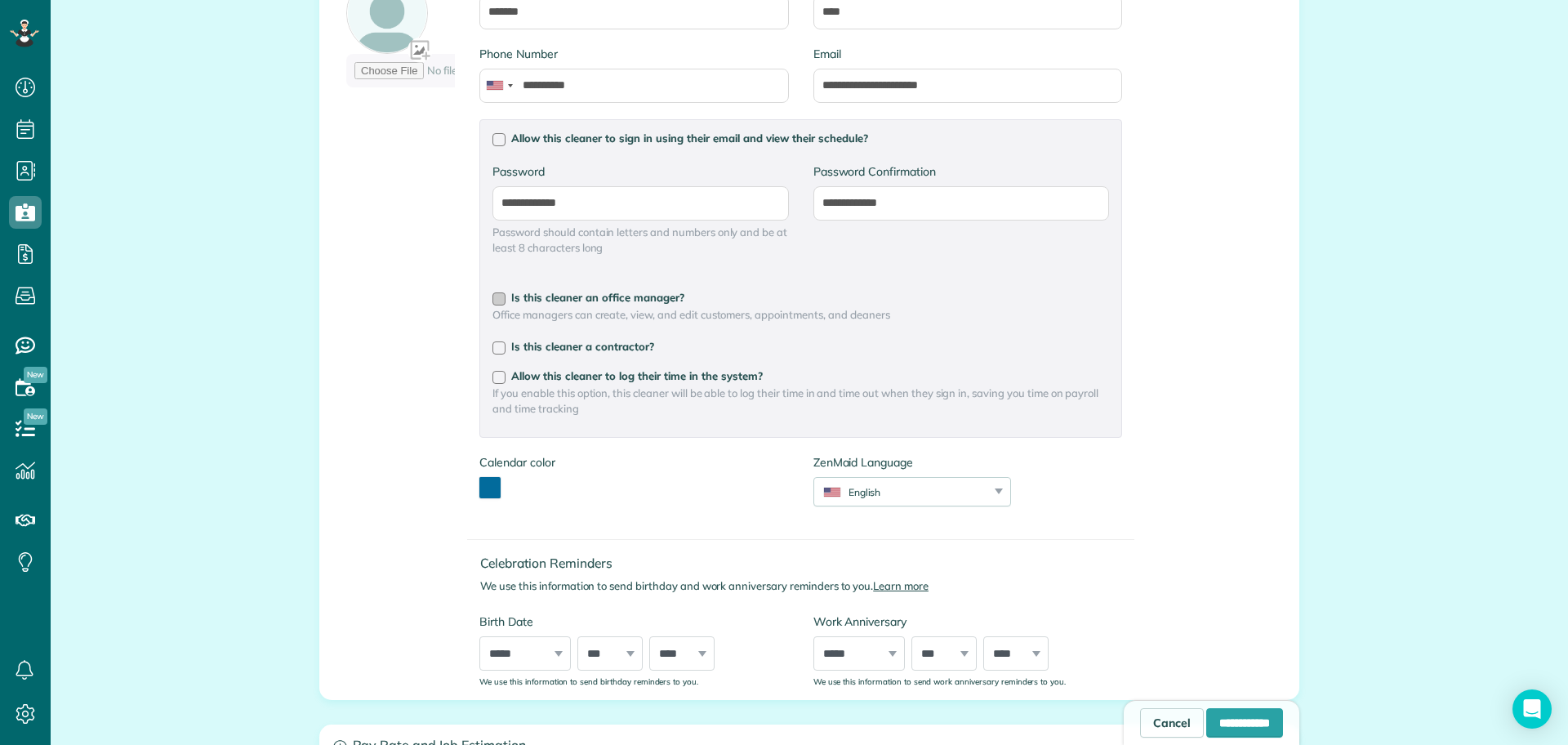 click on "Is this cleaner an office manager?" at bounding box center (598, 297) 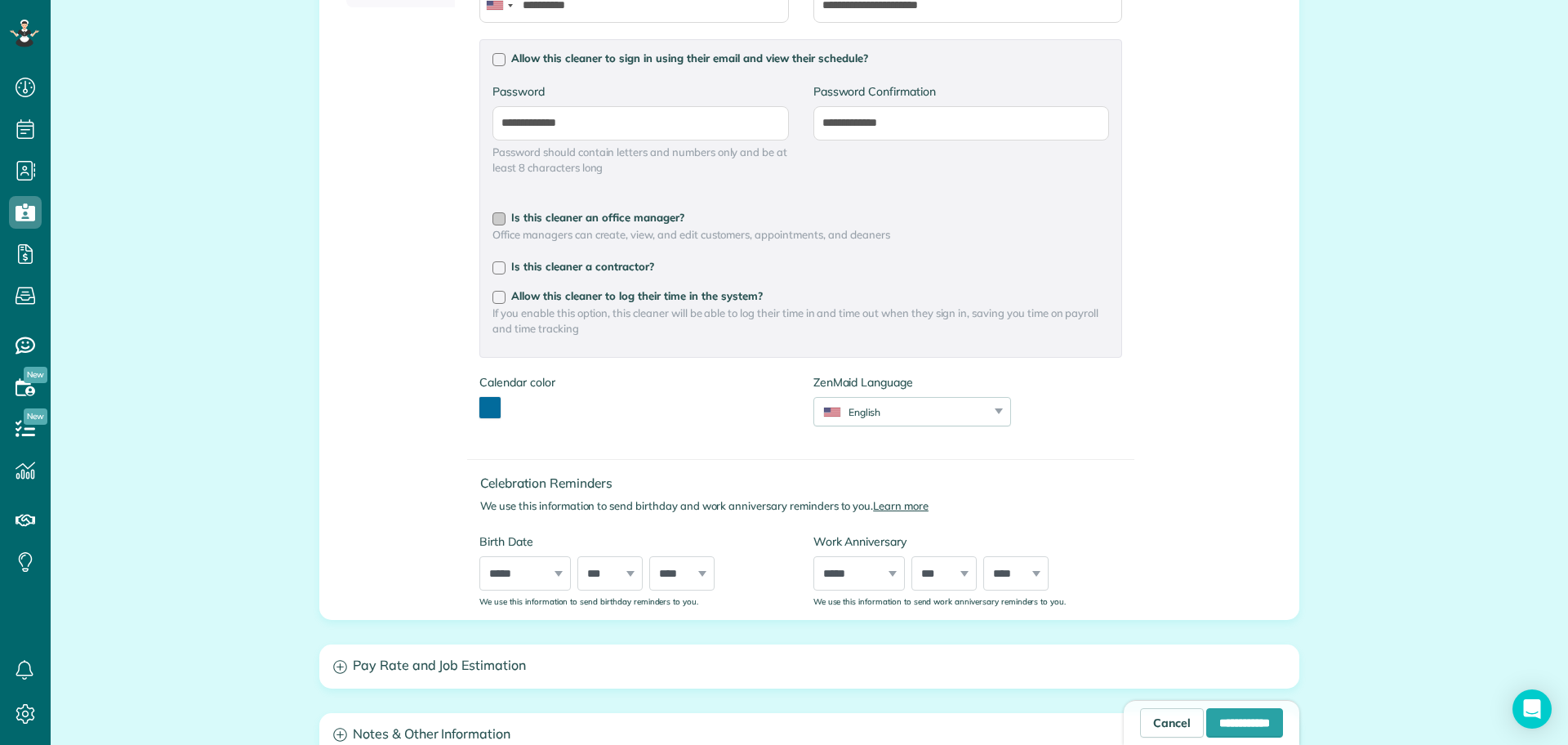 scroll, scrollTop: 511, scrollLeft: 0, axis: vertical 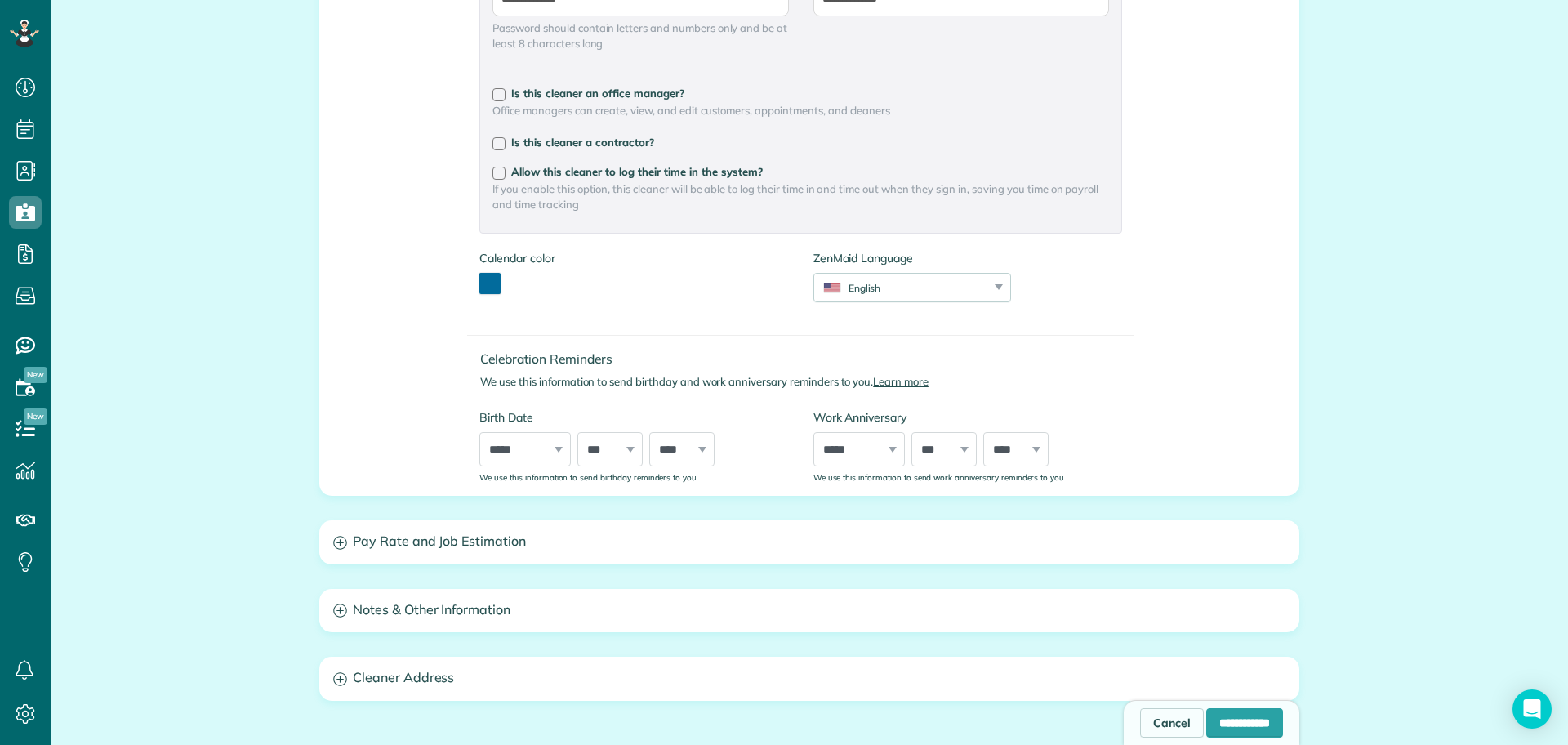 click on "Calendar color
*******" at bounding box center [517, 272] 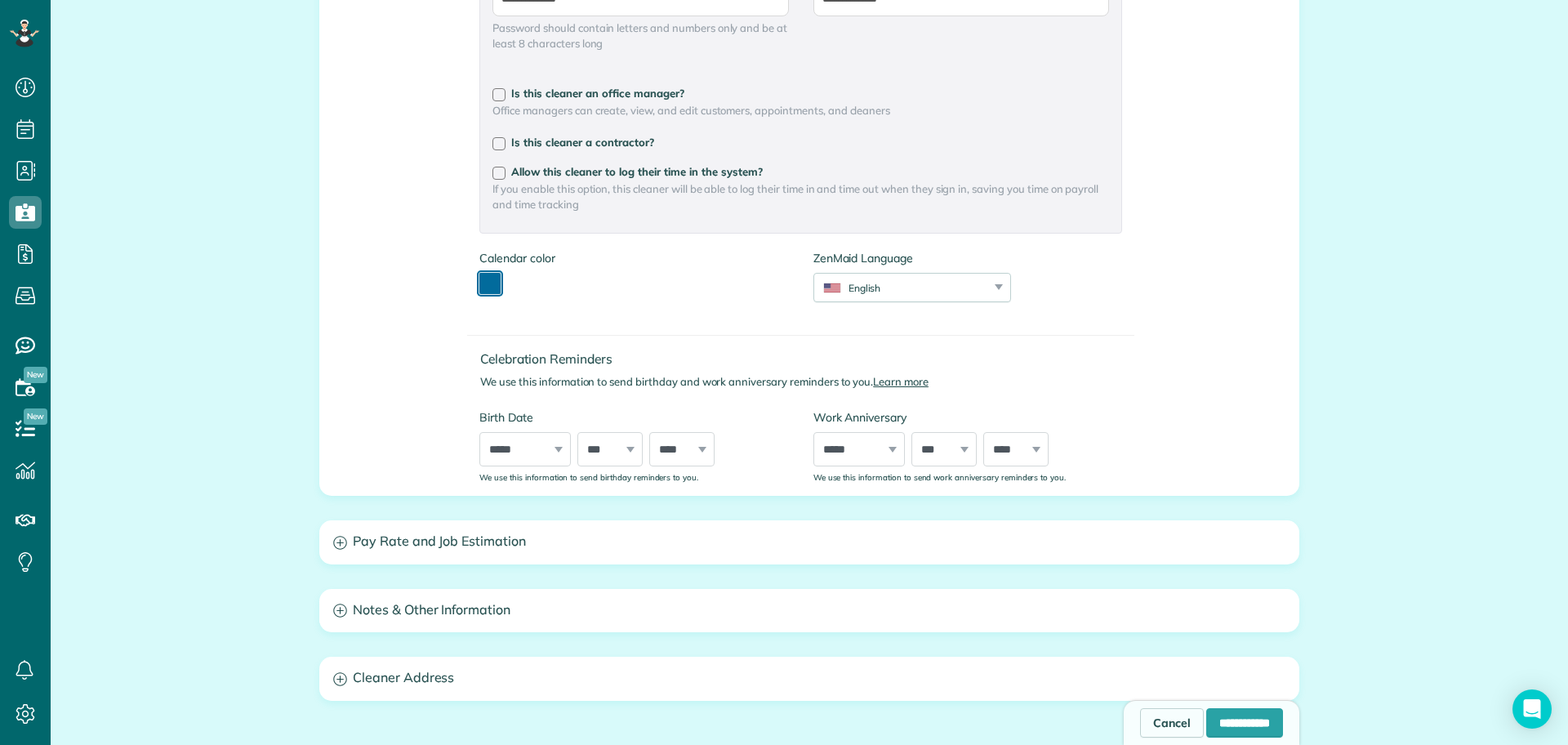 click at bounding box center [490, 283] 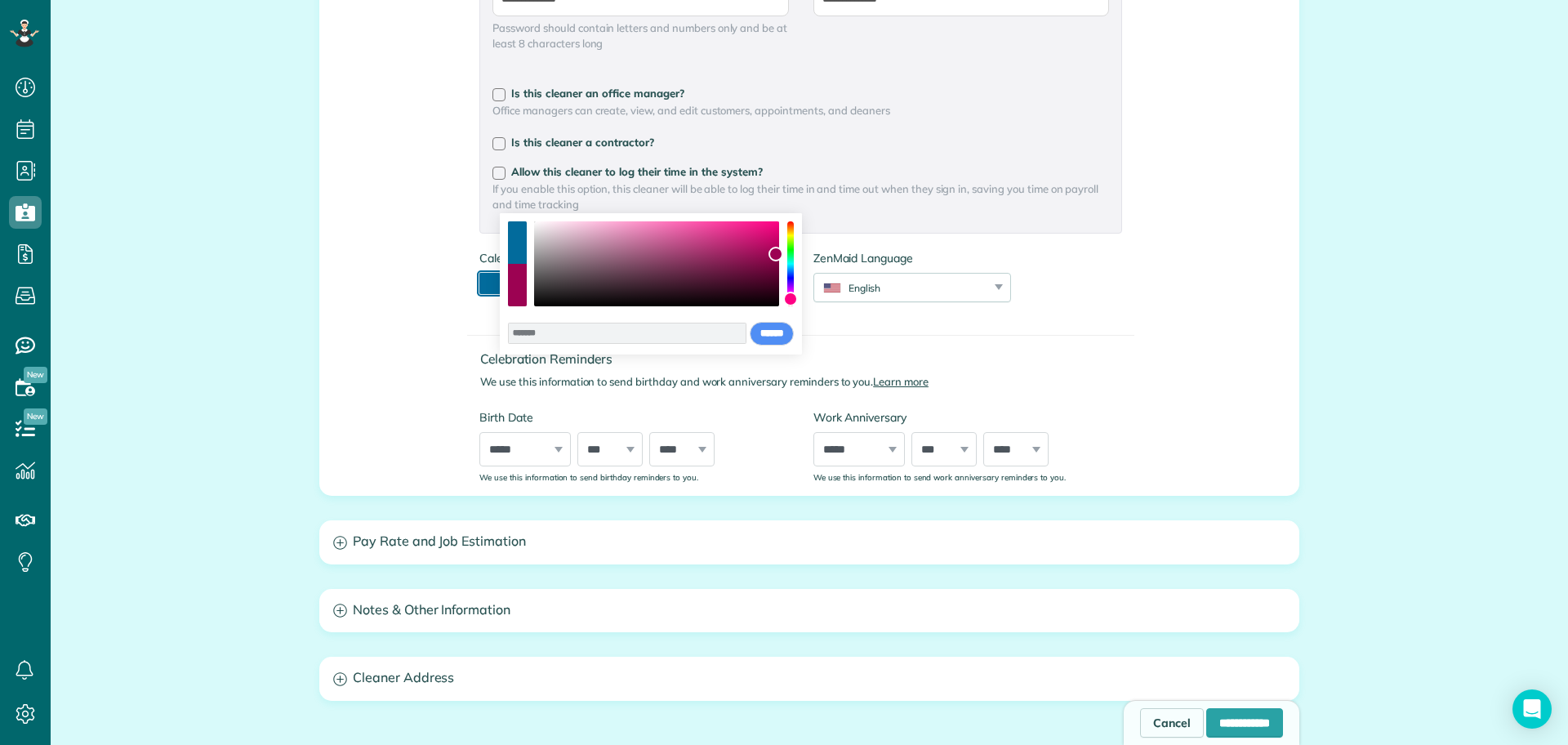 drag, startPoint x: 790, startPoint y: 274, endPoint x: 791, endPoint y: 299, distance: 25.019992 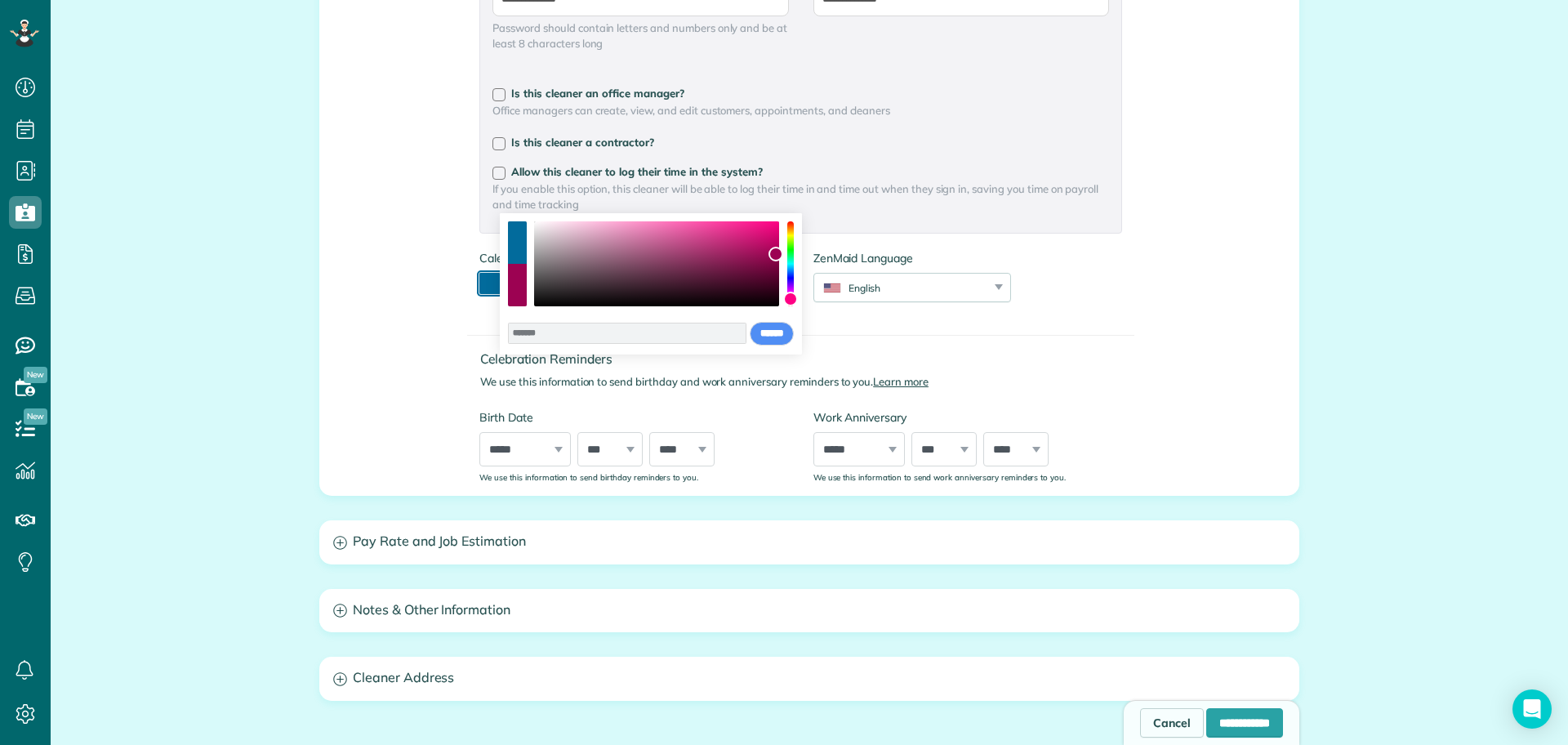 click at bounding box center (791, 299) 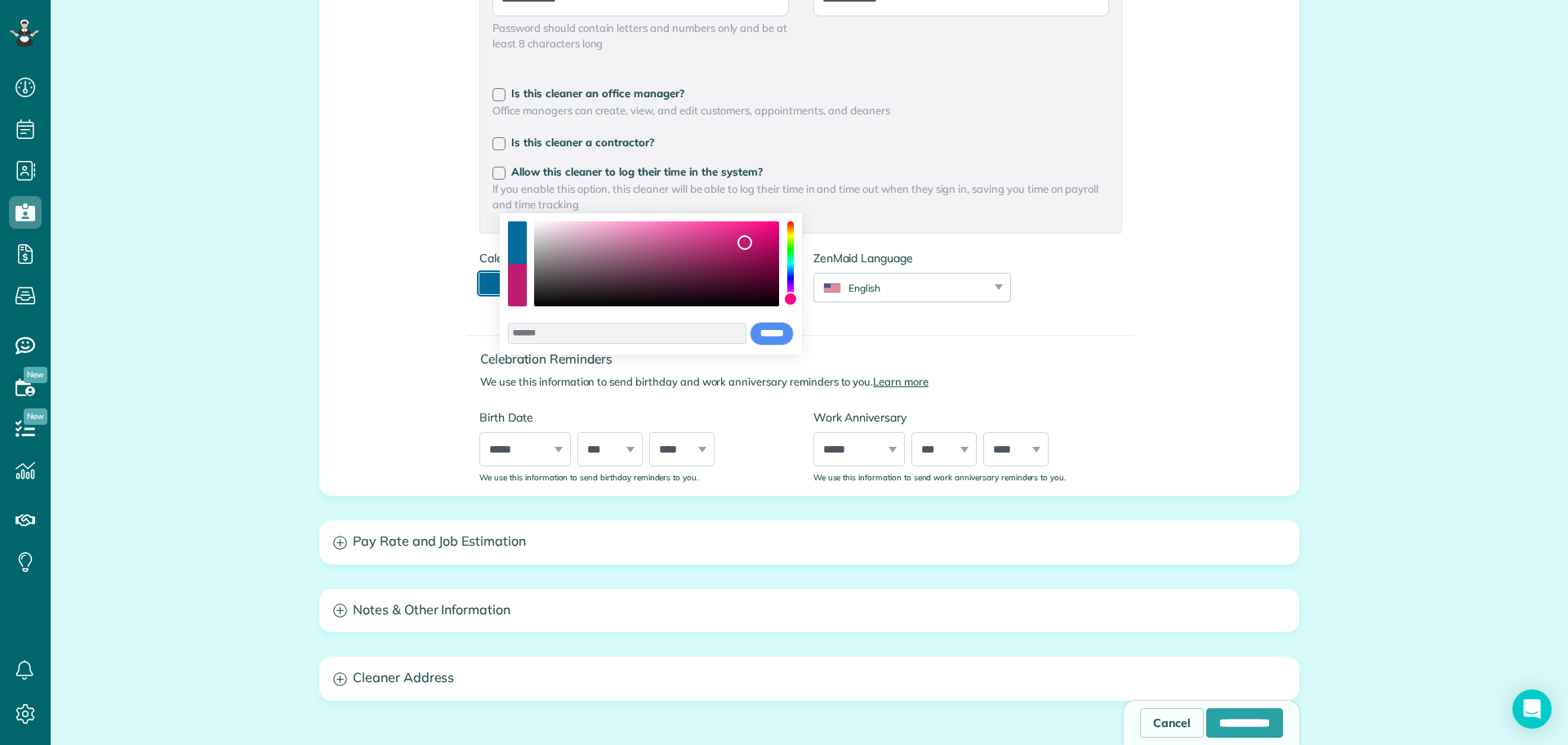 drag, startPoint x: 777, startPoint y: 255, endPoint x: 745, endPoint y: 243, distance: 34.17601 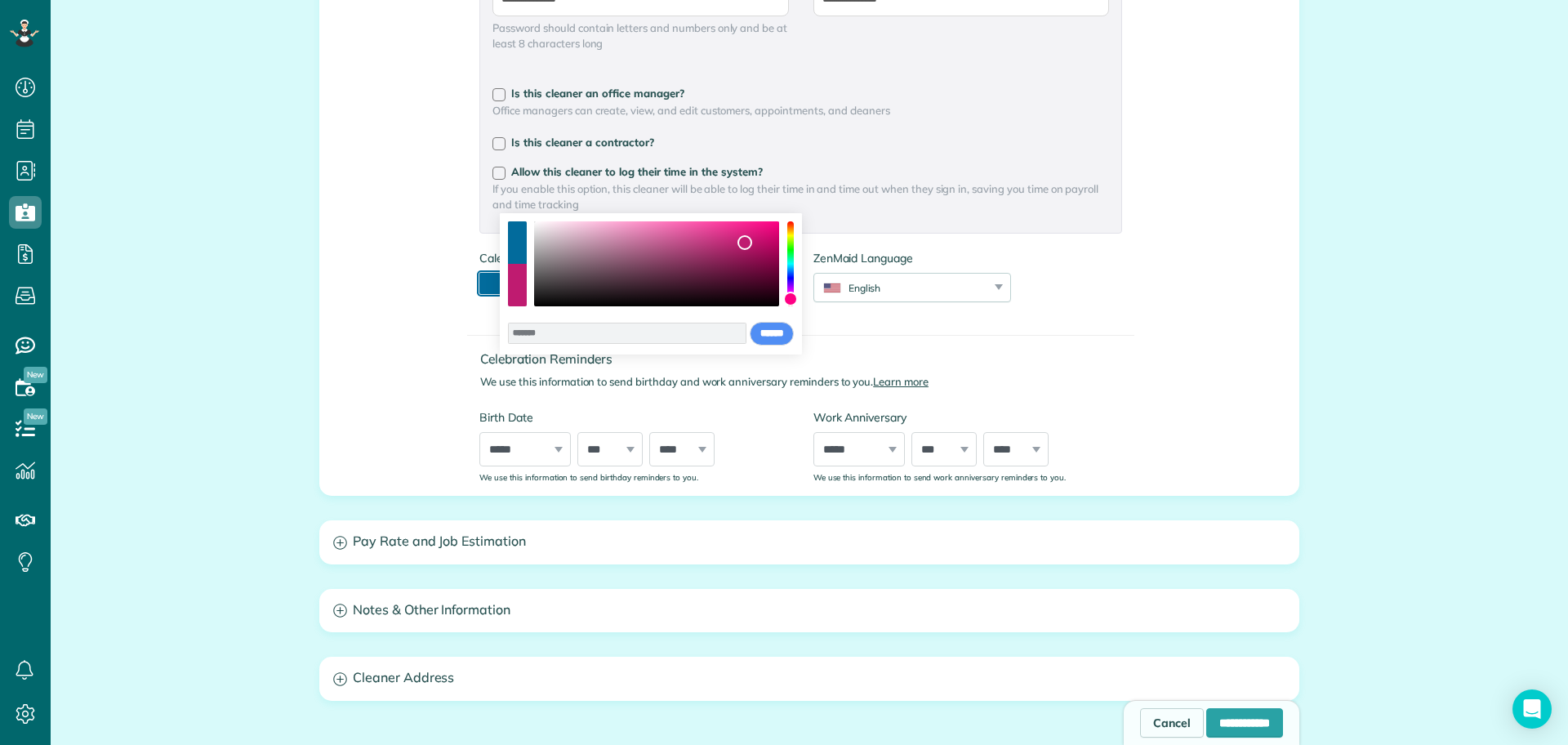 click at bounding box center [745, 243] 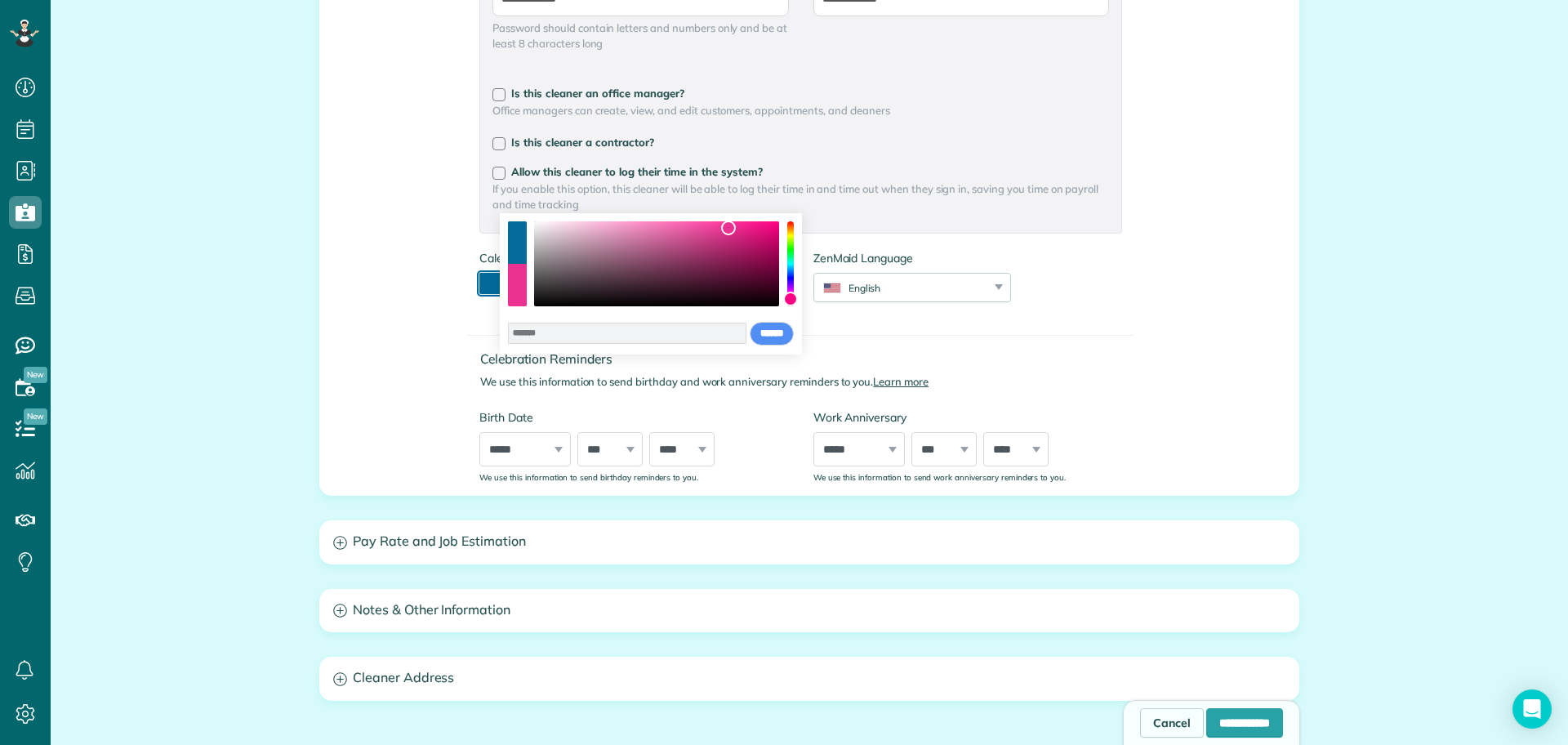 drag, startPoint x: 743, startPoint y: 245, endPoint x: 728, endPoint y: 228, distance: 22.671568 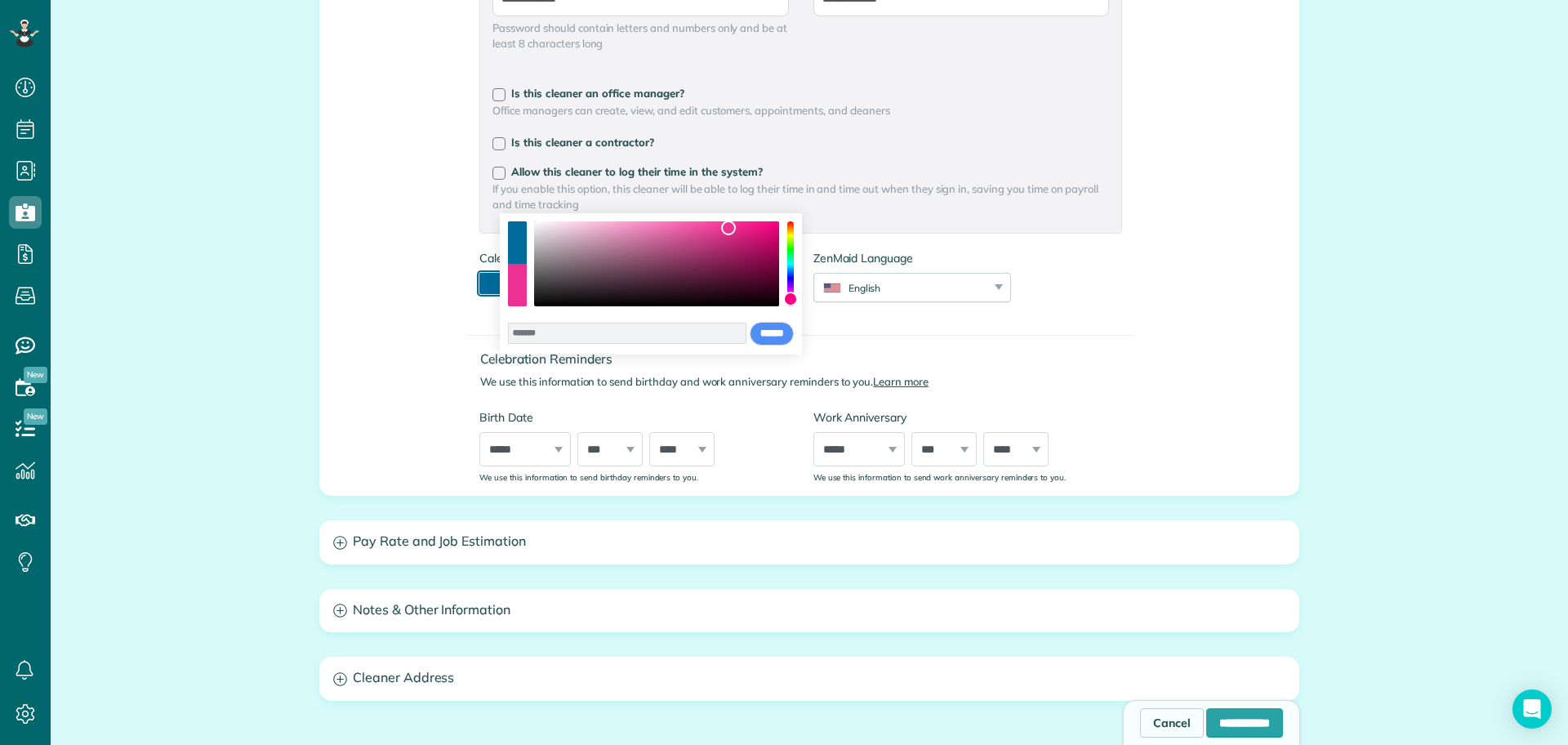 click at bounding box center [728, 228] 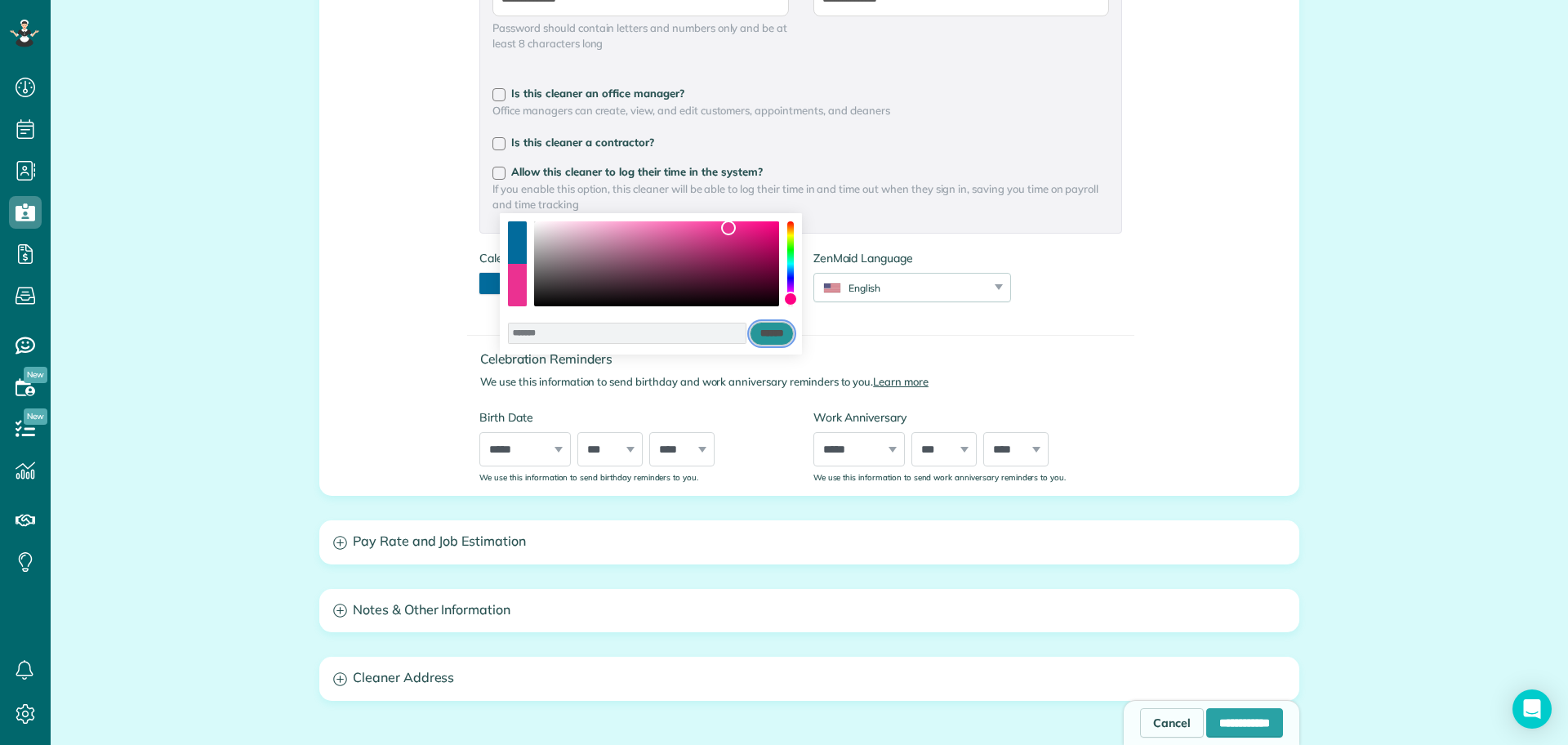 click on "******" at bounding box center [772, 334] 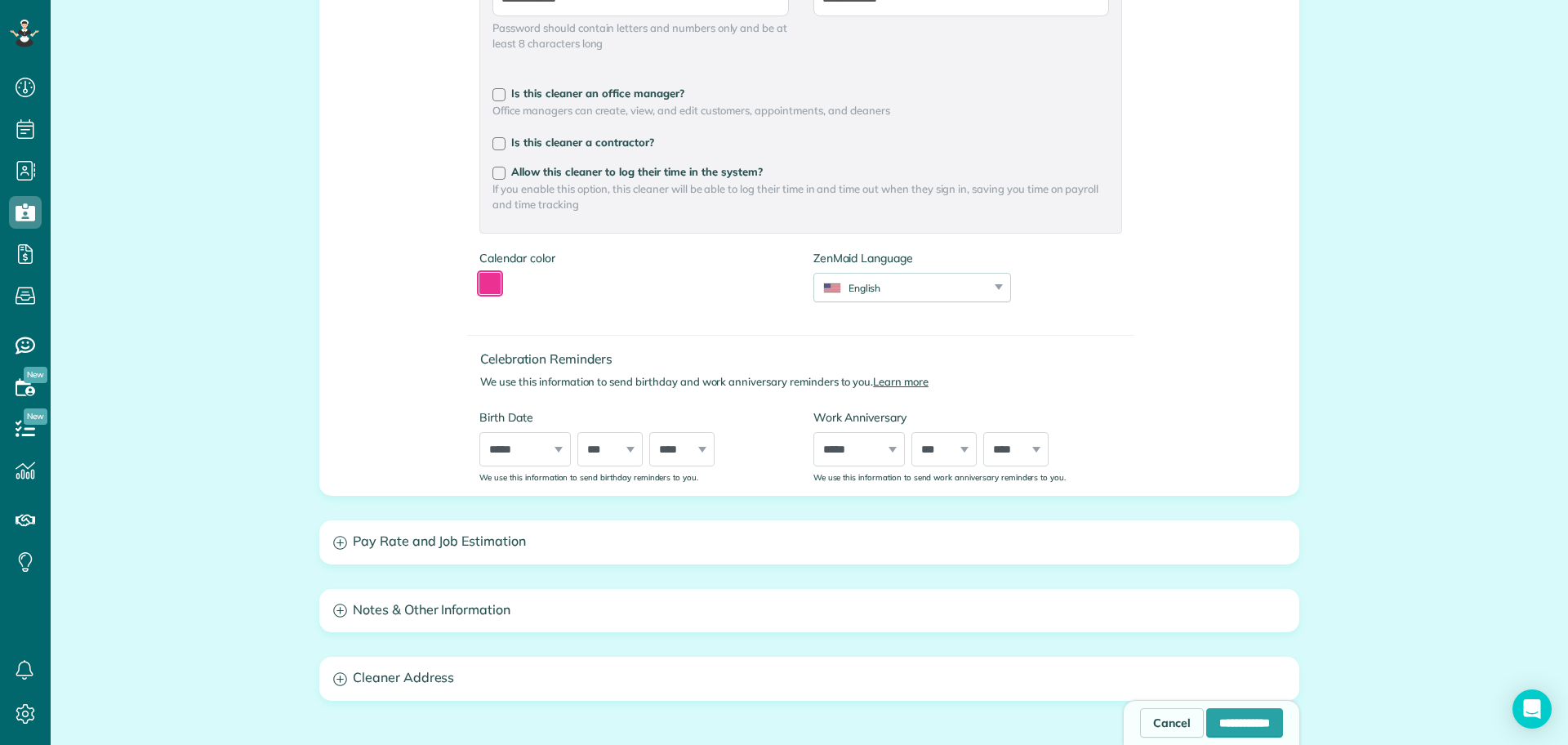 click at bounding box center [490, 283] 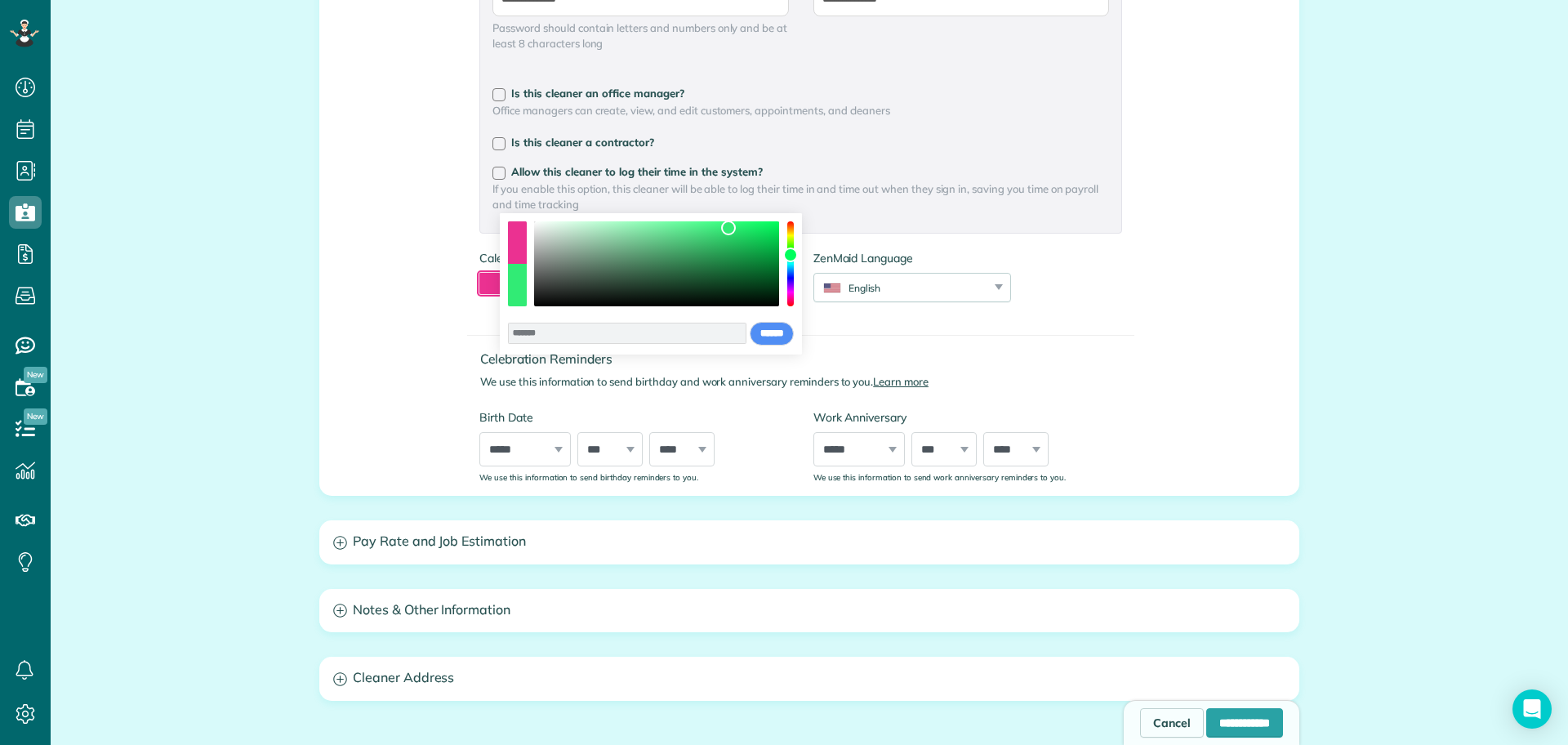 drag, startPoint x: 793, startPoint y: 286, endPoint x: 790, endPoint y: 255, distance: 31.144823 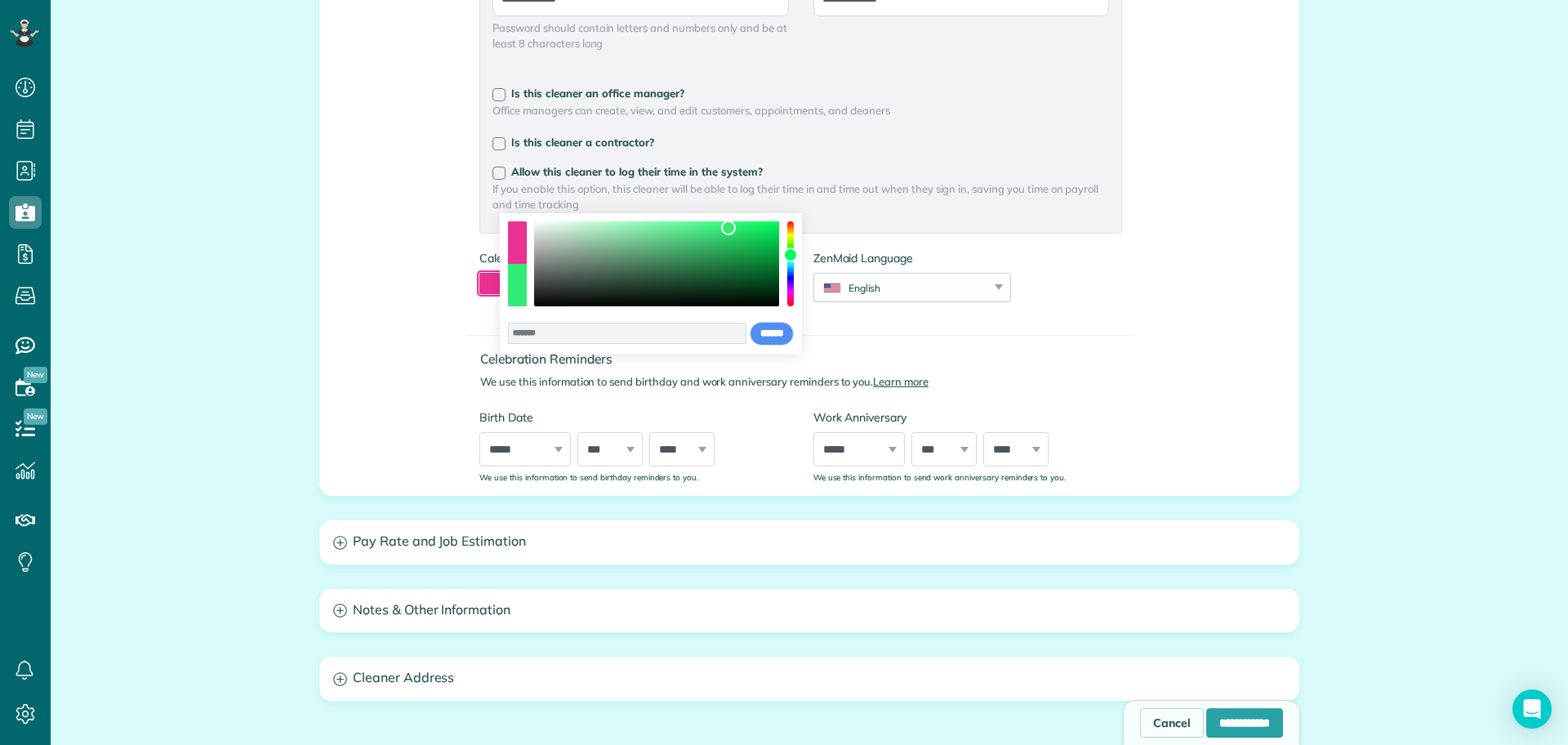 click at bounding box center (791, 264) 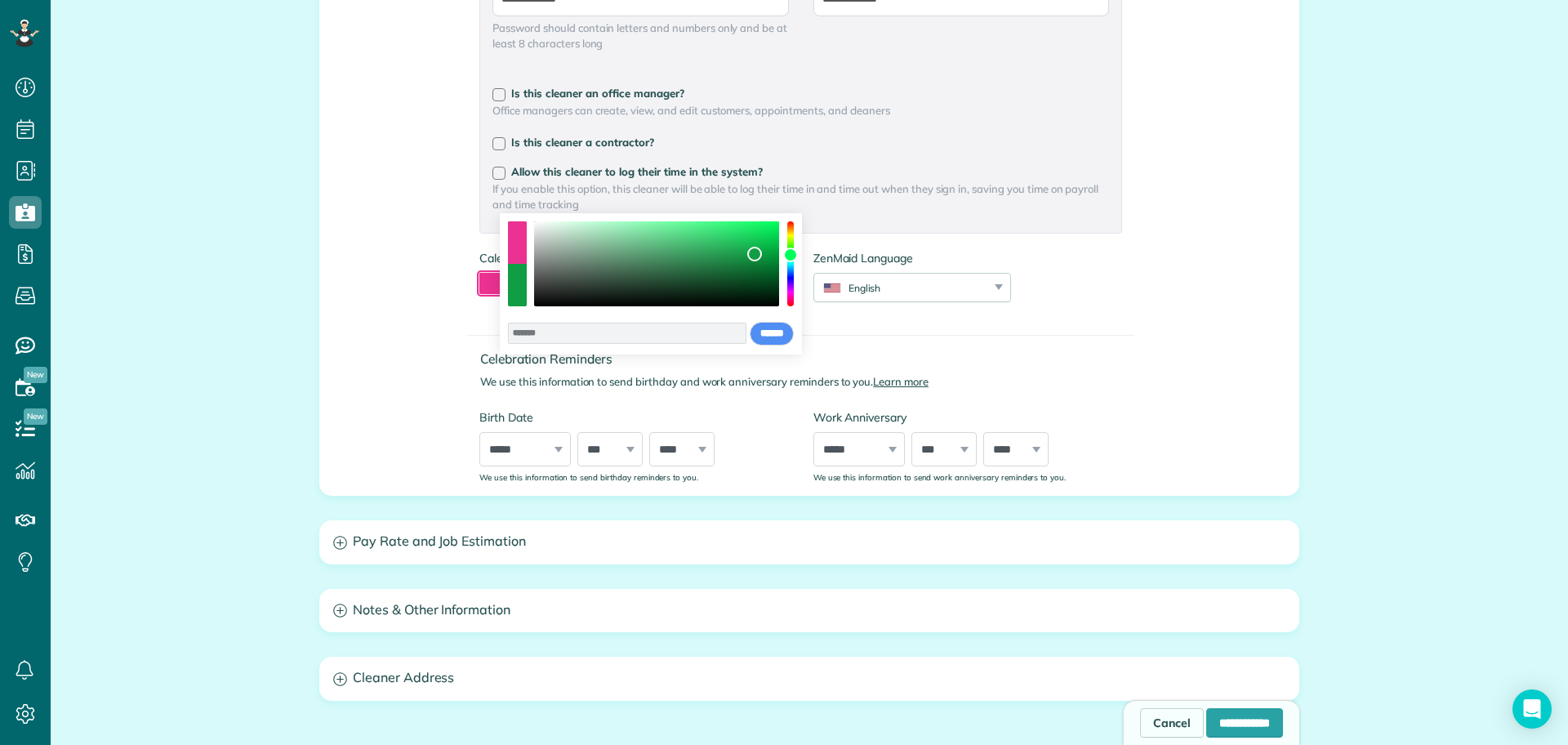 type on "*******" 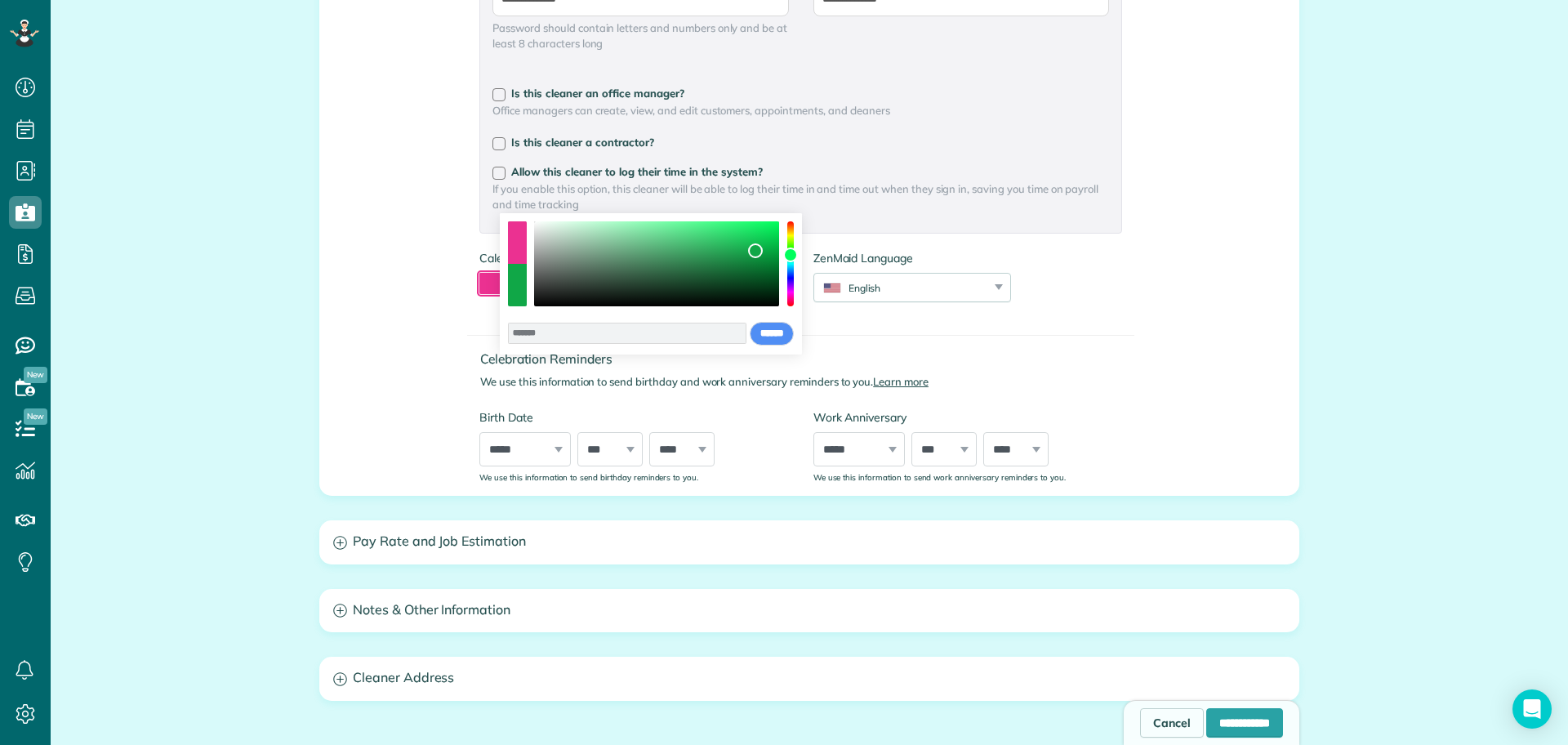 drag, startPoint x: 728, startPoint y: 252, endPoint x: 755, endPoint y: 251, distance: 27.018512 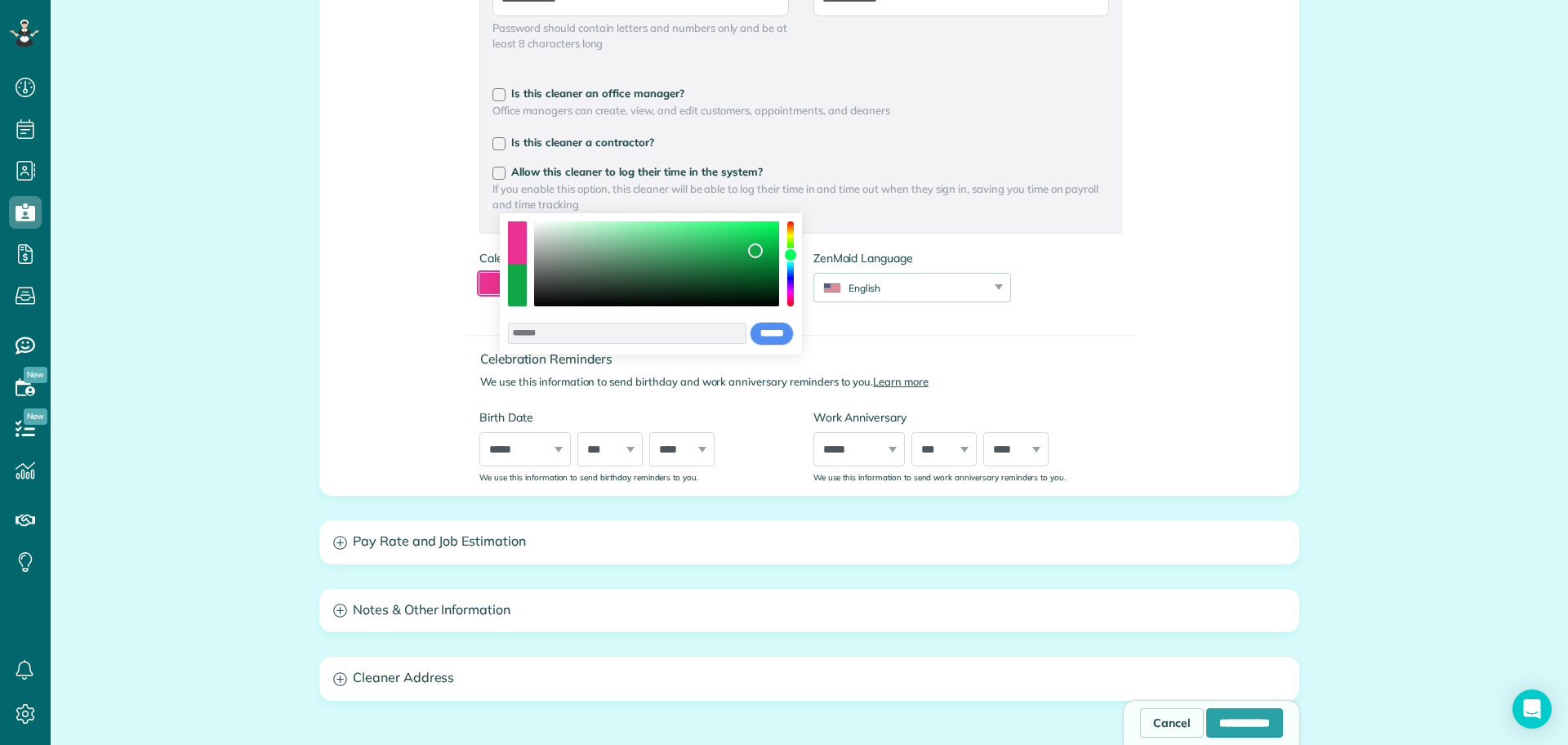 click at bounding box center [657, 264] 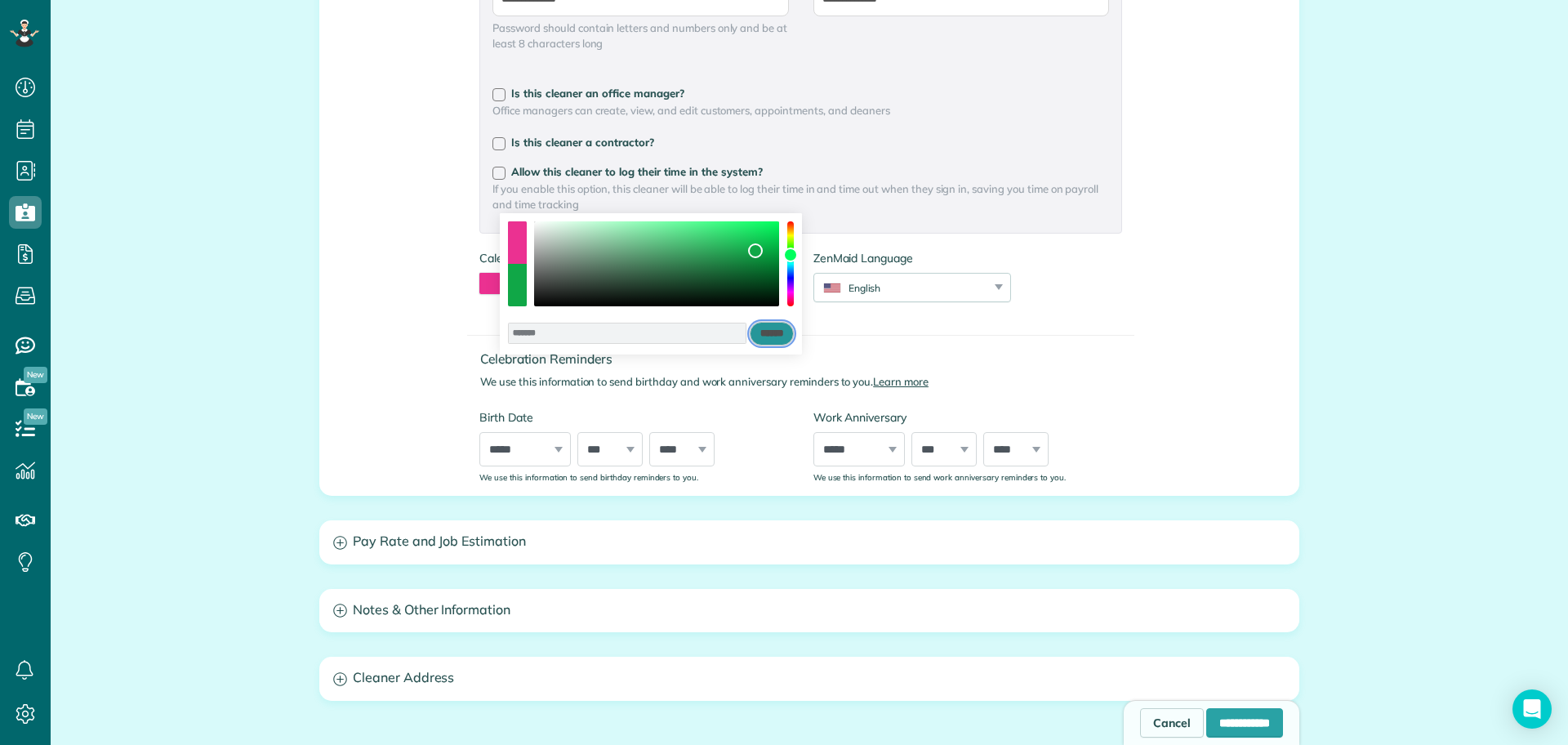 click on "******" at bounding box center (772, 334) 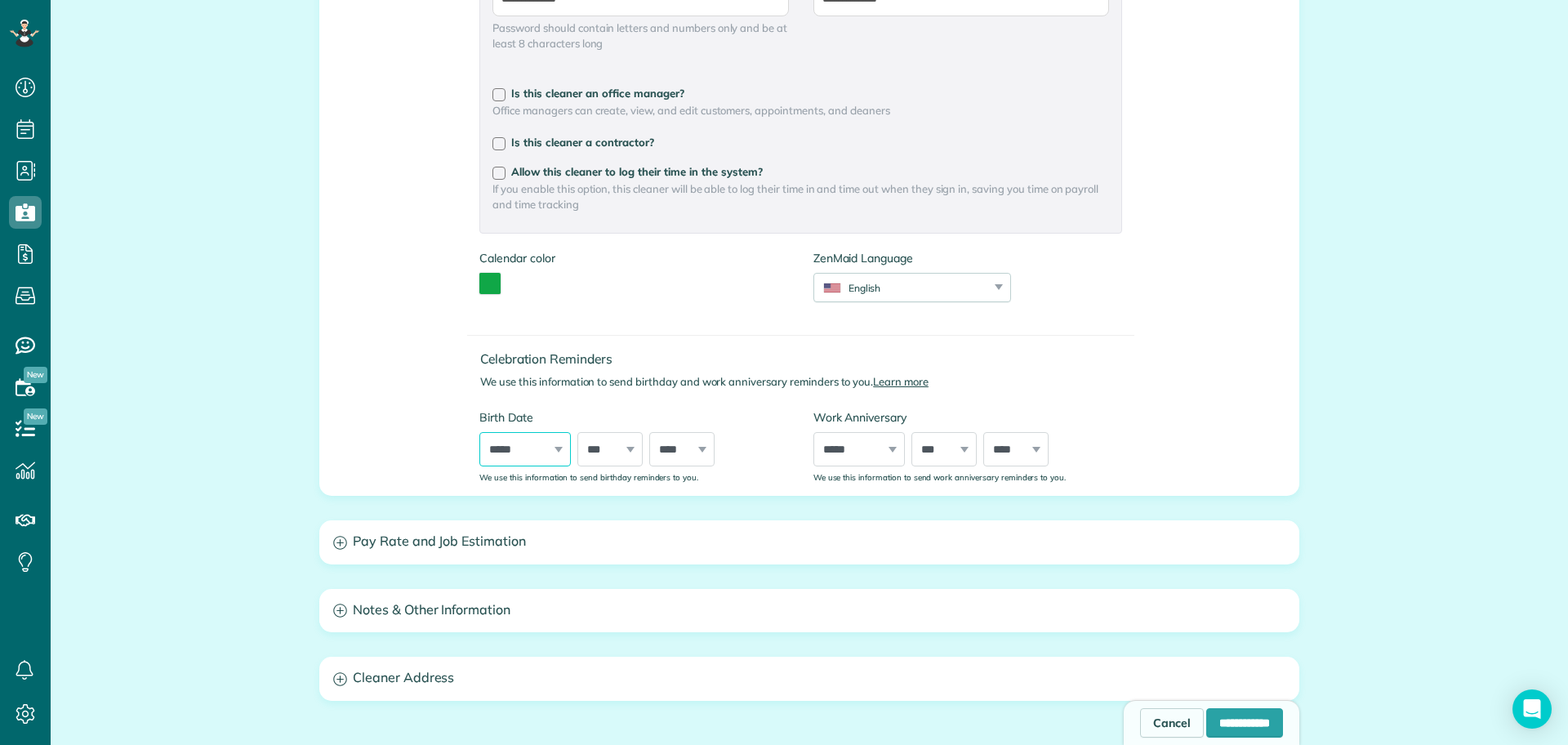 click on "*****
*******
********
*****
*****
***
****
****
******
*********
*******
********
********" at bounding box center [525, 449] 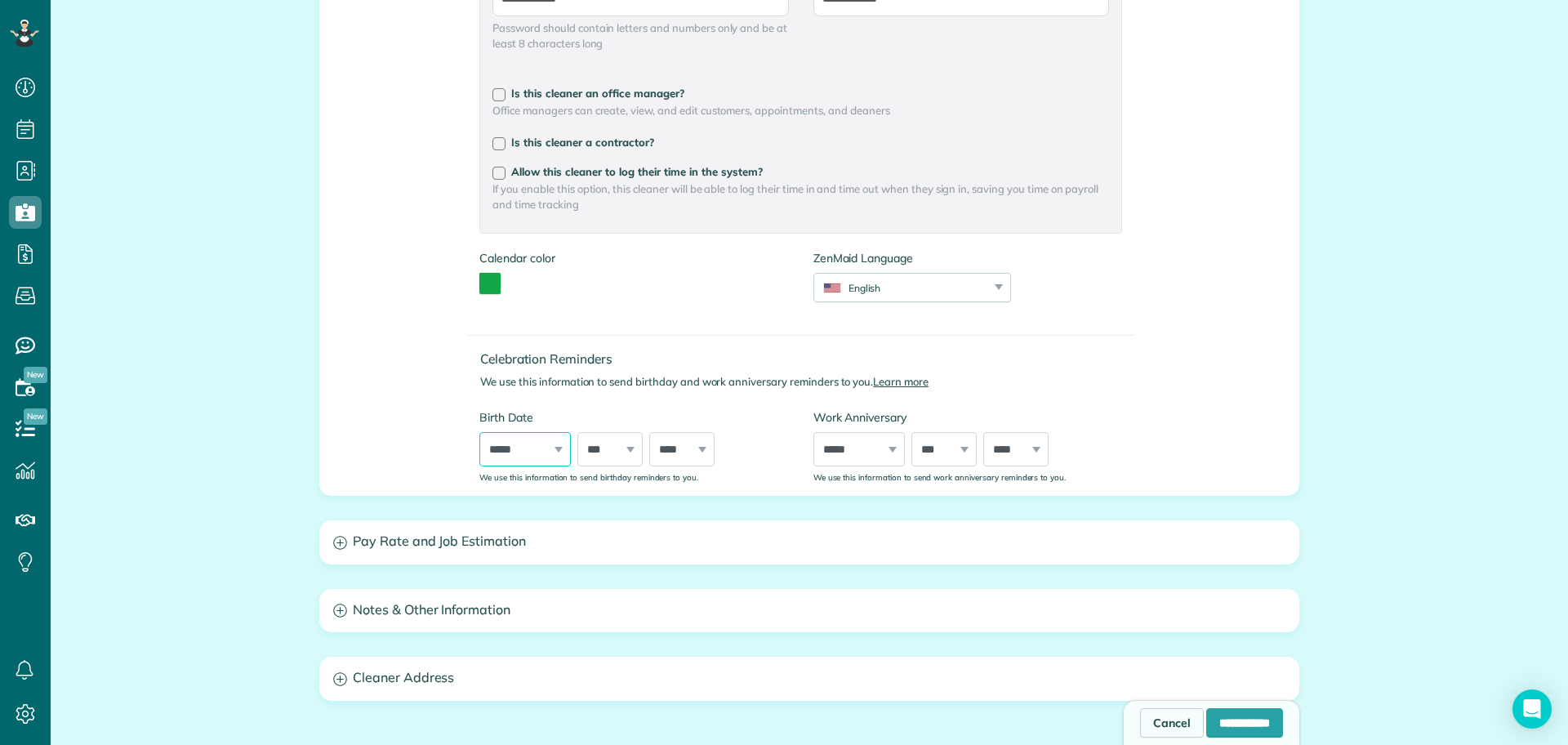select on "*" 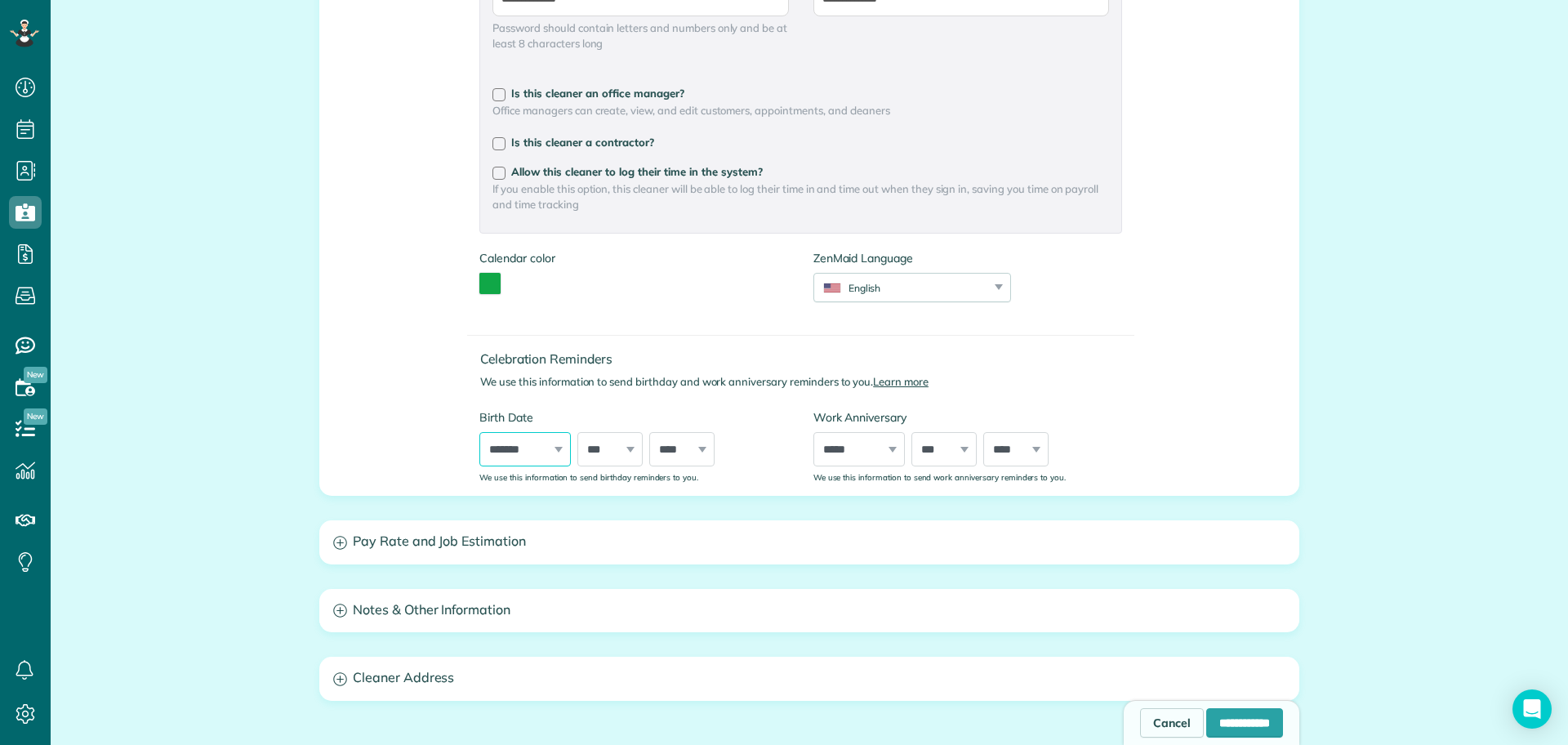 click on "*****
*******
********
*****
*****
***
****
****
******
*********
*******
********
********" at bounding box center [525, 449] 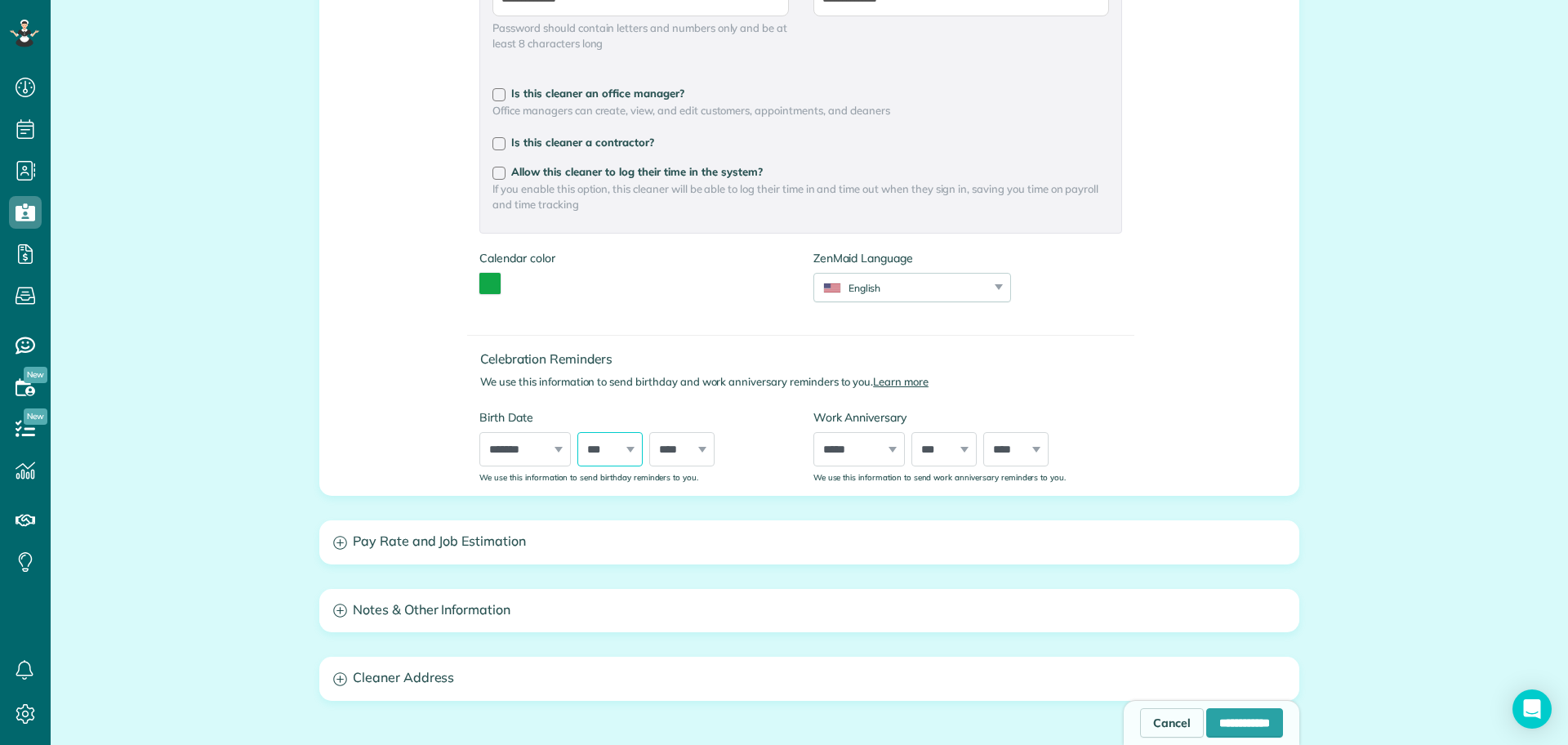 drag, startPoint x: 616, startPoint y: 458, endPoint x: 621, endPoint y: 439, distance: 19.64688 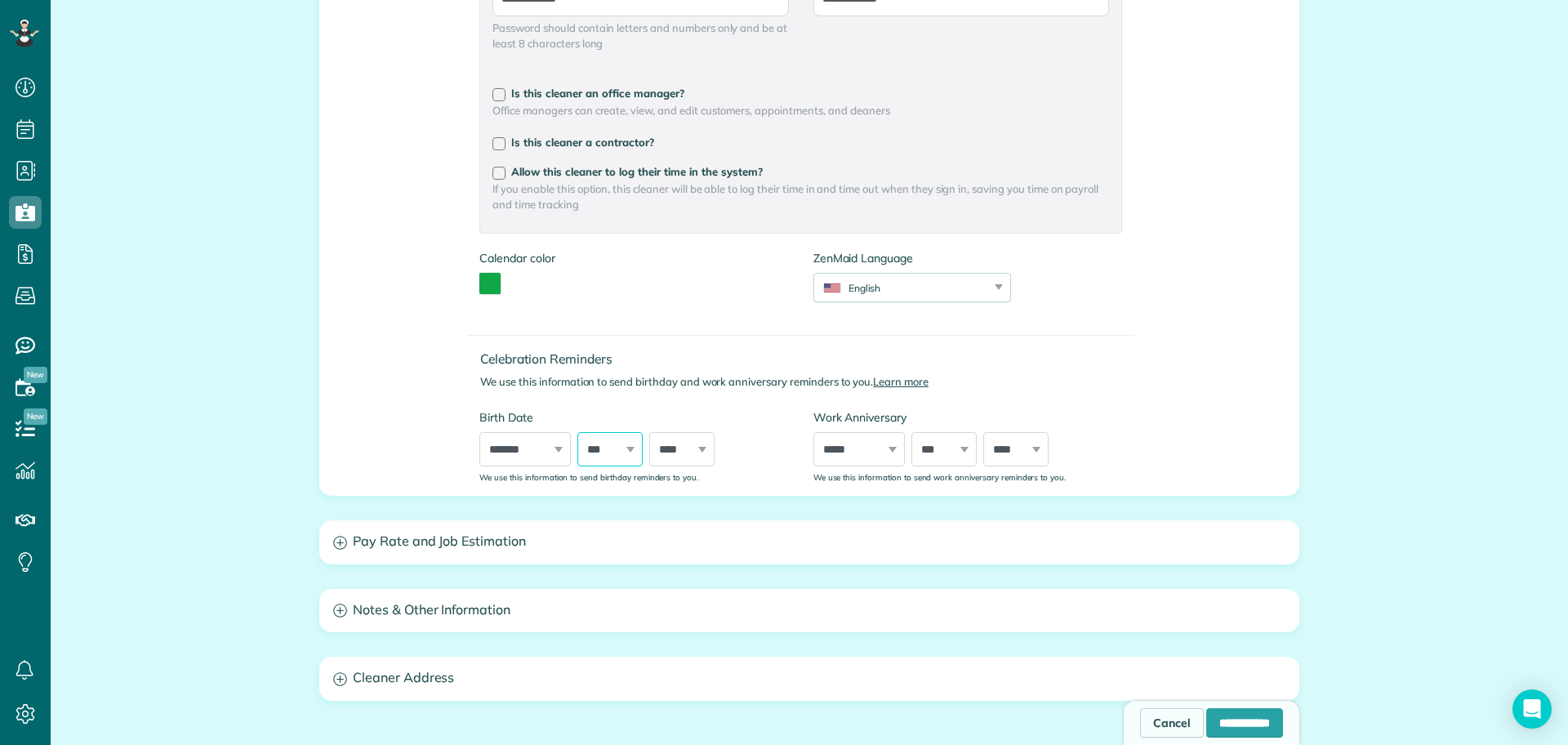 select on "*" 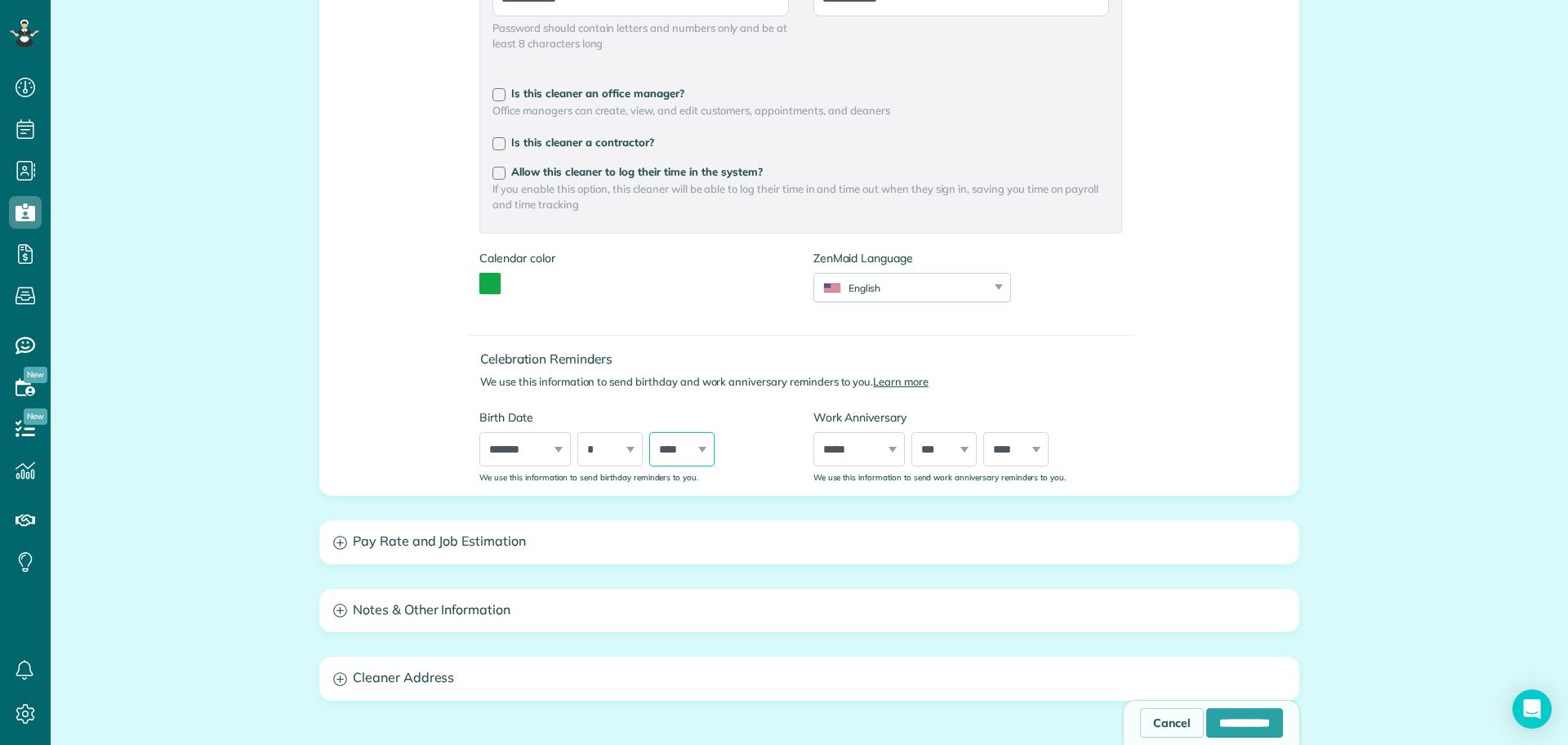 drag, startPoint x: 664, startPoint y: 458, endPoint x: 679, endPoint y: 435, distance: 27.45906 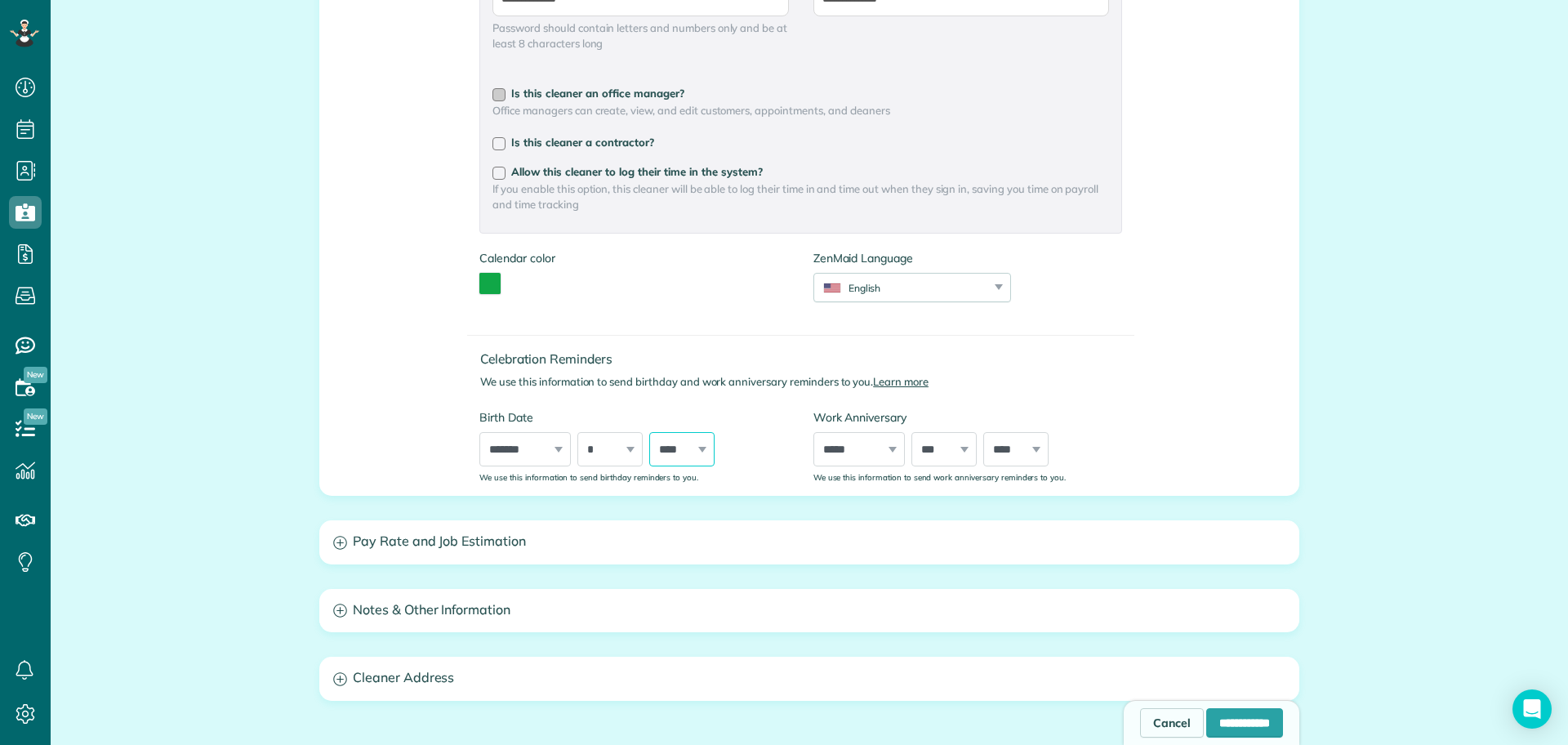 select on "****" 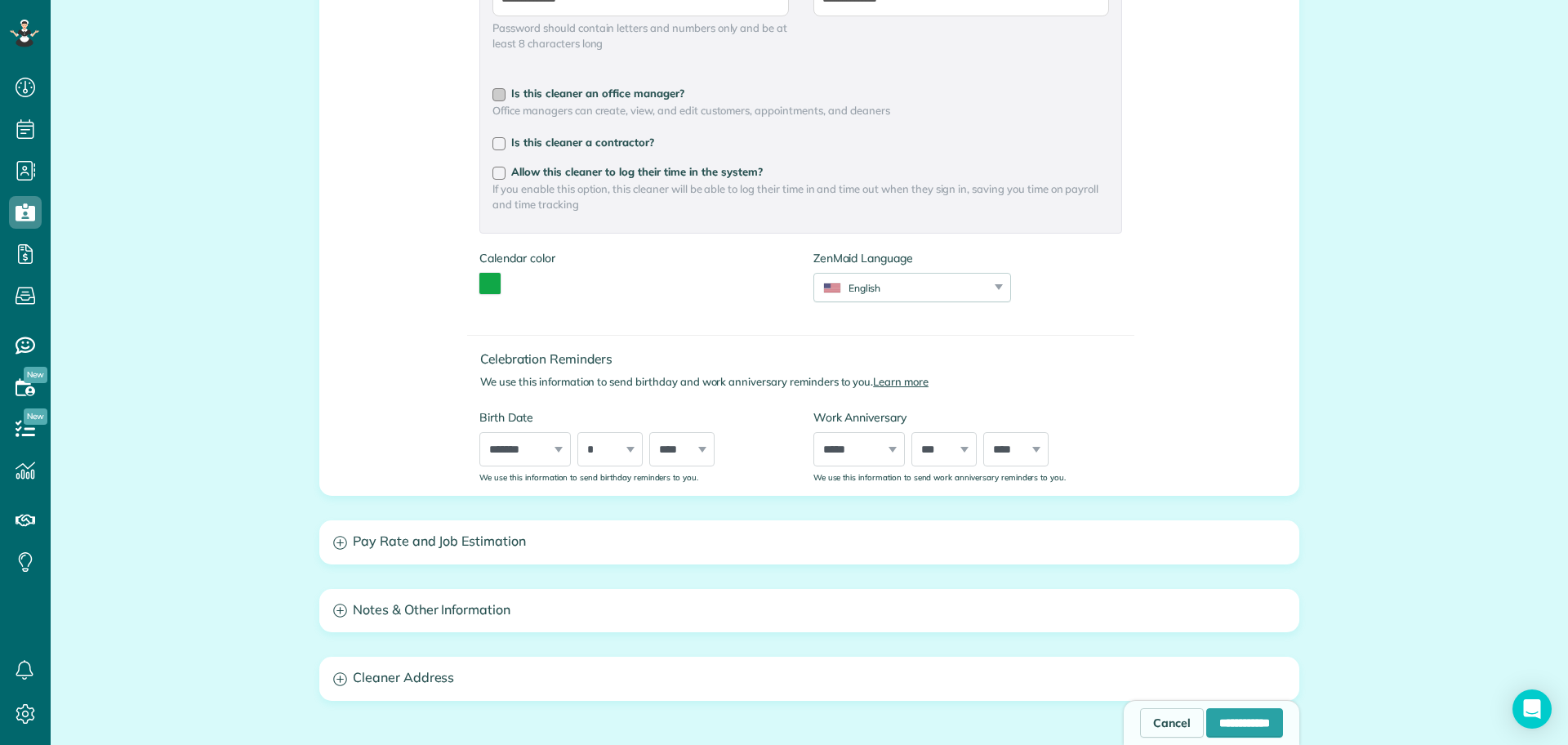 click on "Is this cleaner an office manager?" at bounding box center (800, 93) 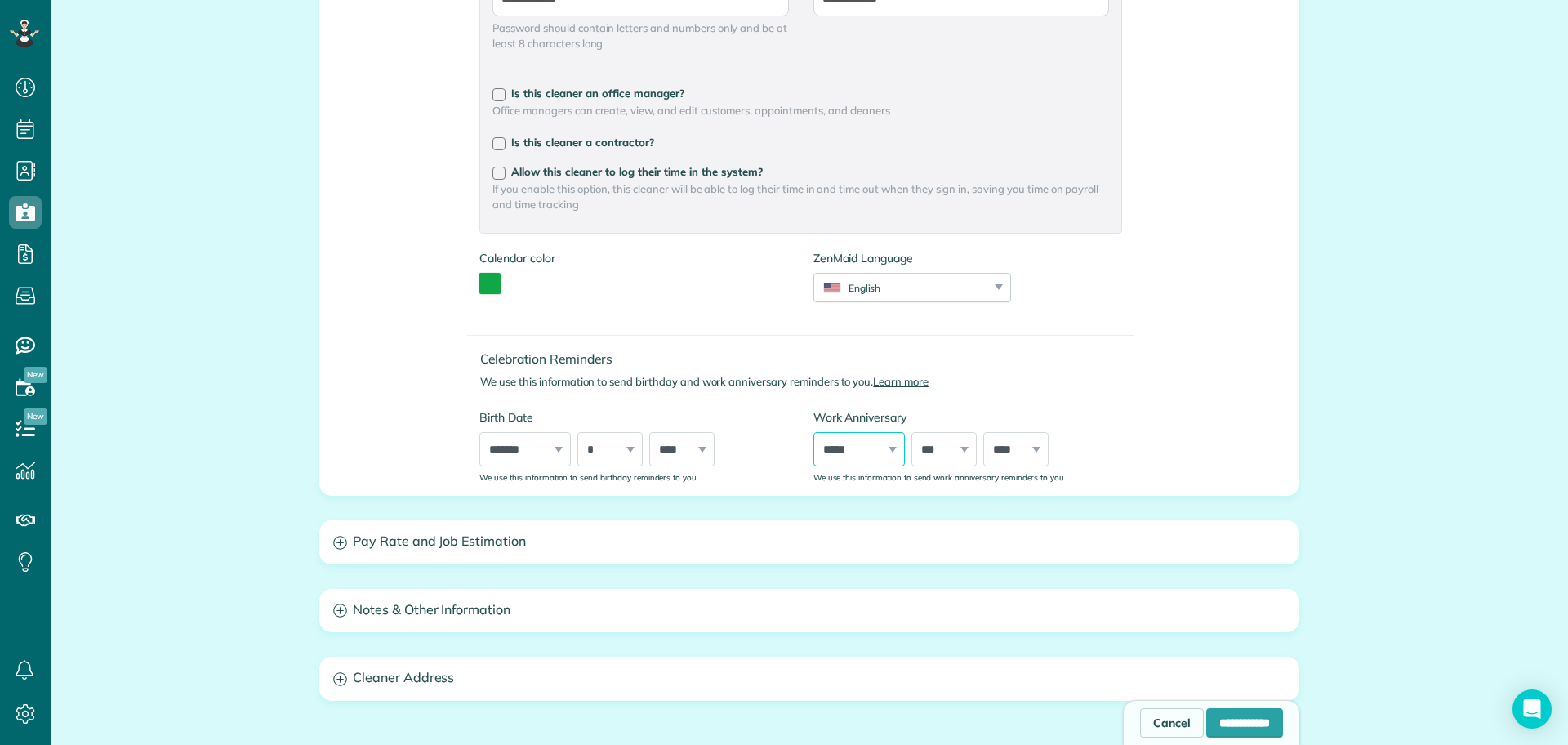 click on "*****
*******
********
*****
*****
***
****
****
******
*********
*******
********
********" at bounding box center [859, 449] 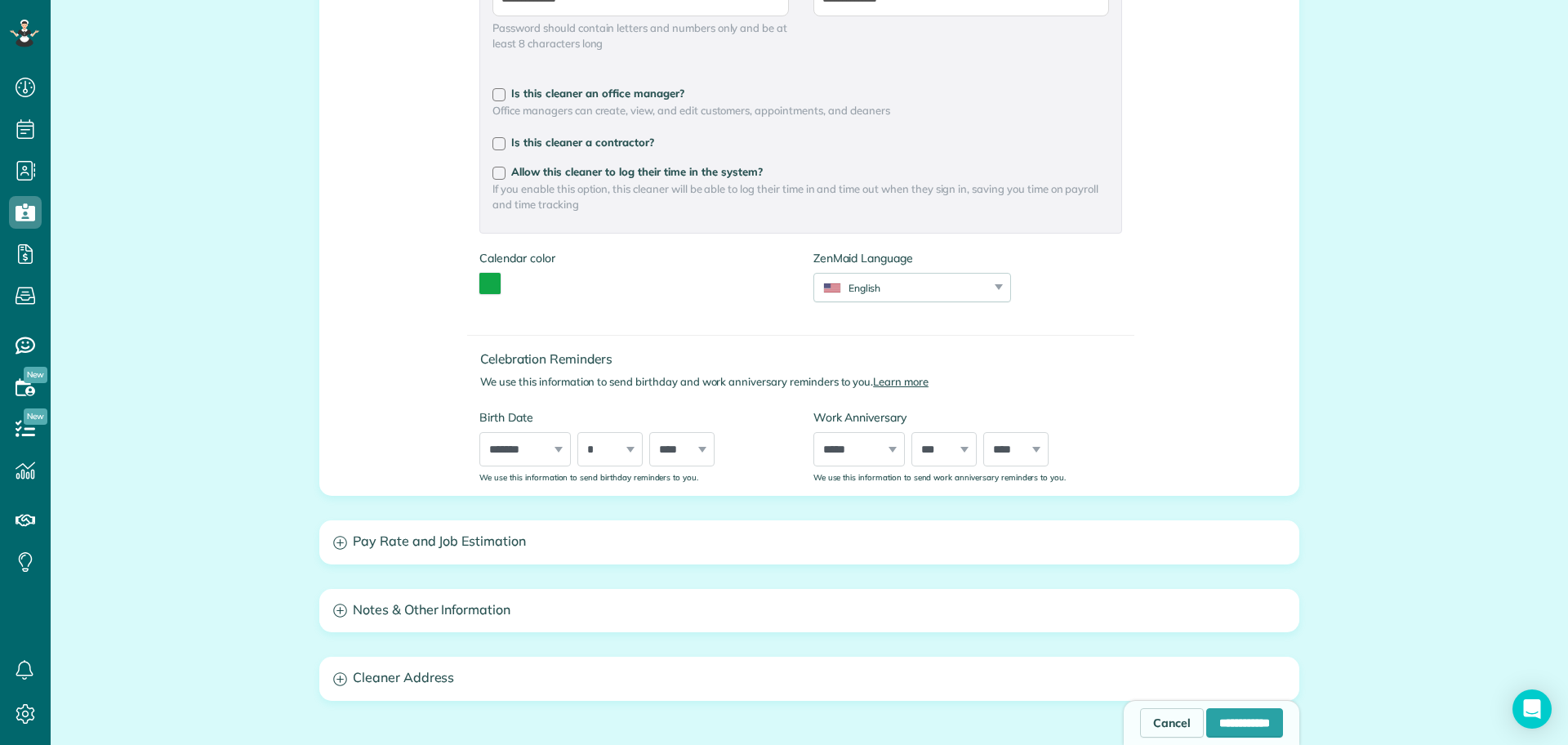 click on "Celebration Reminders
We use this information to send birthday and work anniversary reminders to you.
Learn more
Birth Date
*****
*******
********
*****
*****
***
****
****
******
*********
*******
********
********
***
*
*
*
*
*
*
*
*
*
**
**
**
**
**
**
**
**
**
**
**
**
**
**
**
**
**
**
**
**
**
**
****
****
****
****
****
****
****
****
****
****
****
****
****
****
****
****
****
****
****
****
****
****
****
****
****
****
****
****
****
****
****
****
****
****
****
****
****
****
****
****
****
****
****
****
****
****
****
****
****
****
****
****
****
****
****
****
****
****
****
****
****
****
****
****
****
****
****
****
****
****
****
****" at bounding box center (800, 400) 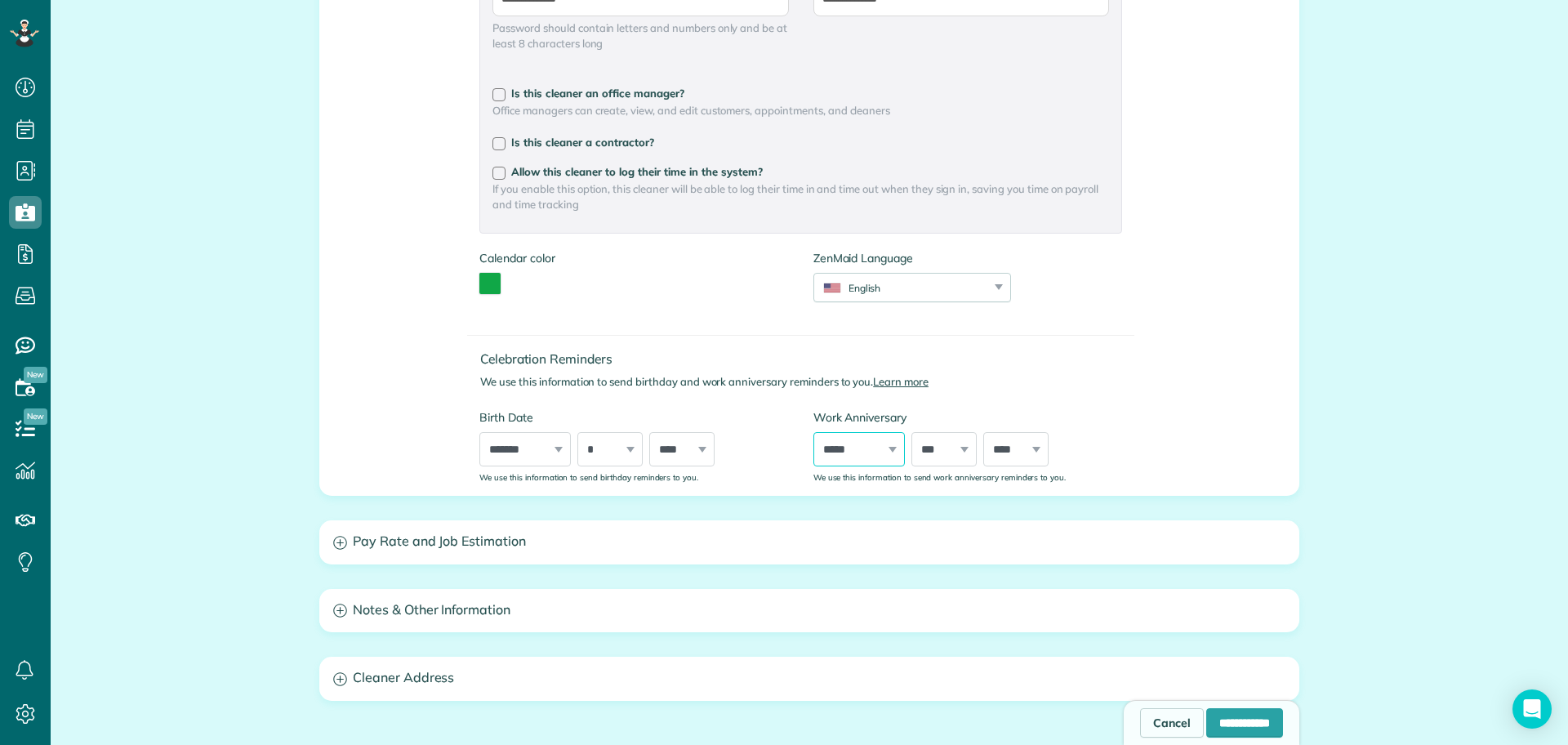 click on "*****
*******
********
*****
*****
***
****
****
******
*********
*******
********
********" at bounding box center [859, 449] 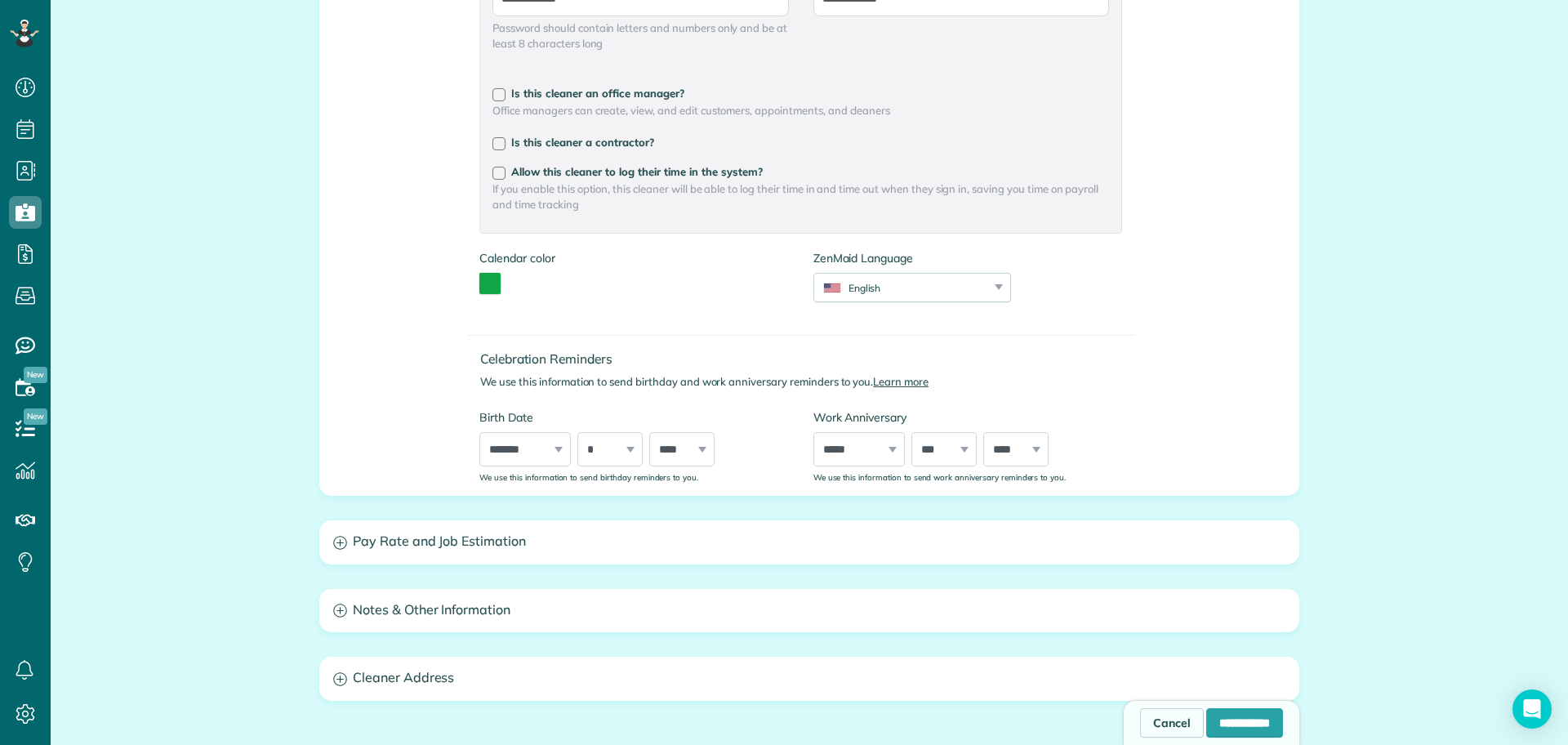 click on "Celebration Reminders
We use this information to send birthday and work anniversary reminders to you.
Learn more" at bounding box center [800, 371] 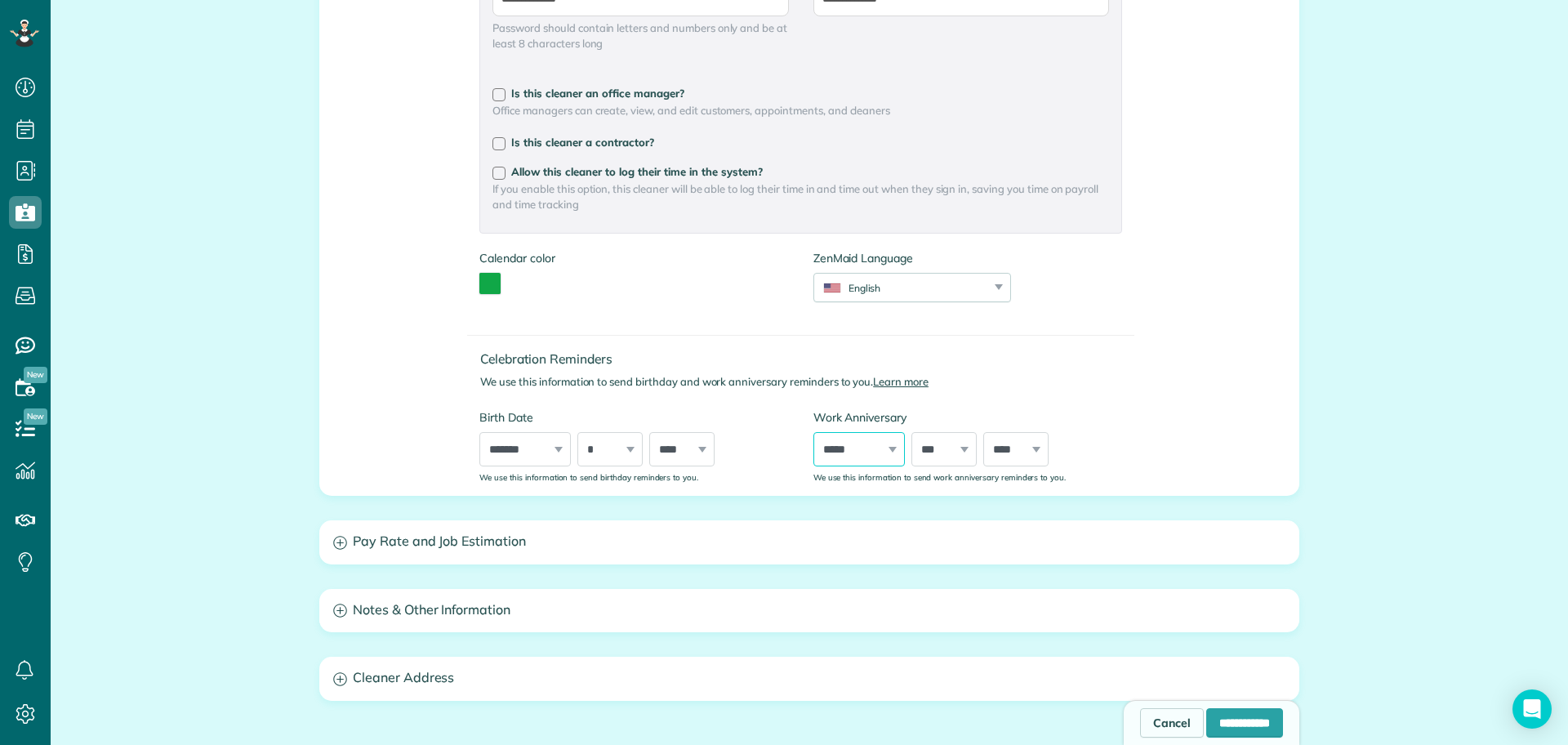 click on "*****
*******
********
*****
*****
***
****
****
******
*********
*******
********
********" at bounding box center (859, 449) 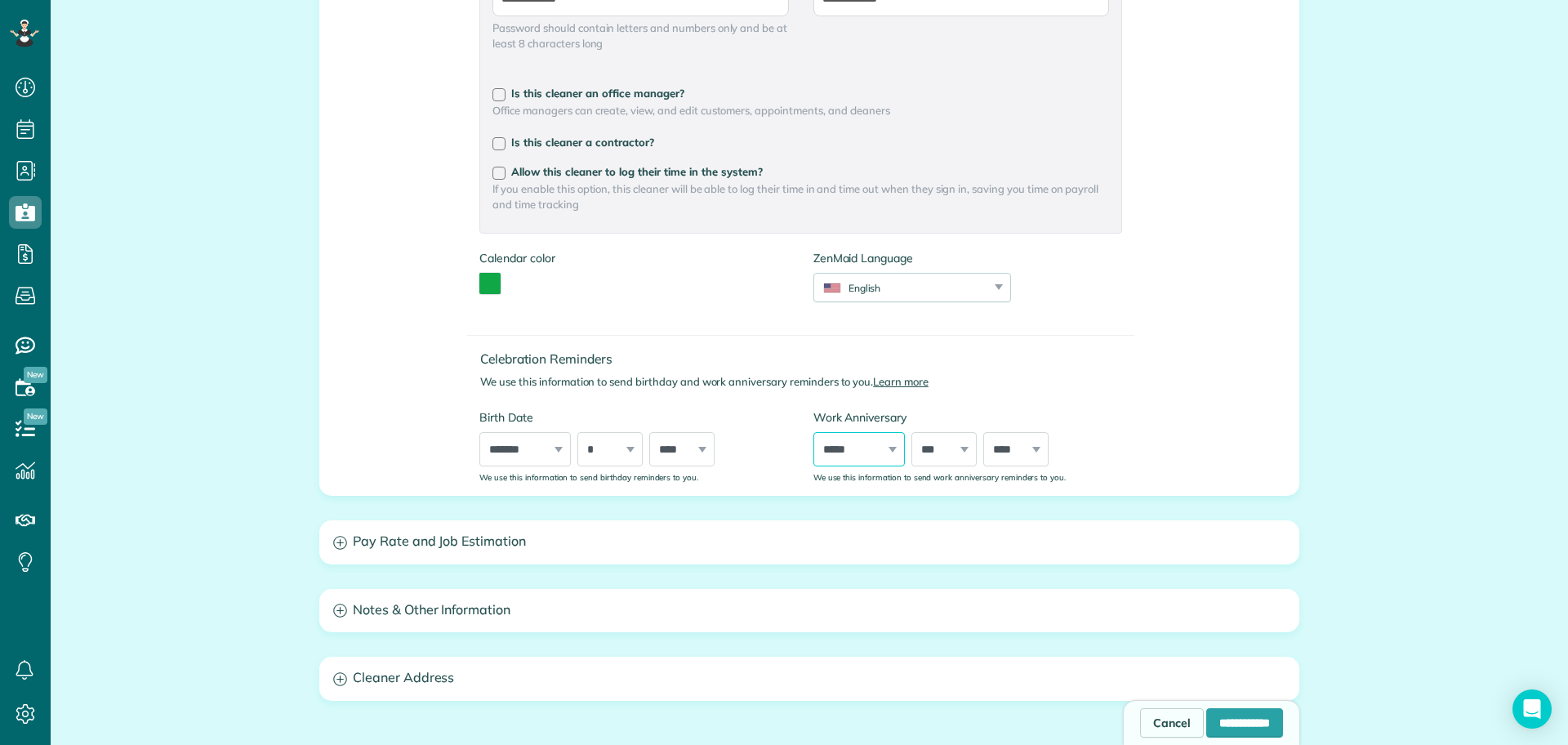 select on "*" 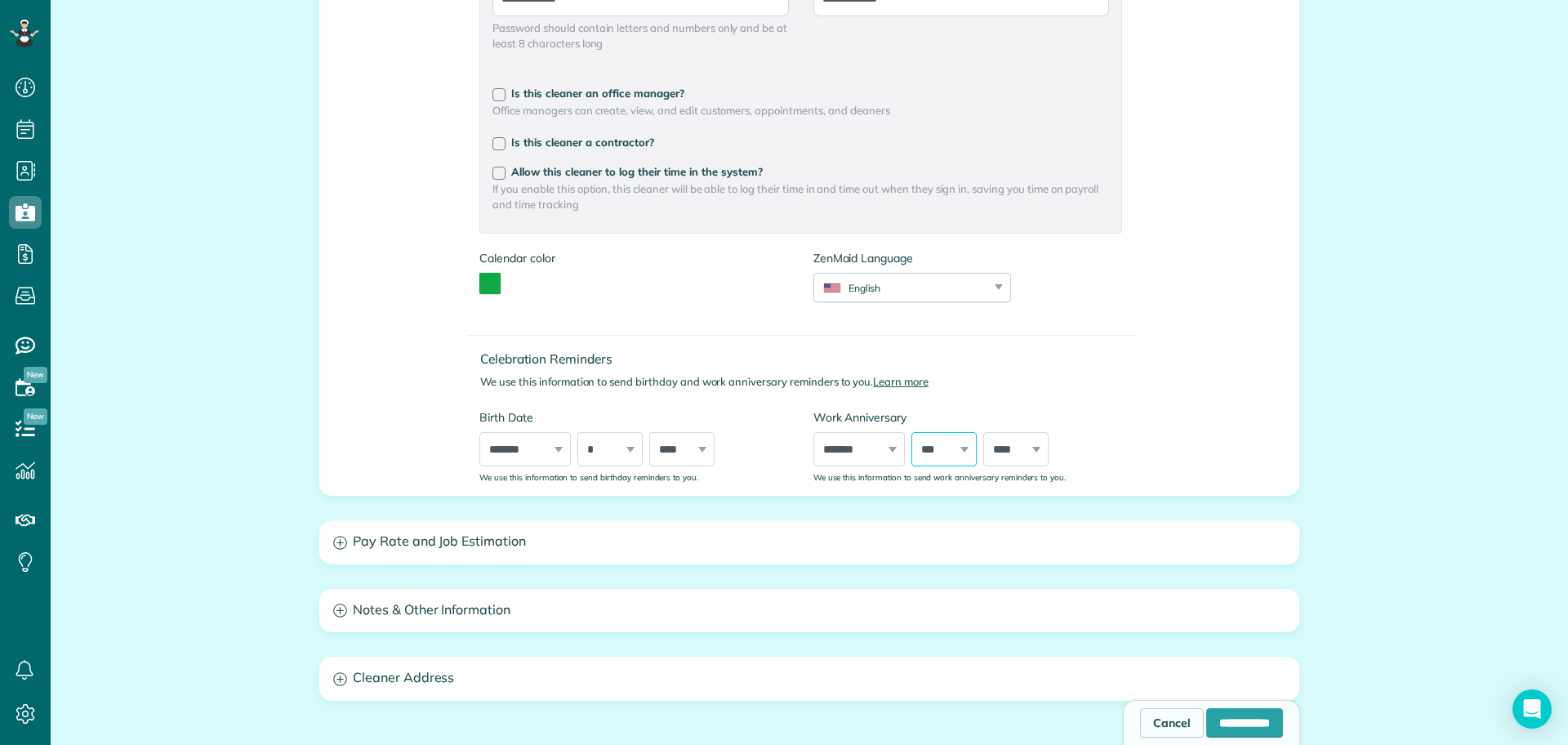 click on "***
*
*
*
*
*
*
*
*
*
**
**
**
**
**
**
**
**
**
**
**
**
**
**
**
**
**
**
**
**
**
**" at bounding box center (944, 449) 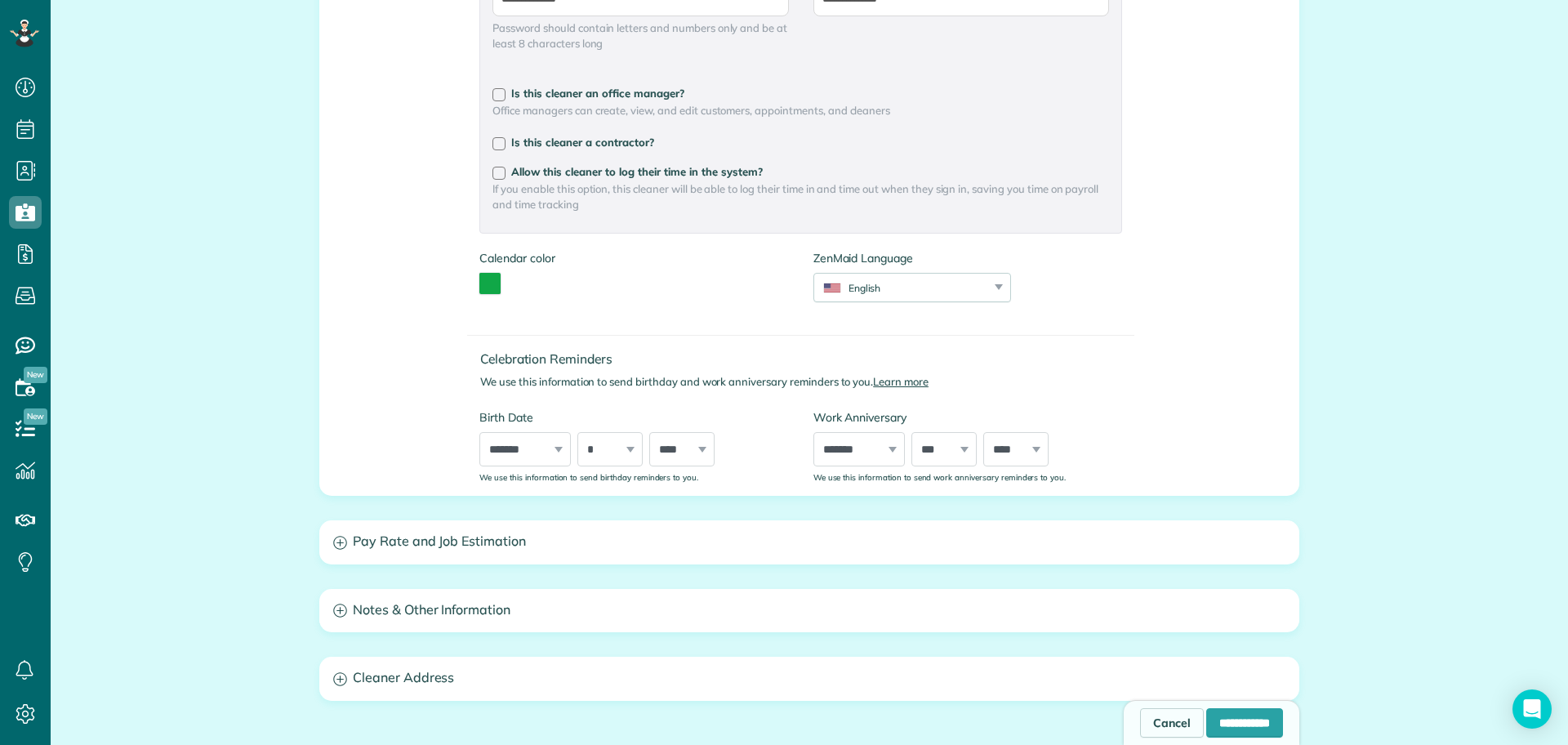 drag, startPoint x: 1075, startPoint y: 399, endPoint x: 1076, endPoint y: 413, distance: 14.035669 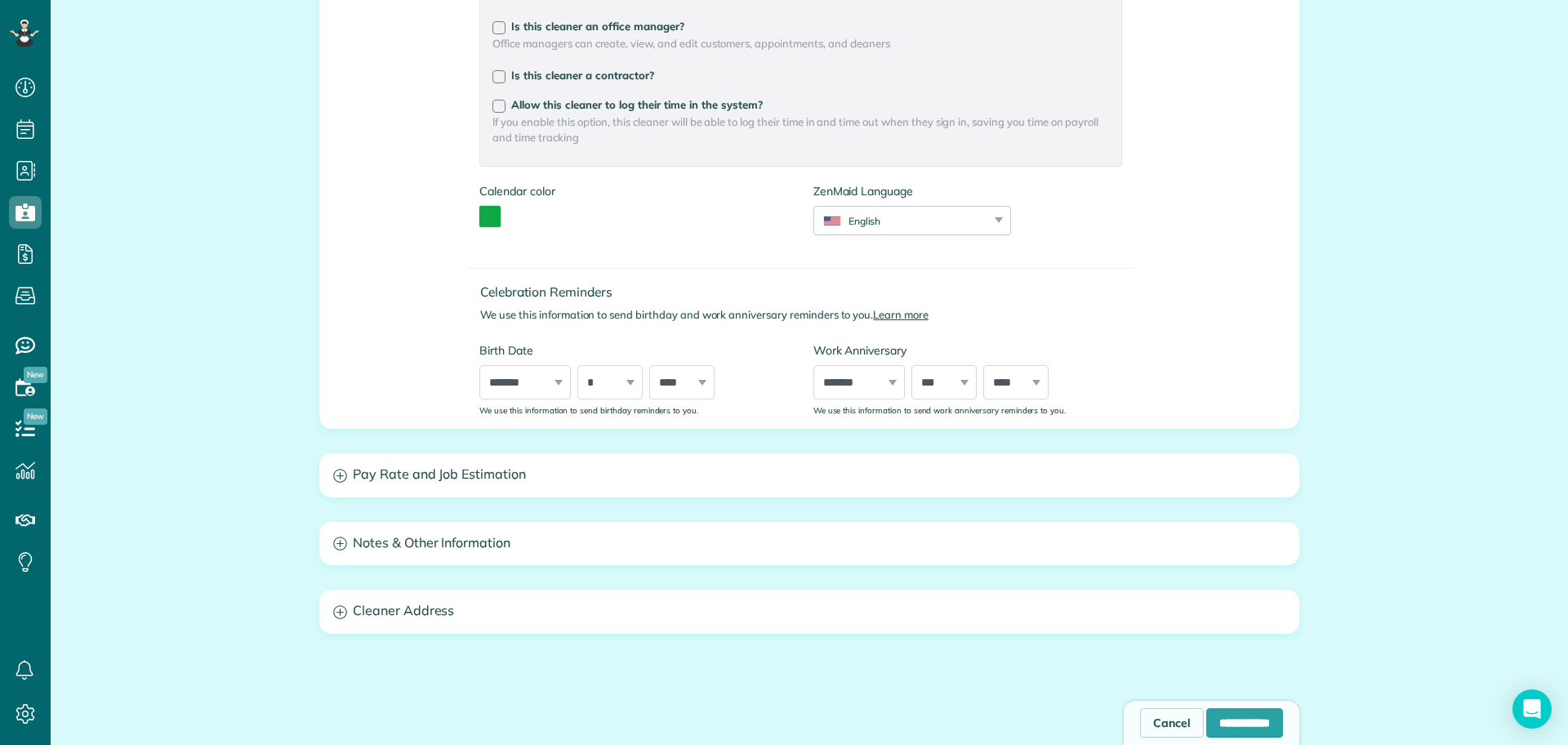 scroll, scrollTop: 687, scrollLeft: 0, axis: vertical 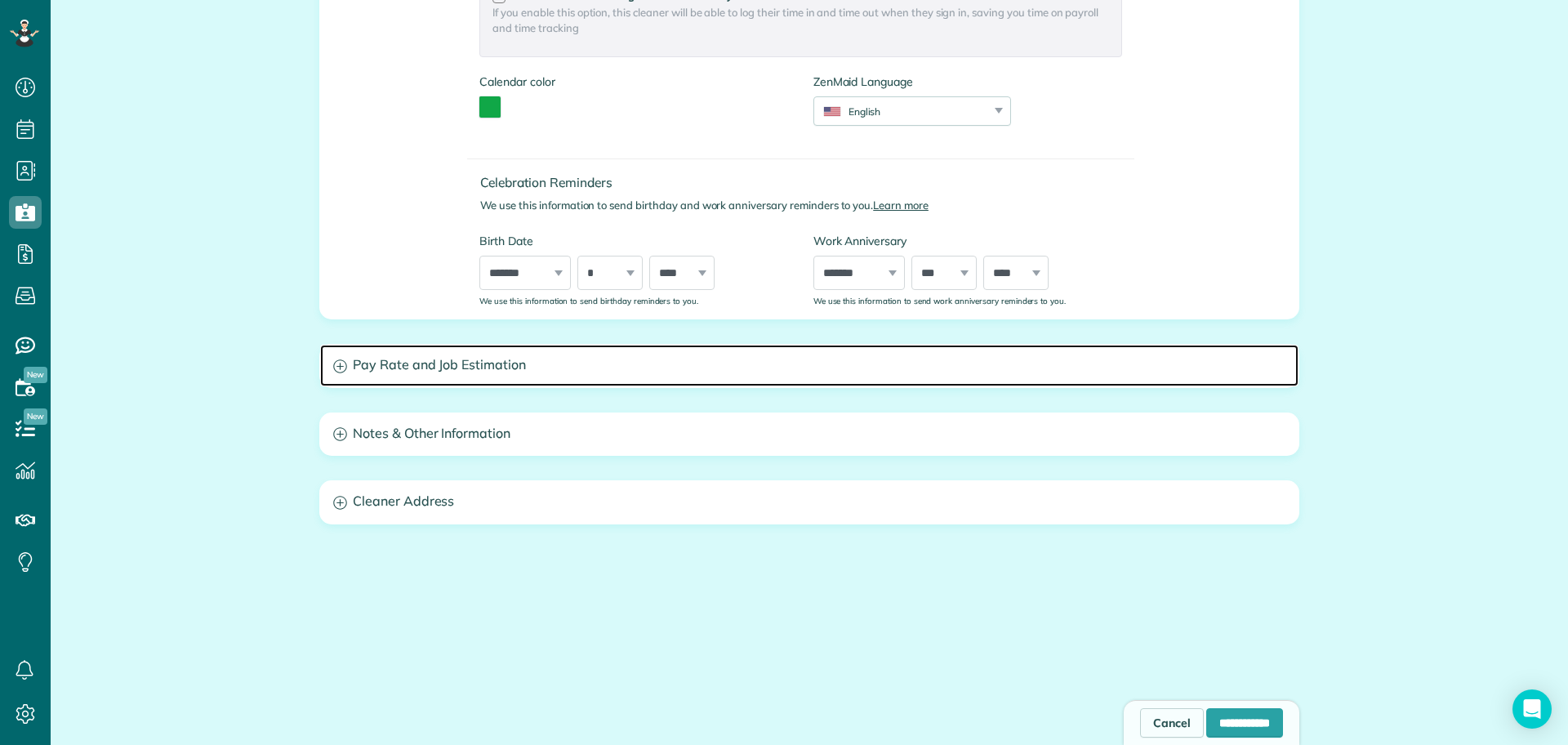 click on "Pay Rate and Job Estimation" at bounding box center [809, 365] 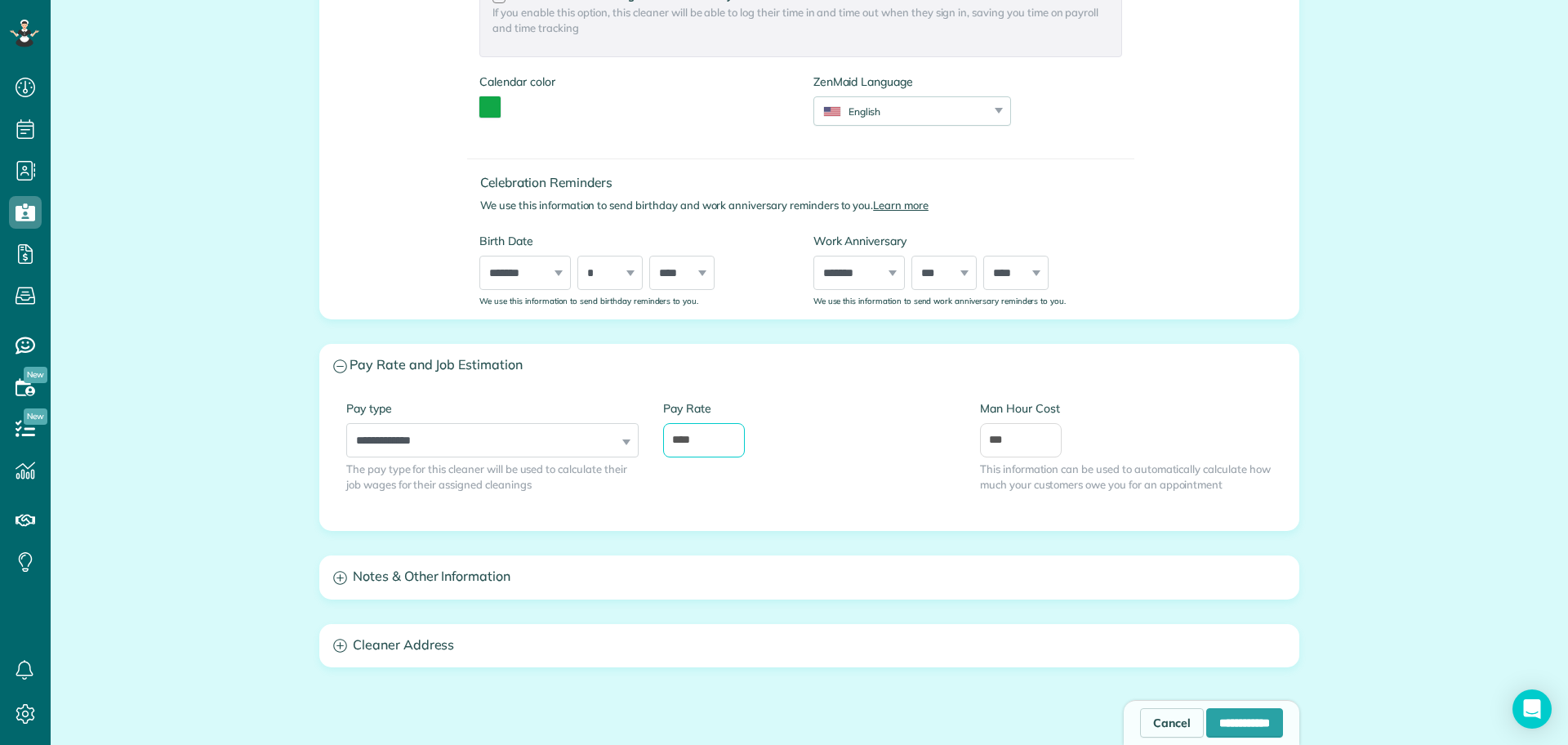click on "****" at bounding box center (704, 440) 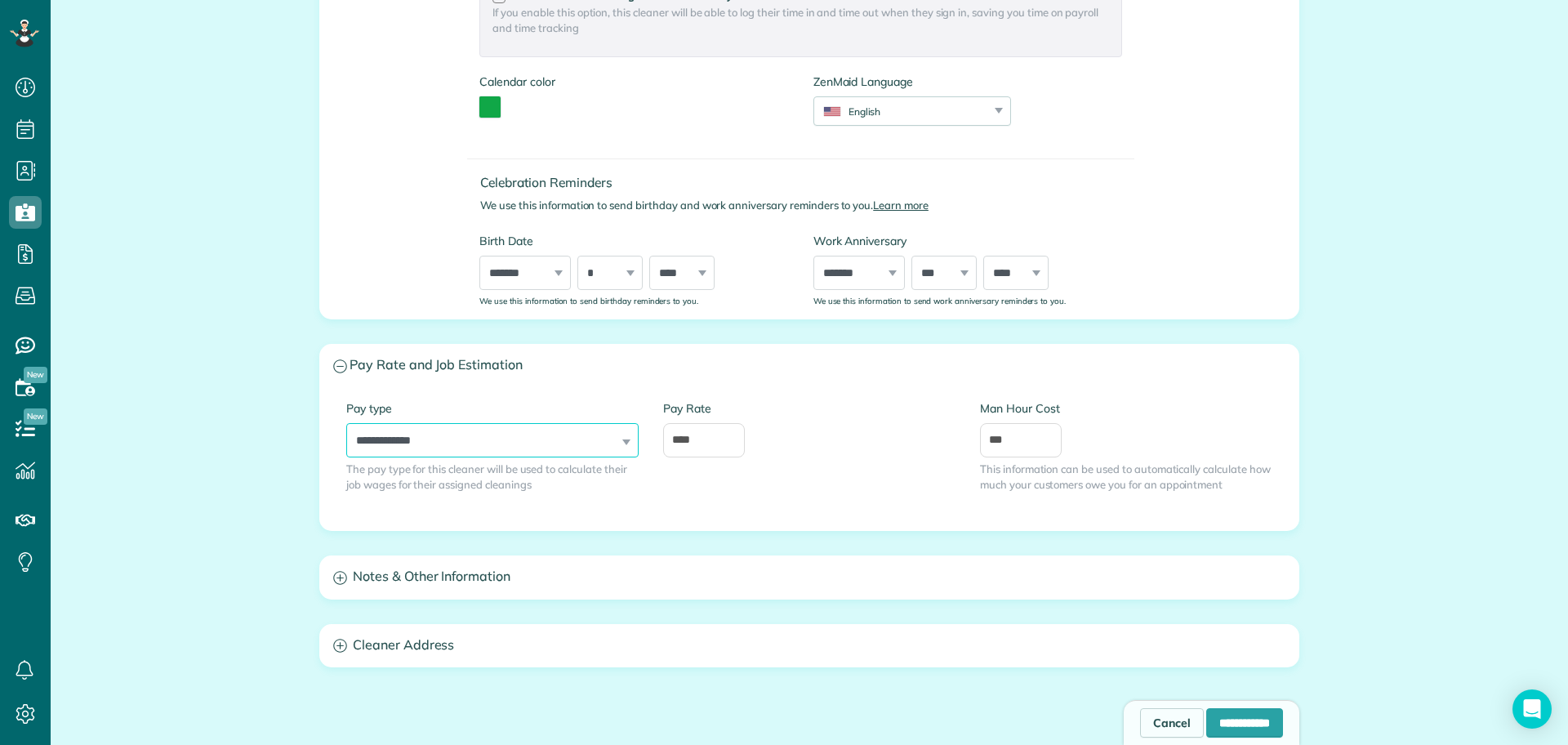 click on "**********" at bounding box center [492, 440] 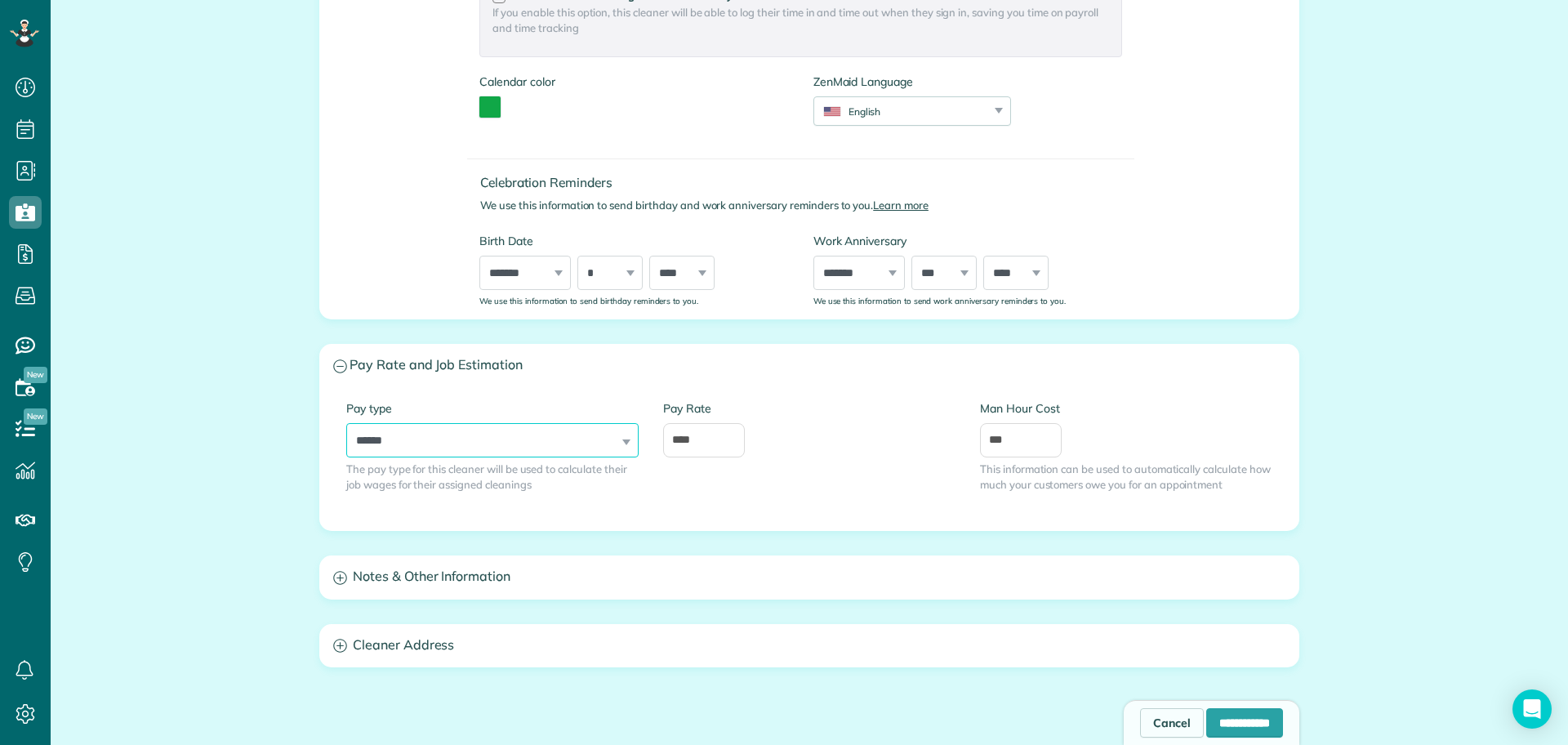 click on "**********" at bounding box center [492, 440] 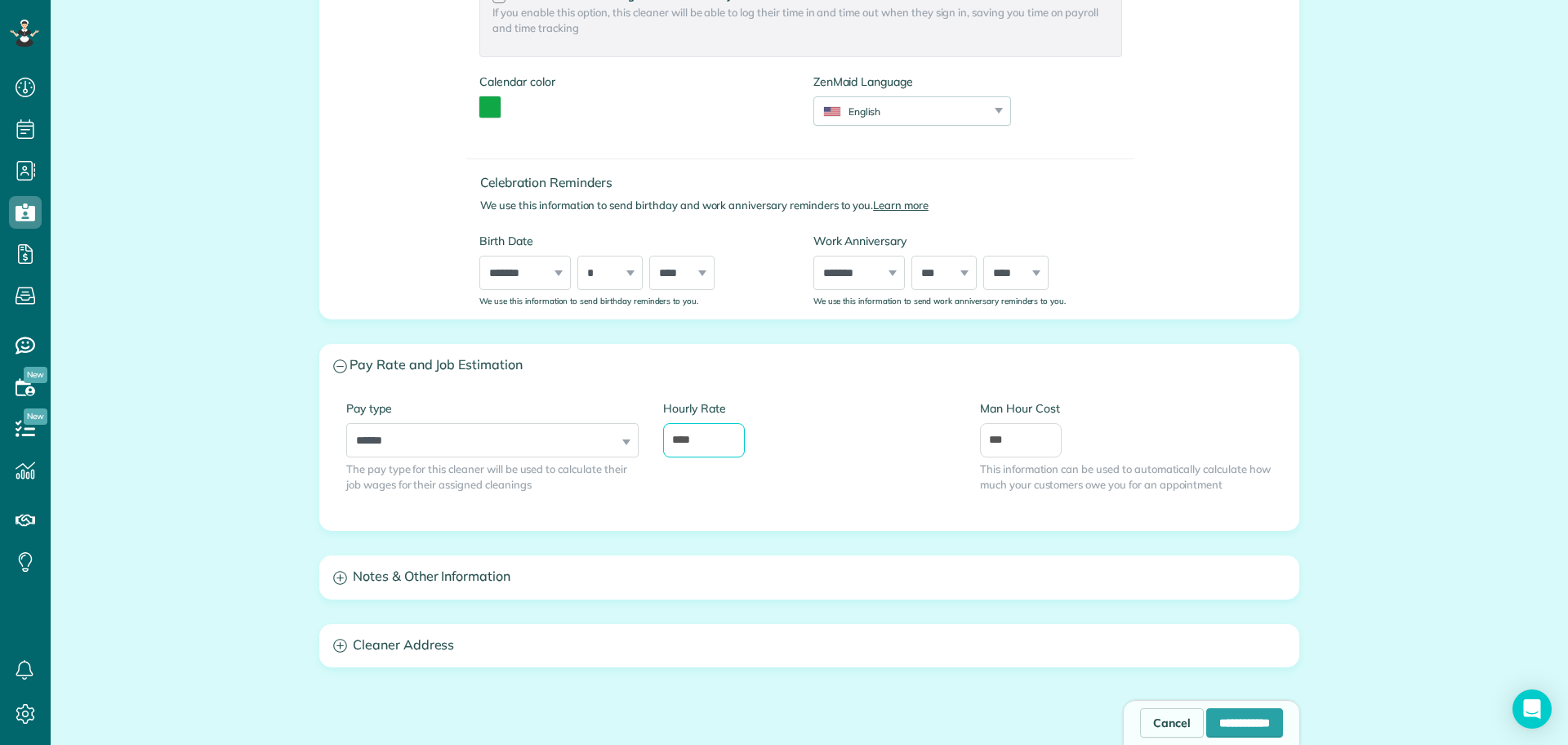 click on "****" at bounding box center (704, 440) 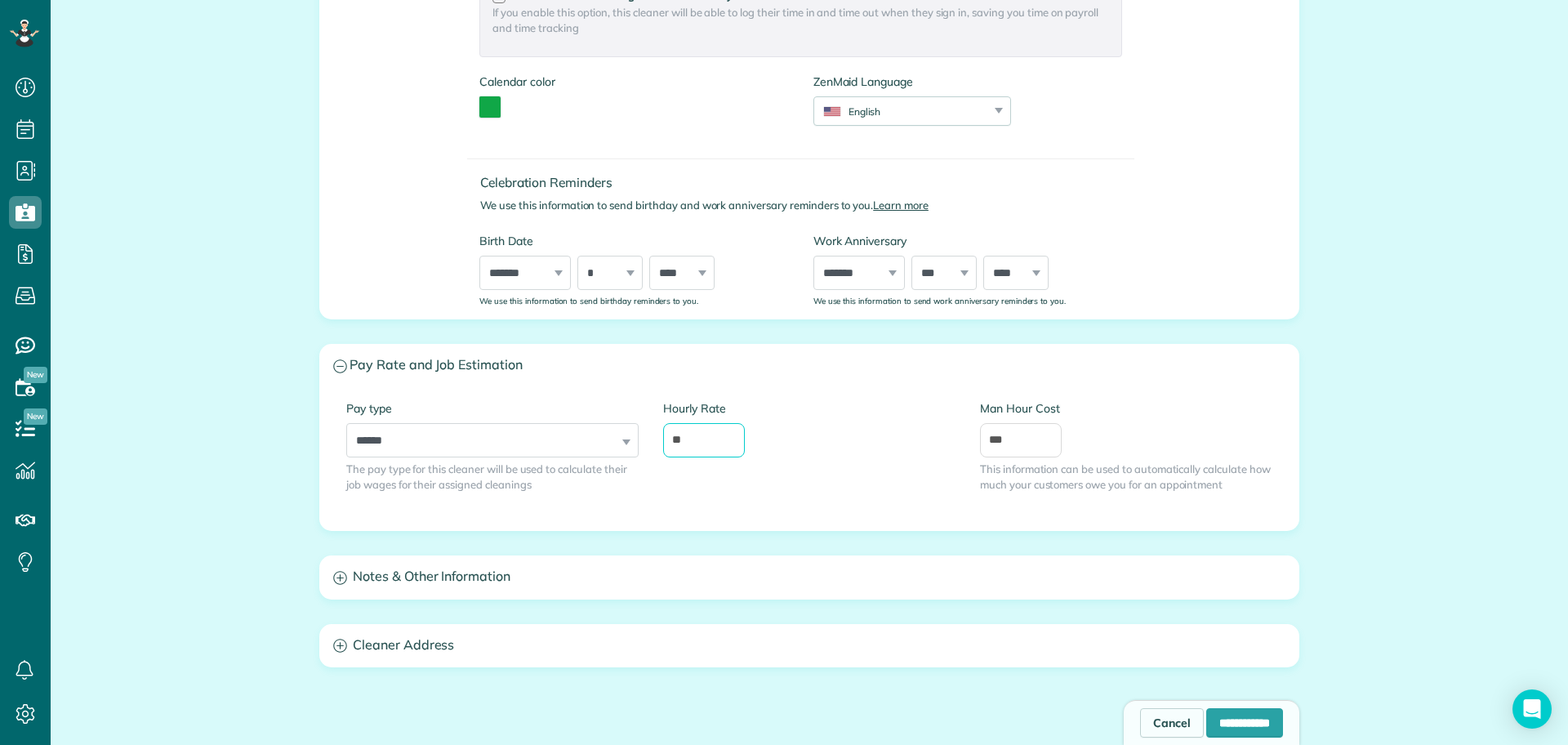 type on "**" 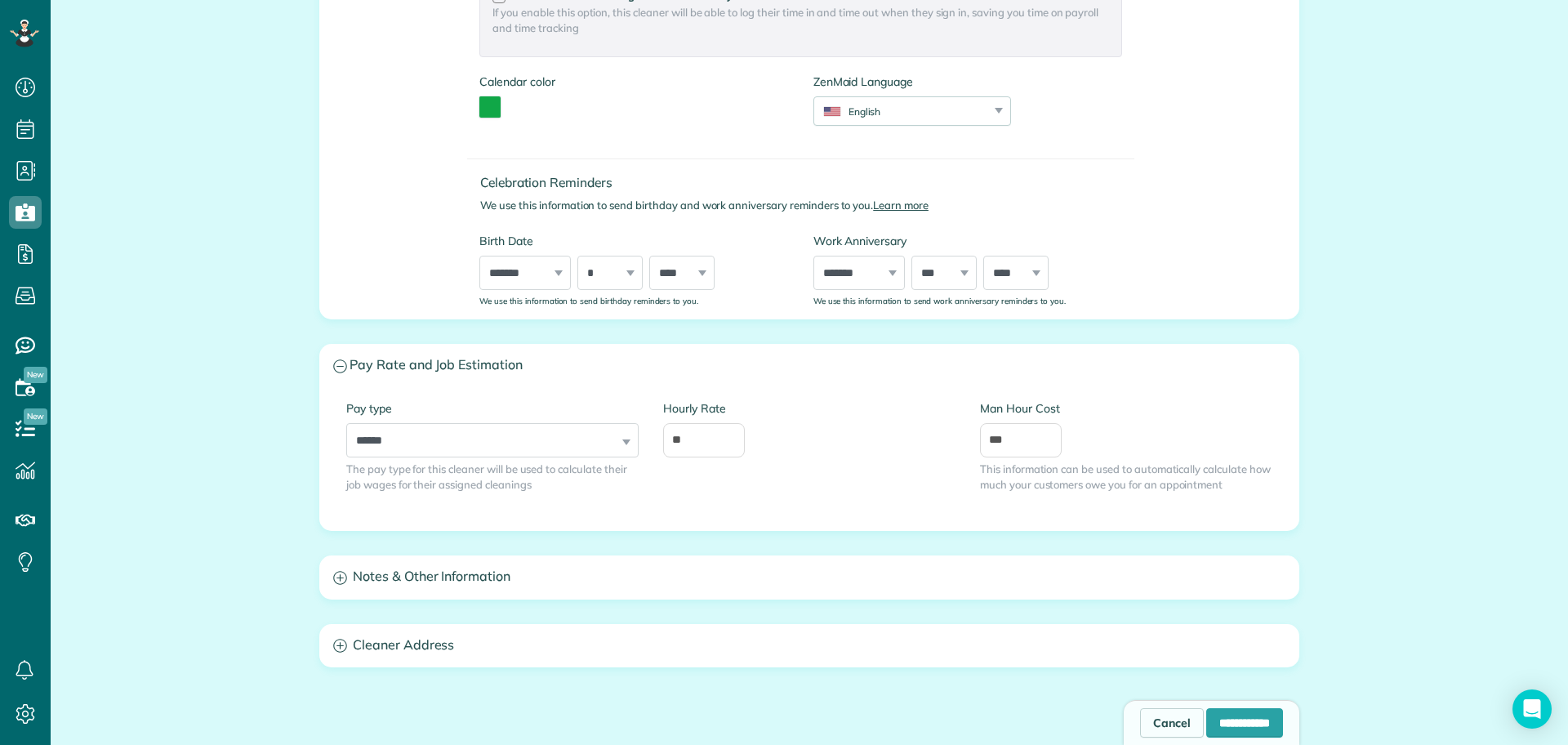 click on "**********" at bounding box center [809, 458] 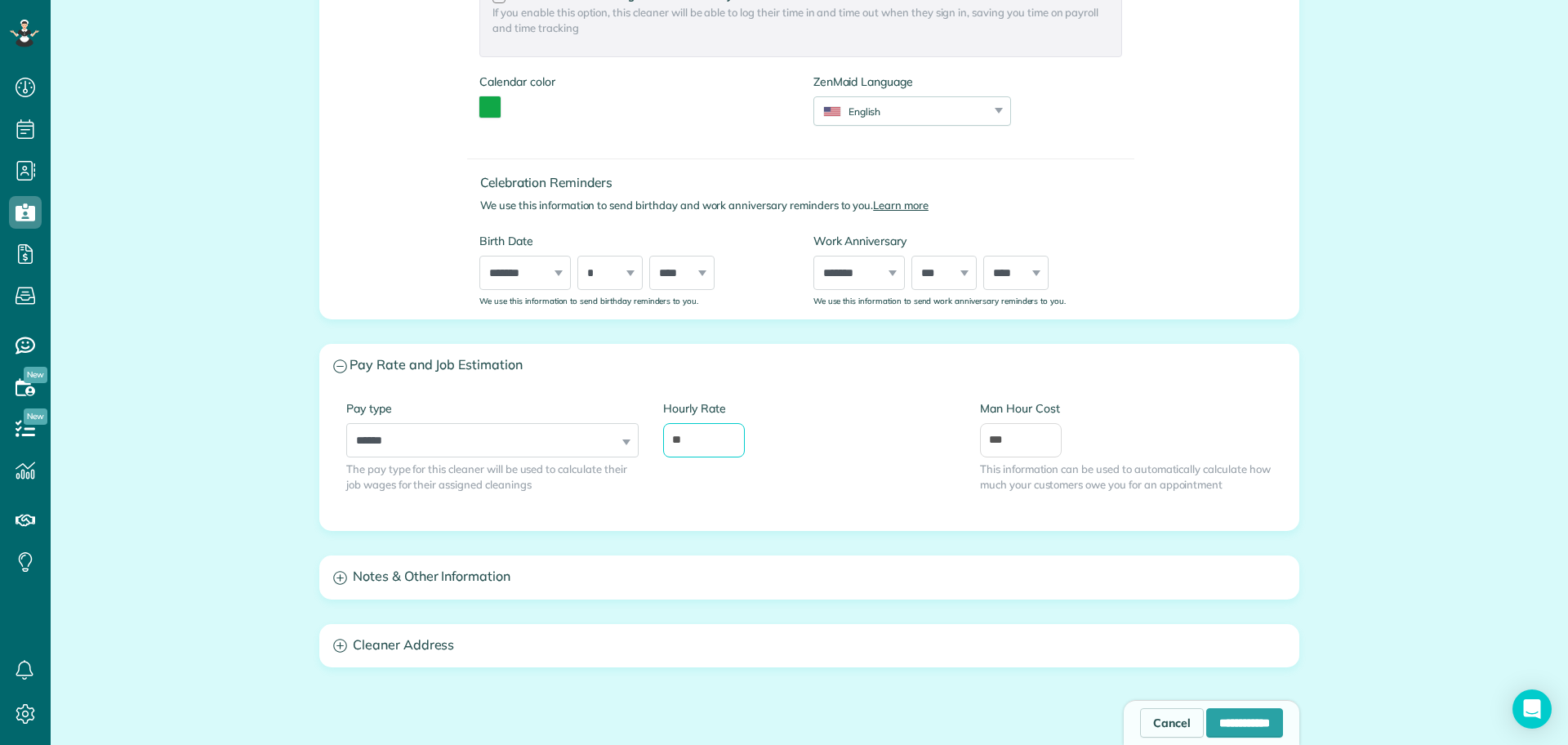 click on "**" at bounding box center (704, 440) 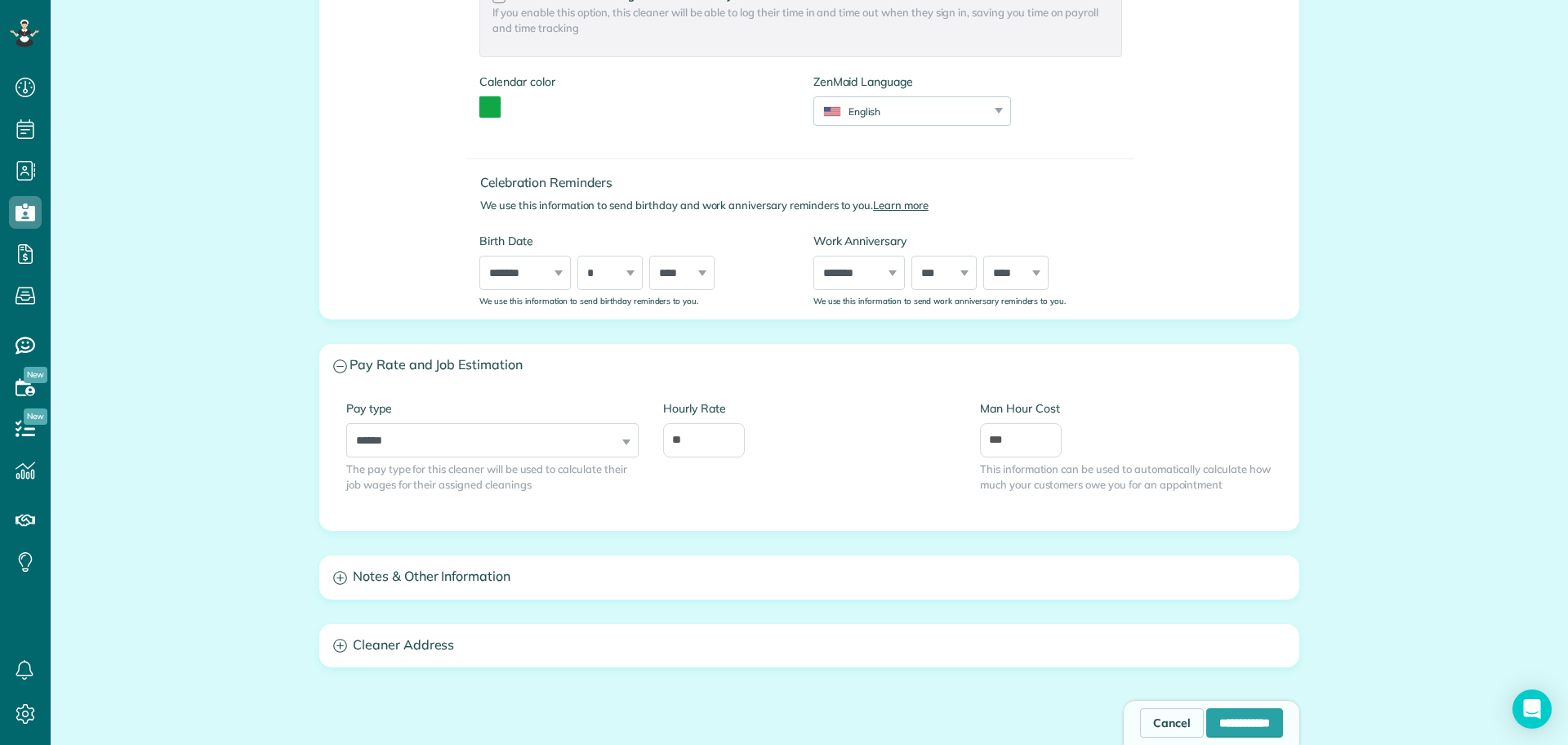 click on "**********" at bounding box center (809, 458) 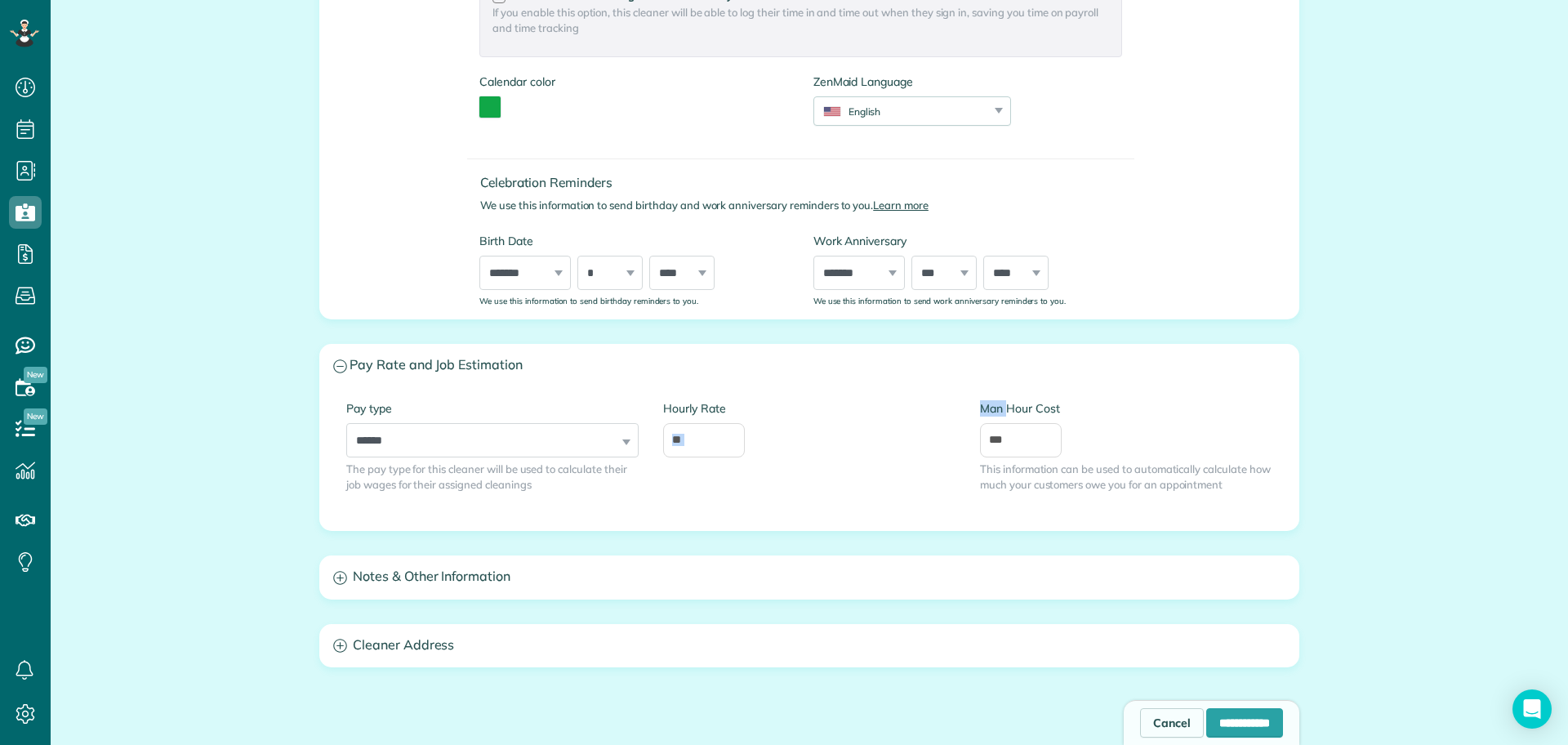 click on "**********" at bounding box center (809, 458) 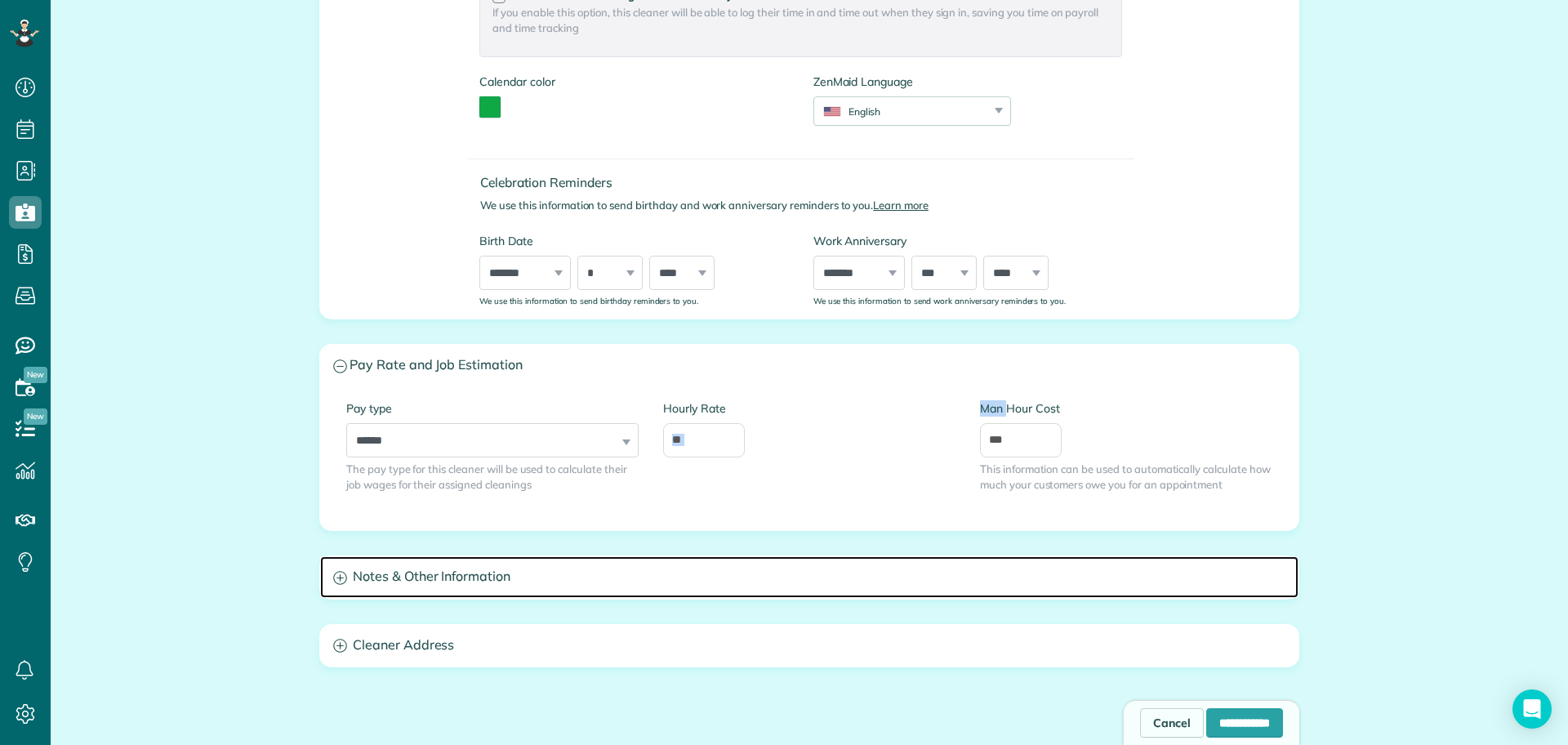 click on "Notes & Other Information" at bounding box center (809, 577) 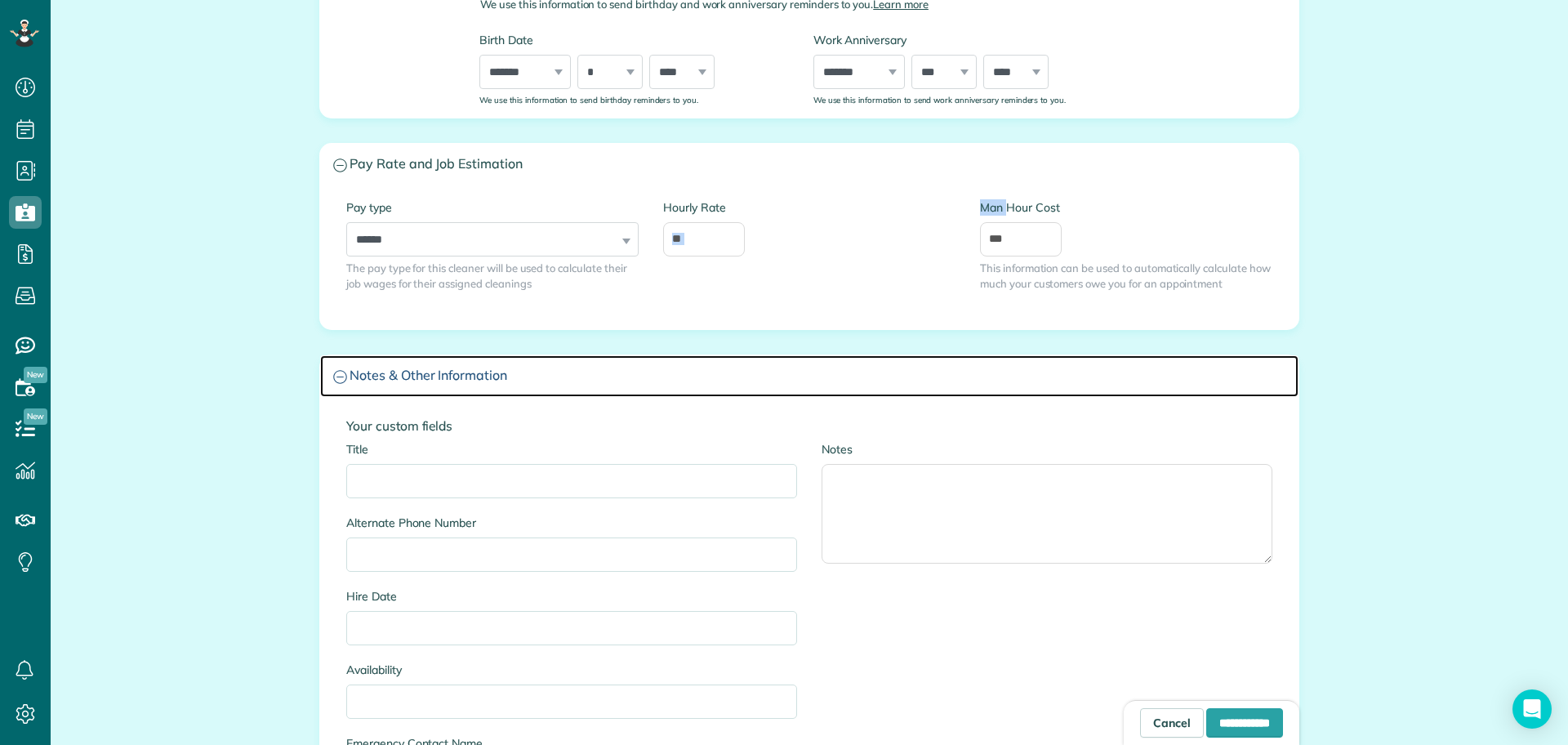scroll, scrollTop: 891, scrollLeft: 0, axis: vertical 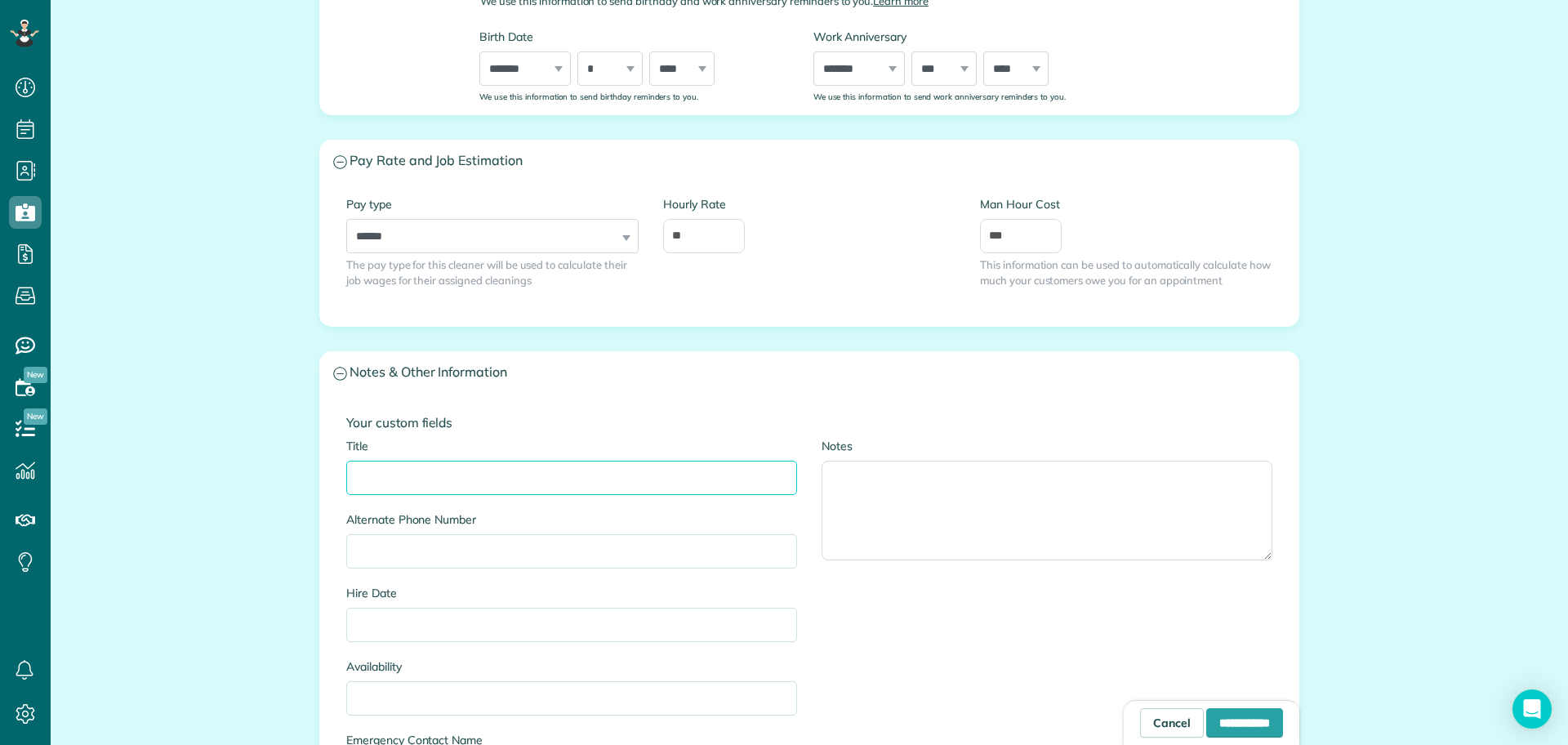 click on "Title" at bounding box center (572, 478) 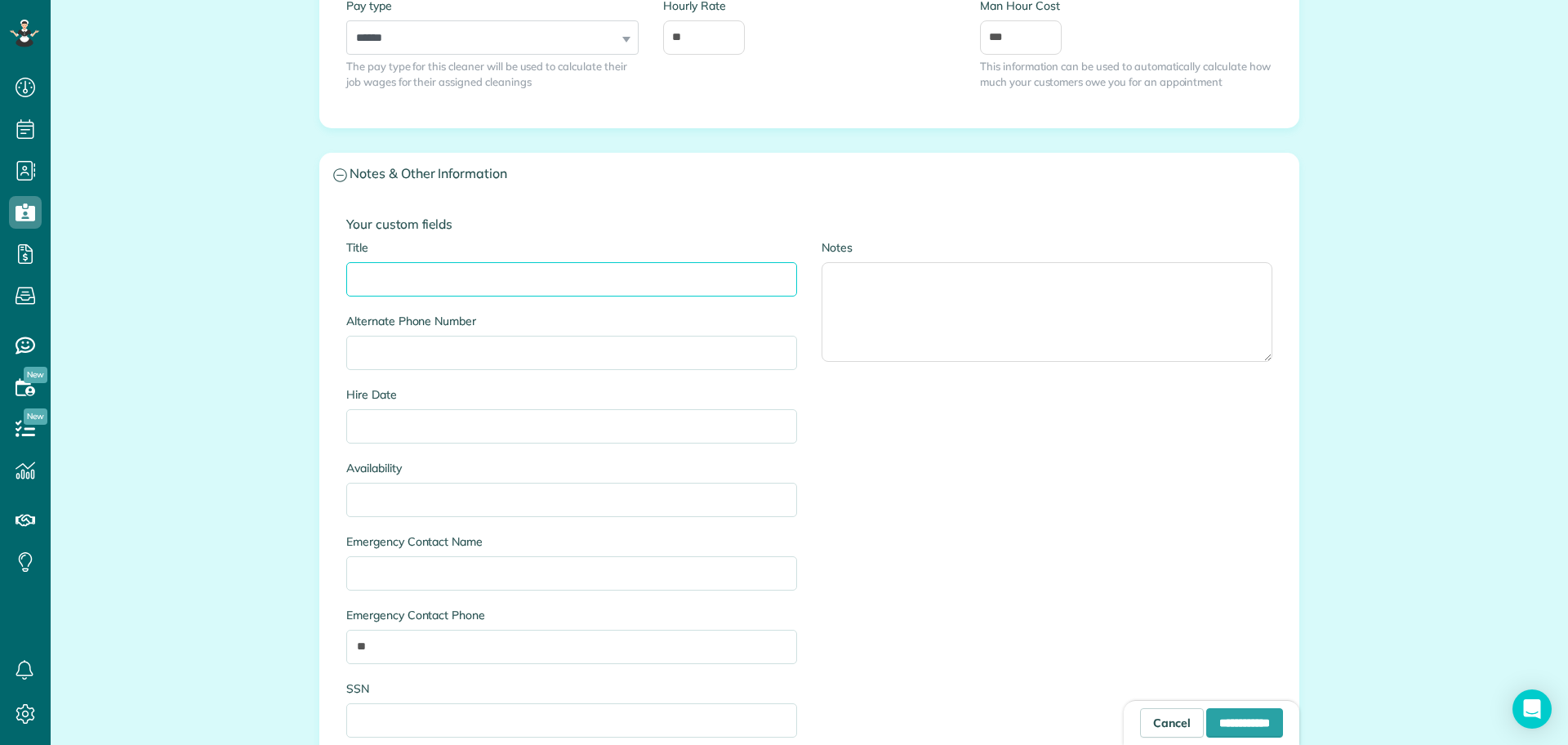 scroll, scrollTop: 1095, scrollLeft: 0, axis: vertical 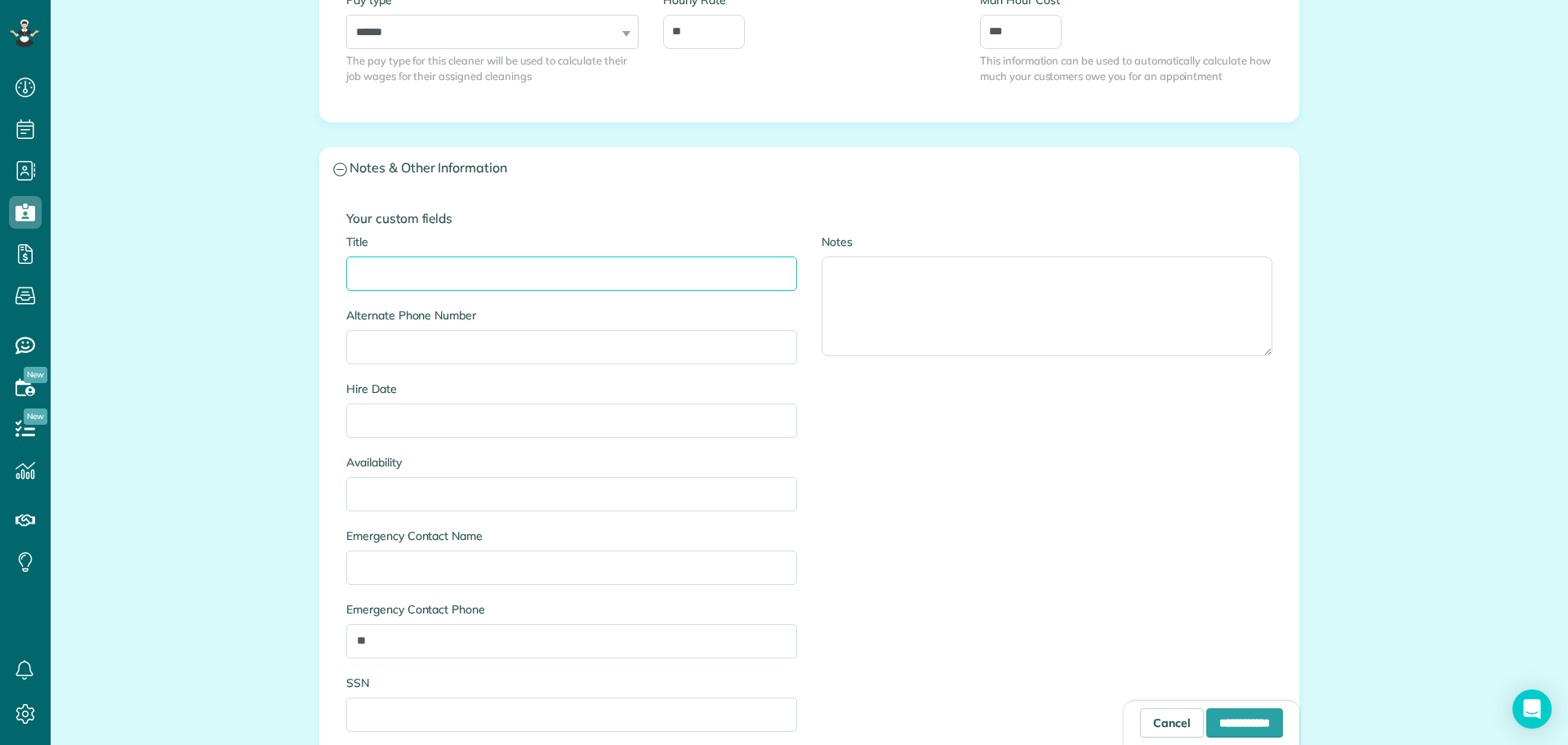 click on "Title" at bounding box center [572, 274] 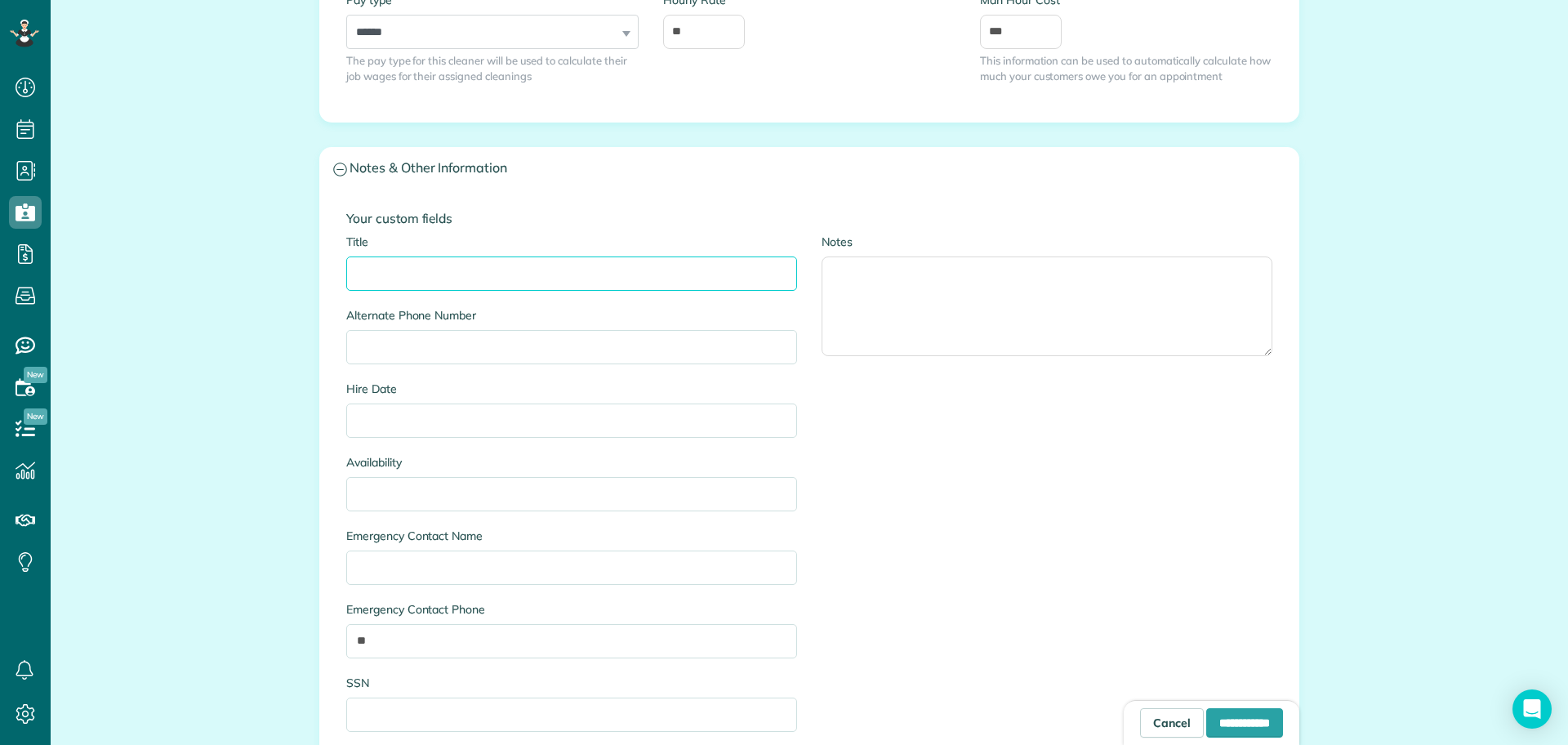 click on "Title" at bounding box center (572, 274) 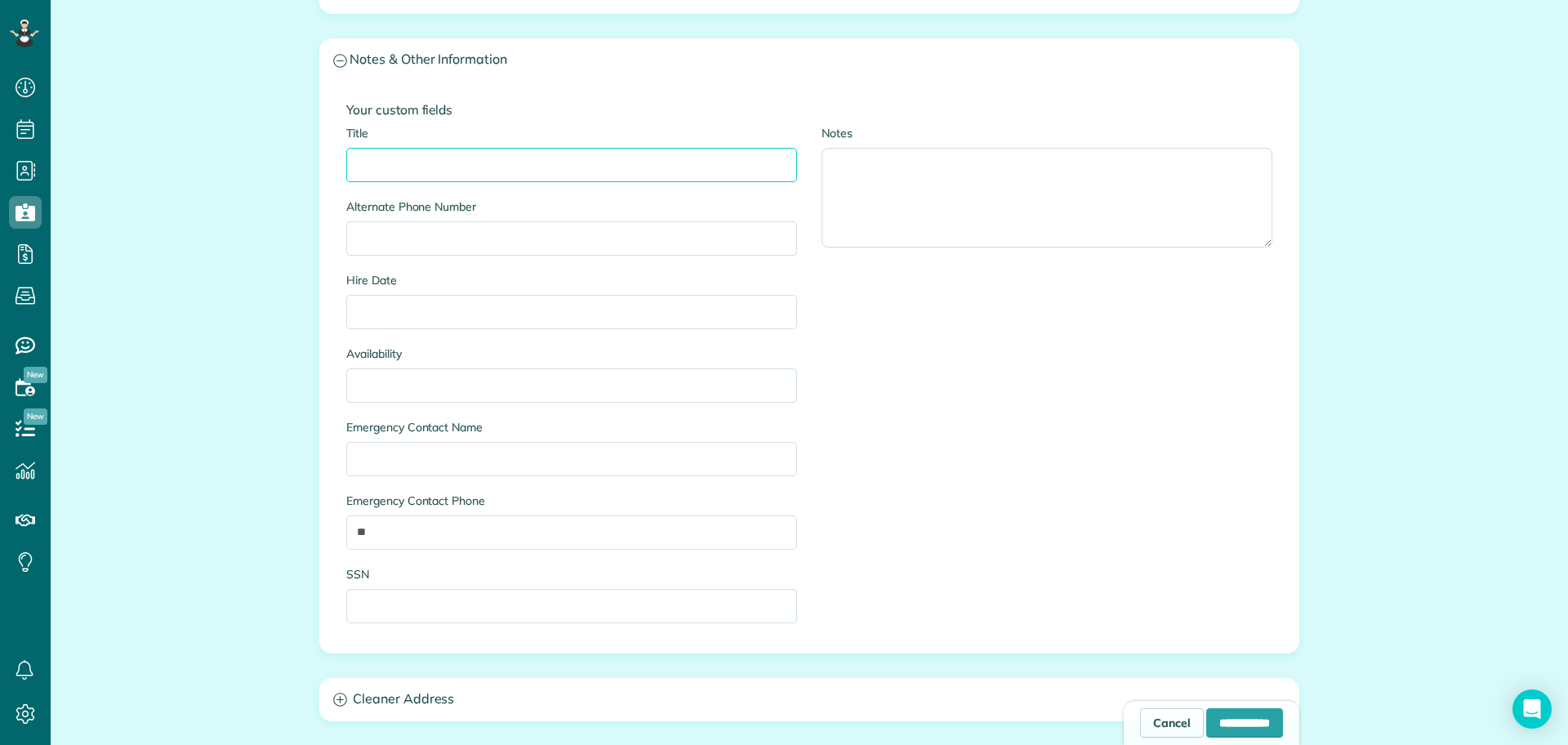 scroll, scrollTop: 1198, scrollLeft: 0, axis: vertical 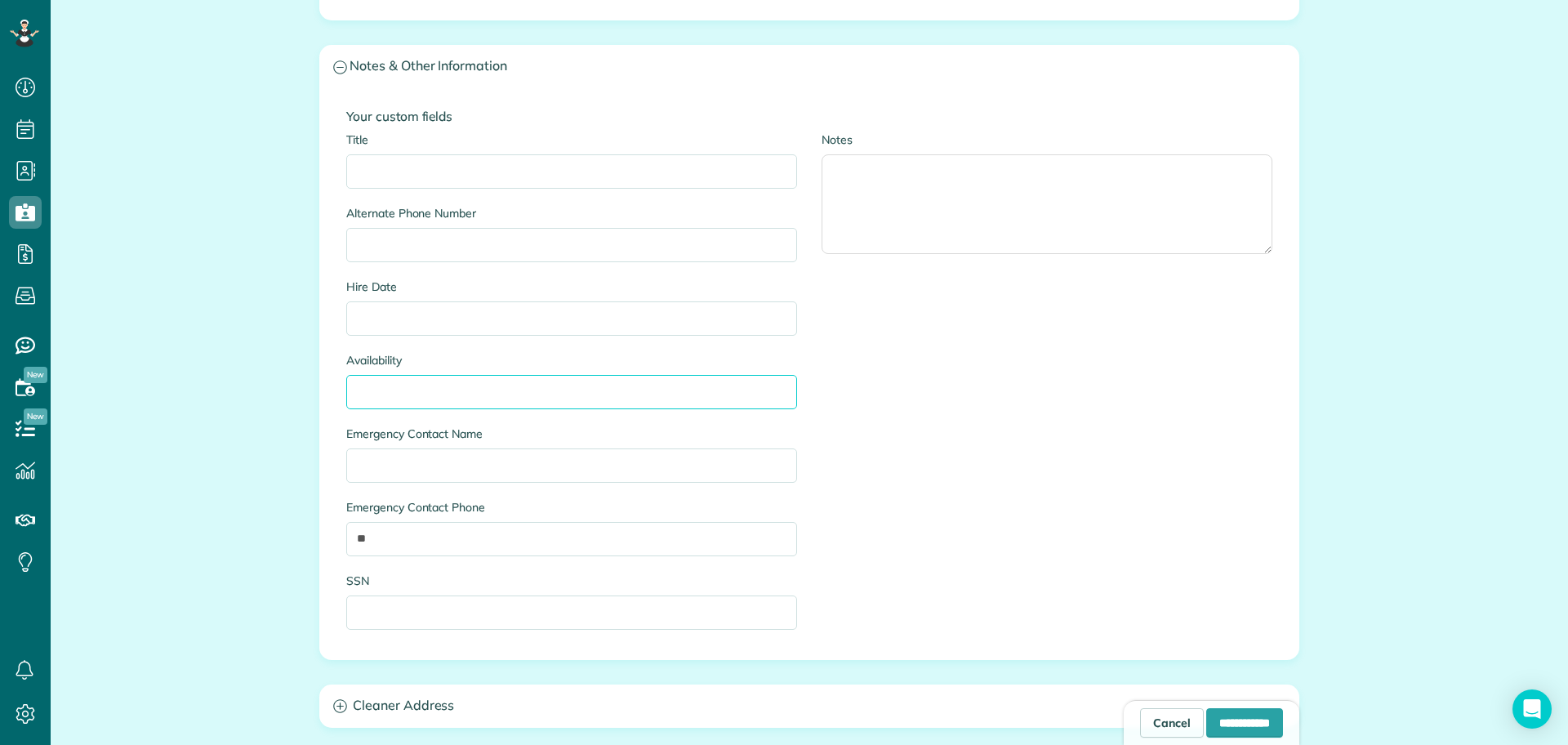 click on "Availability" at bounding box center [572, 392] 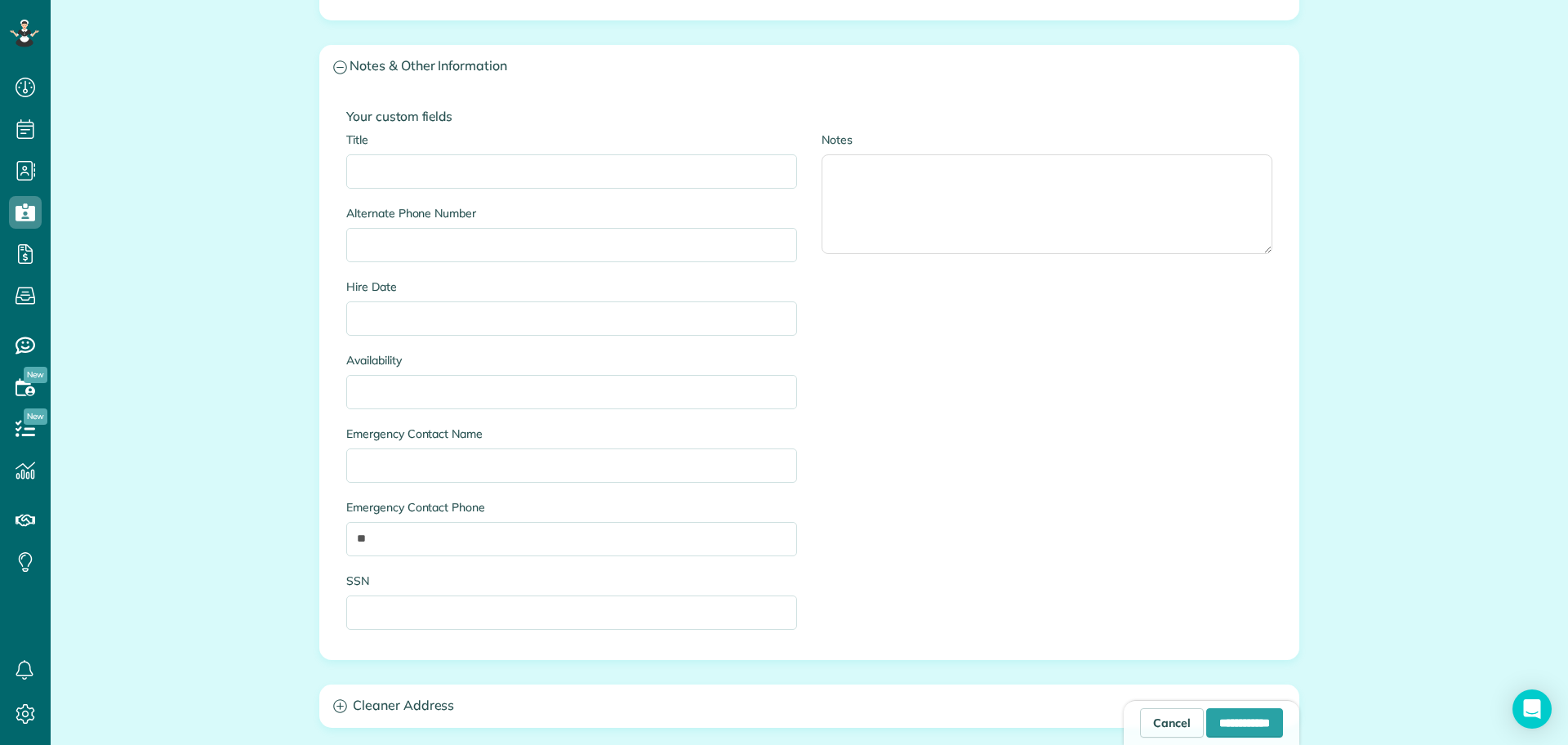 click on "Title
Alternate Phone Number
Hire Date
Availability
Emergency Contact Name
Emergency Contact Phone **
SSN
Notes" at bounding box center [809, 389] 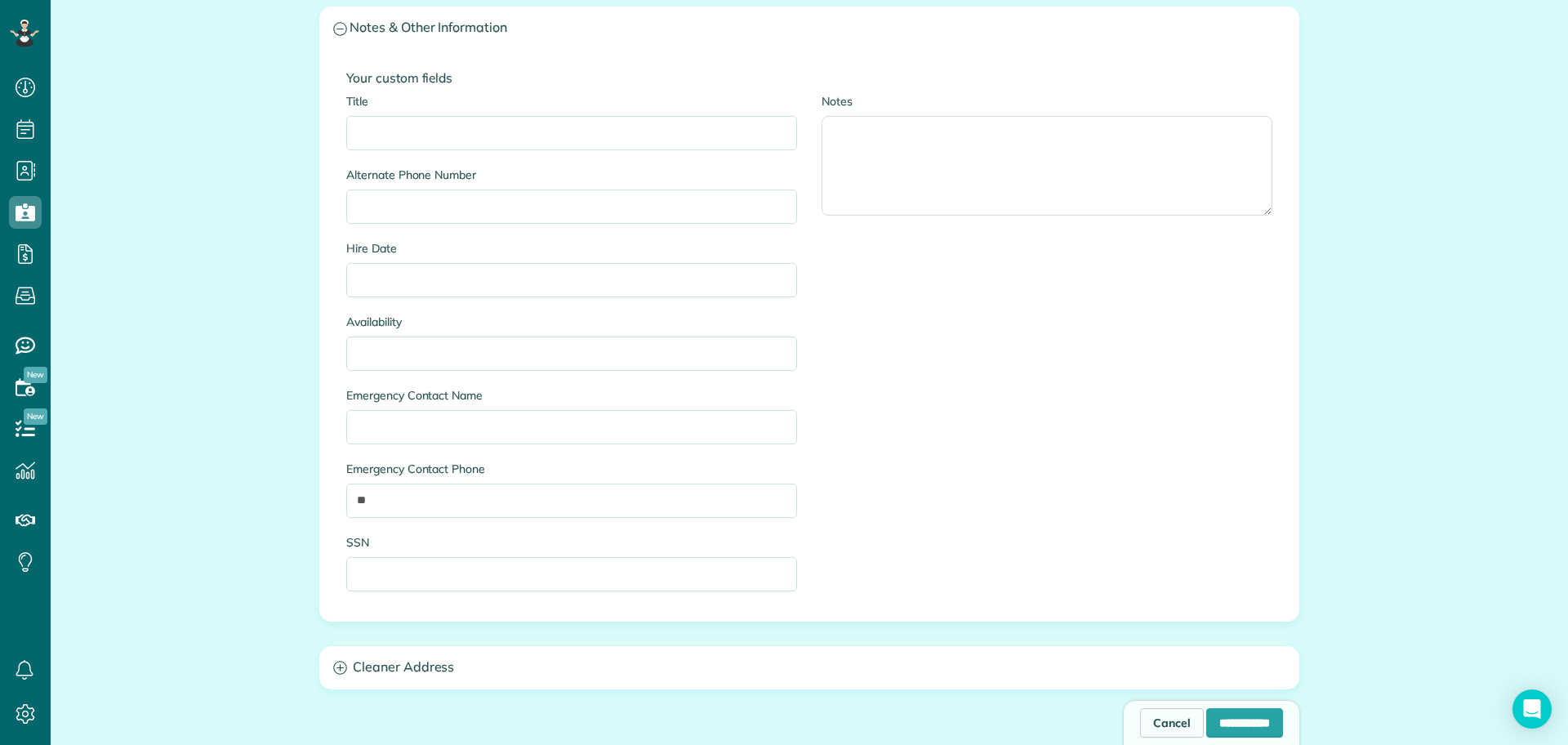 scroll, scrollTop: 1300, scrollLeft: 0, axis: vertical 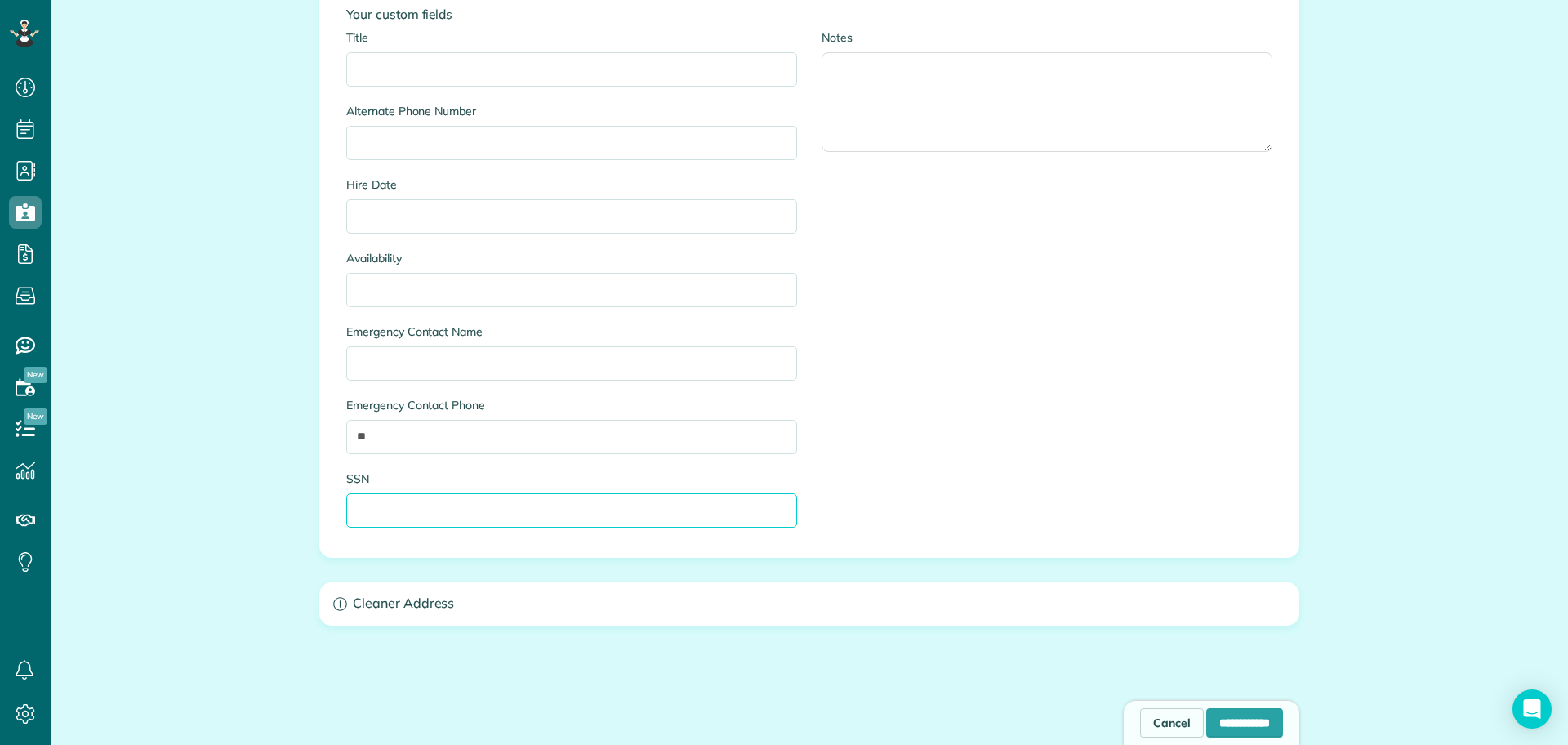 click on "SSN" at bounding box center [572, 511] 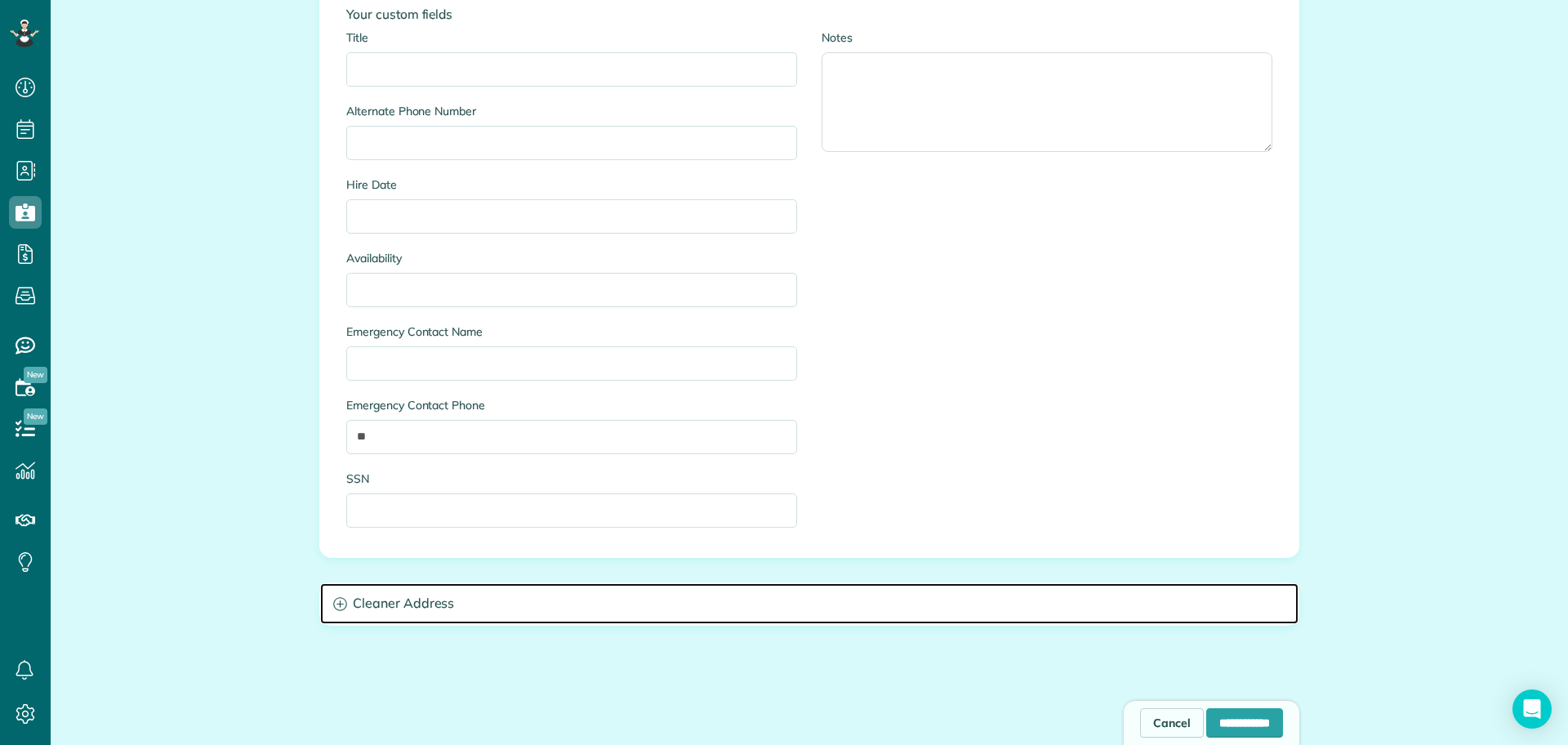 click on "Cleaner Address" at bounding box center (809, 604) 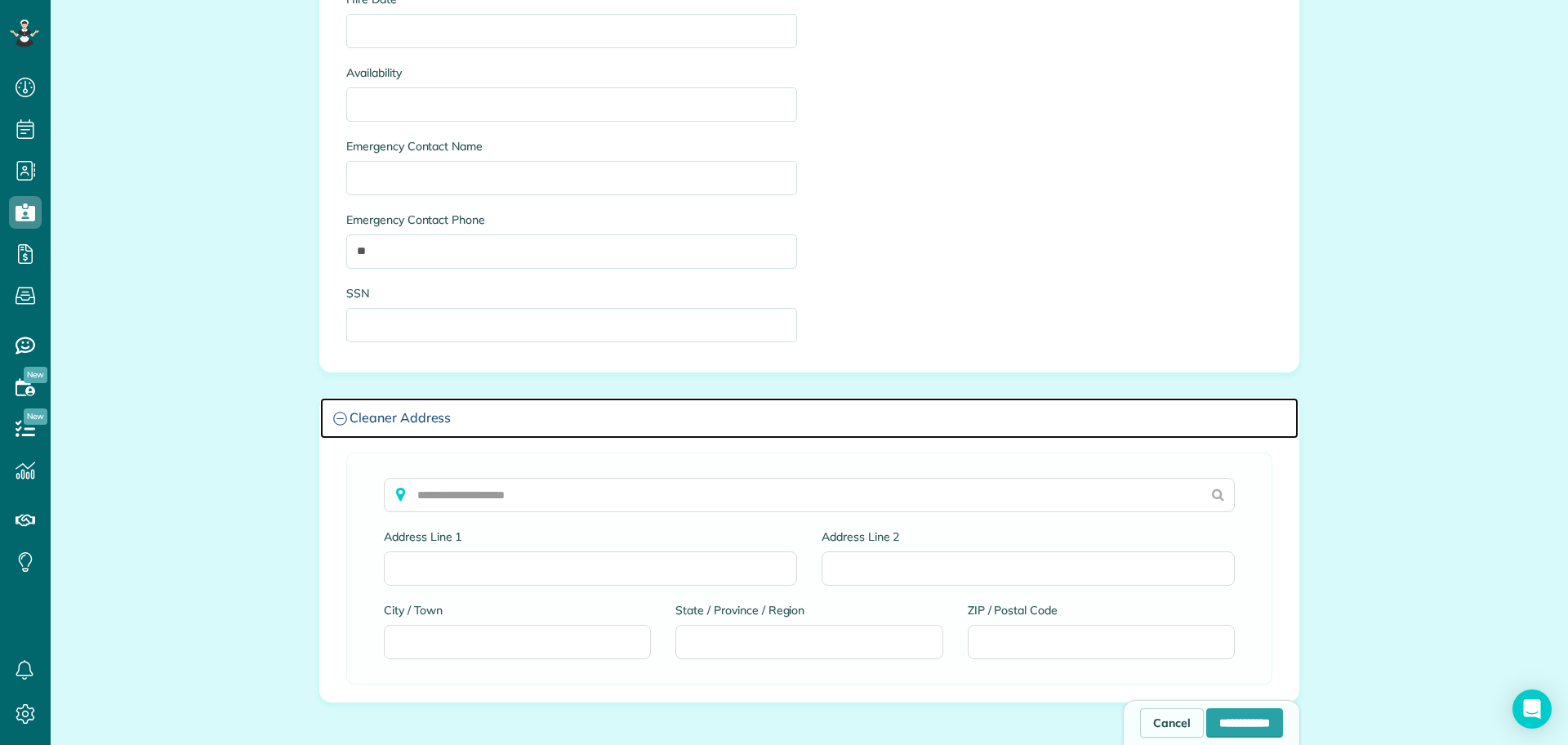 scroll, scrollTop: 1504, scrollLeft: 0, axis: vertical 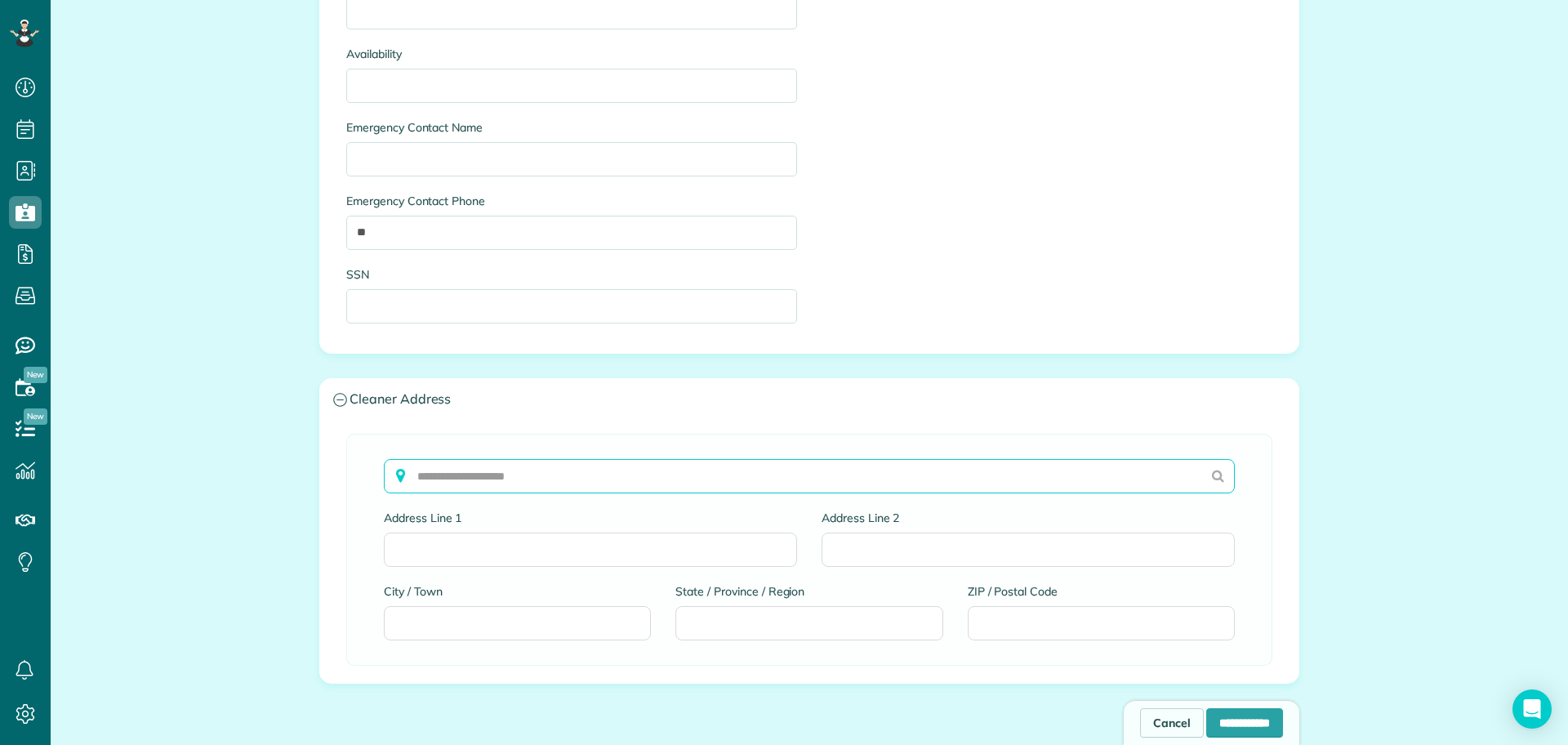 click at bounding box center [809, 476] 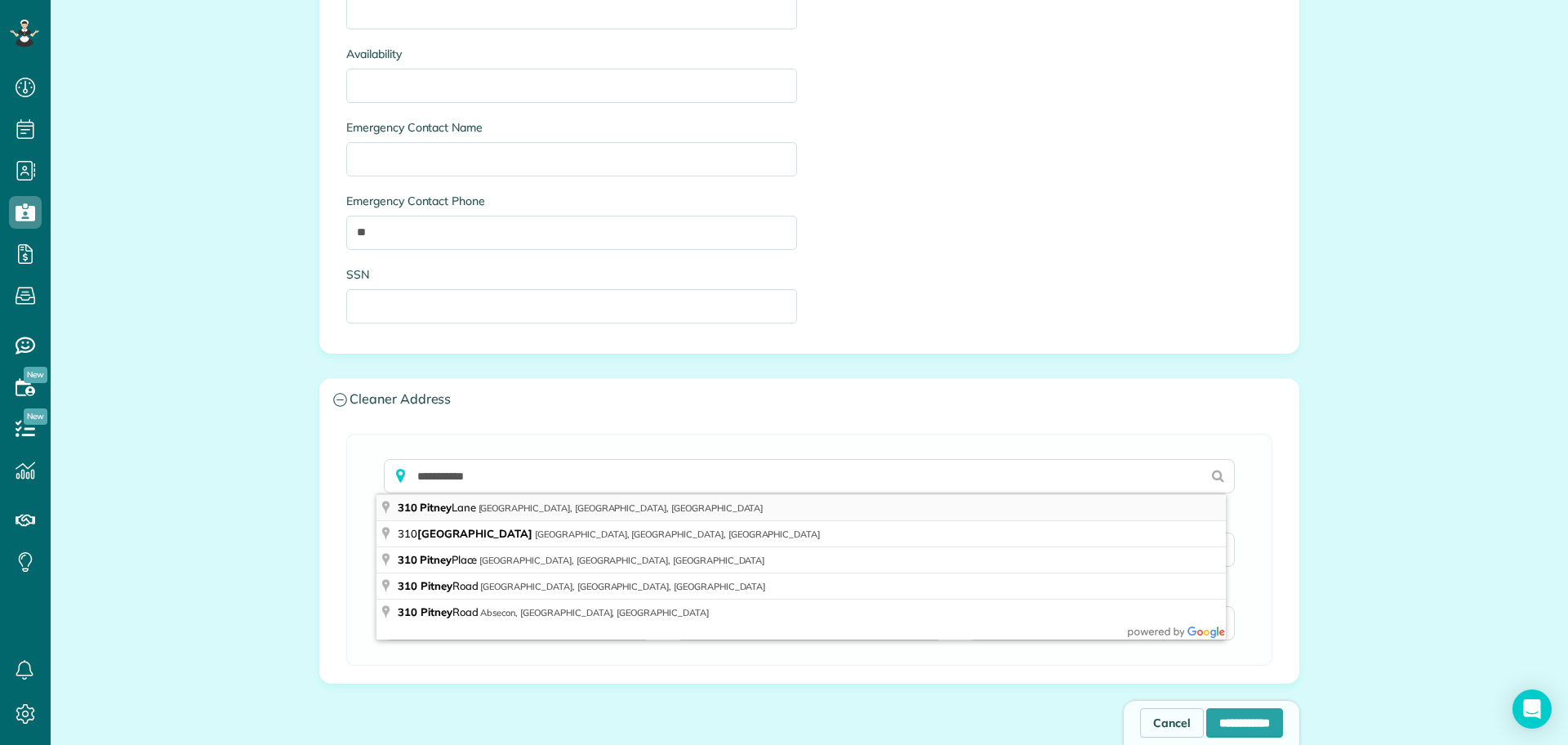 type on "**********" 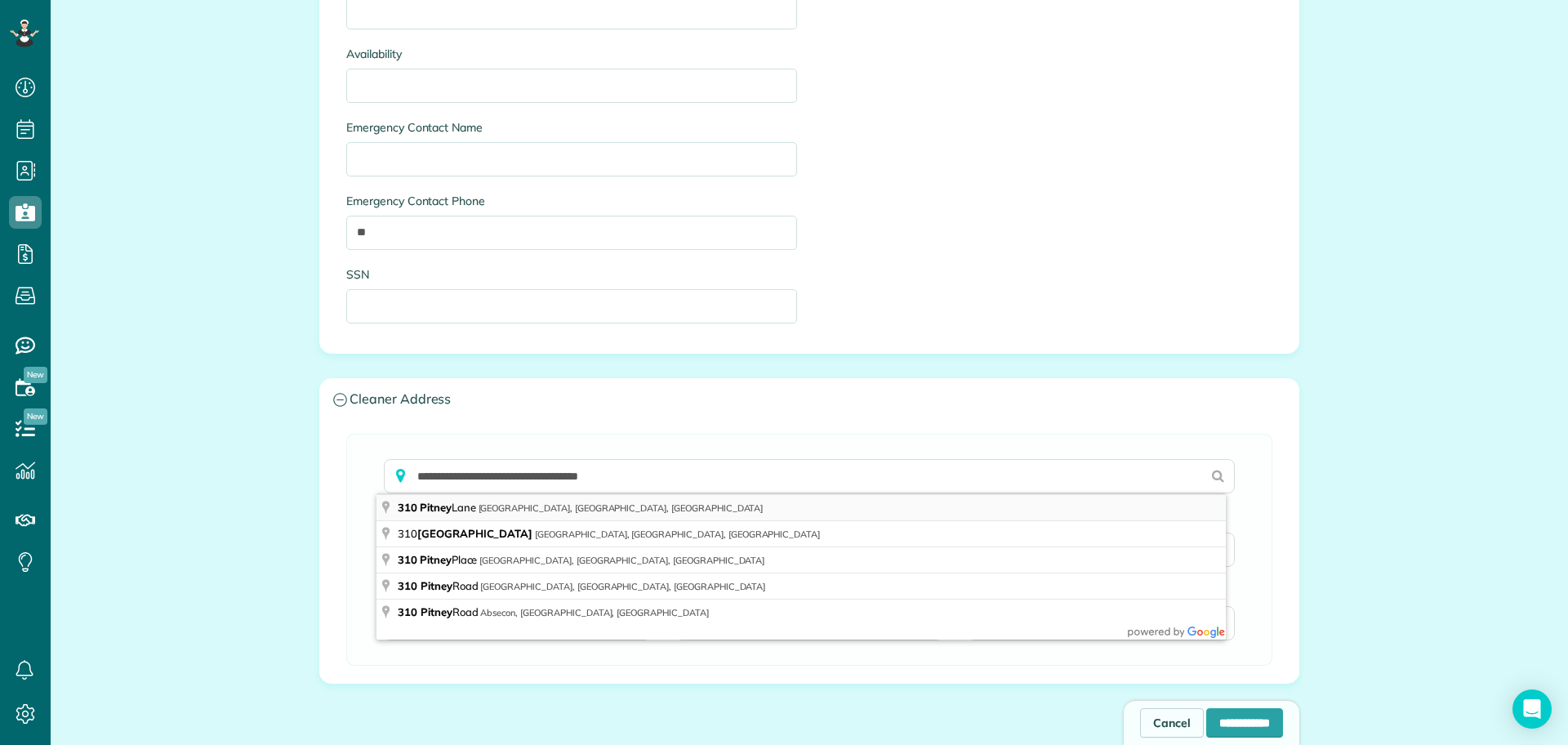 type on "**********" 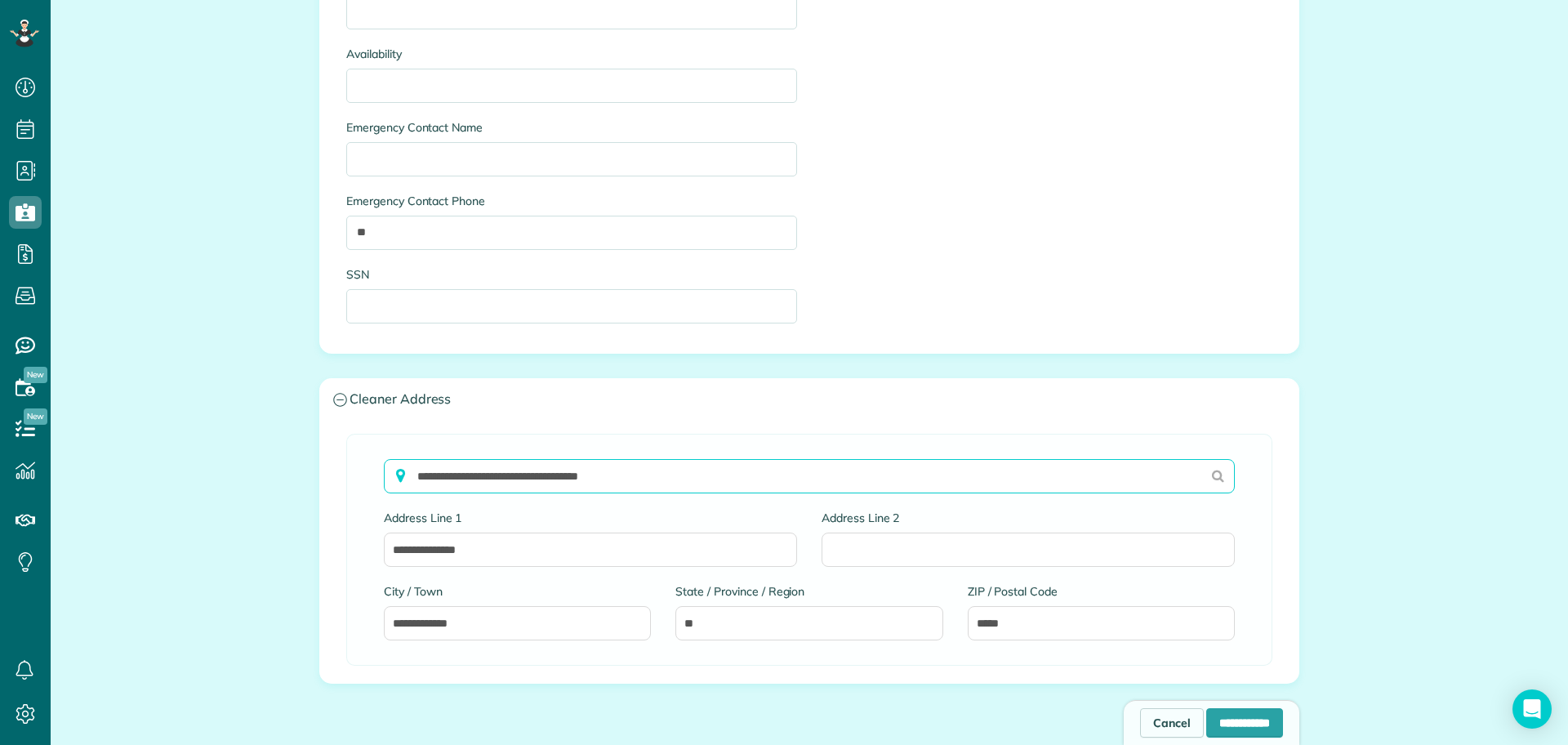 click on "**********" at bounding box center (809, 476) 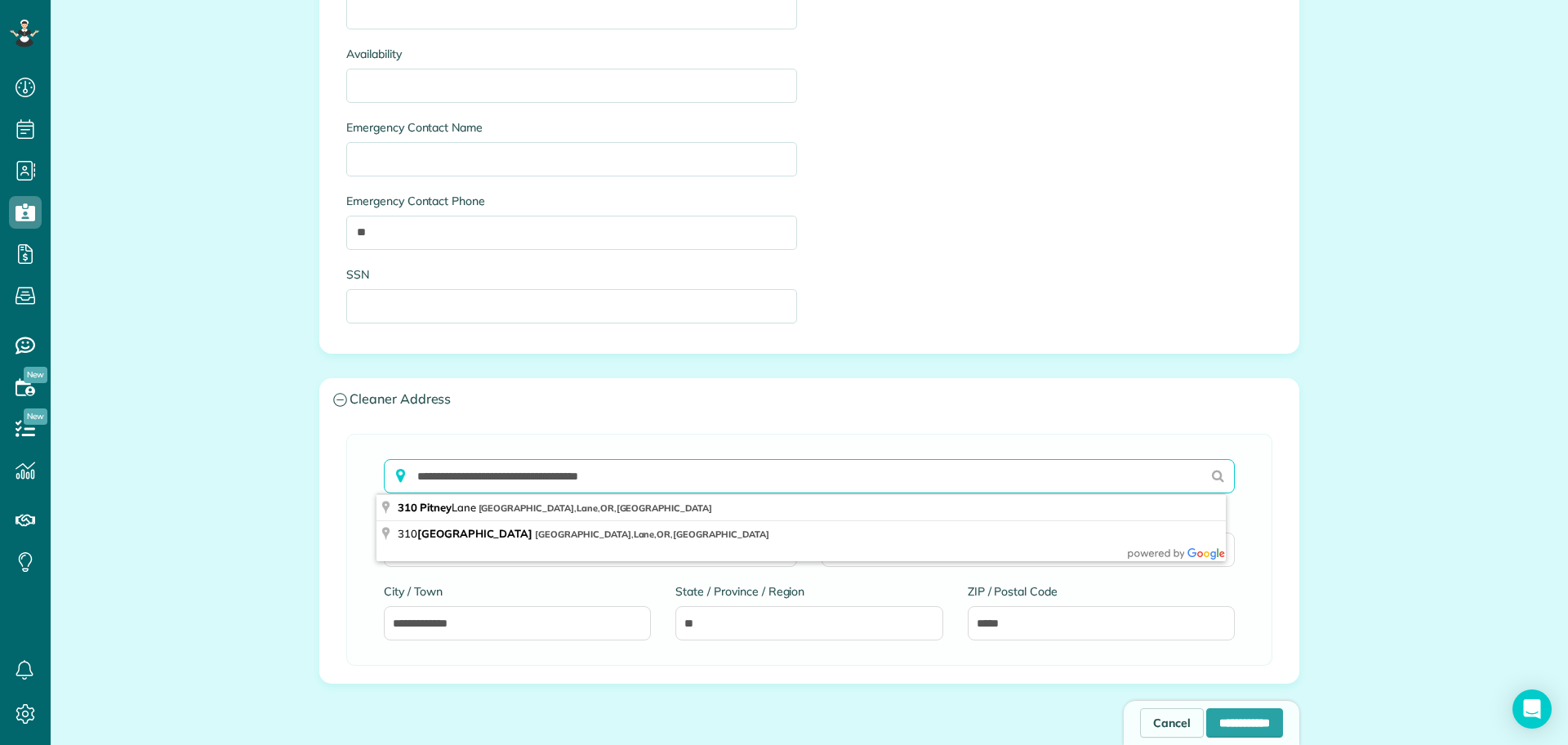 click on "**********" at bounding box center [809, 476] 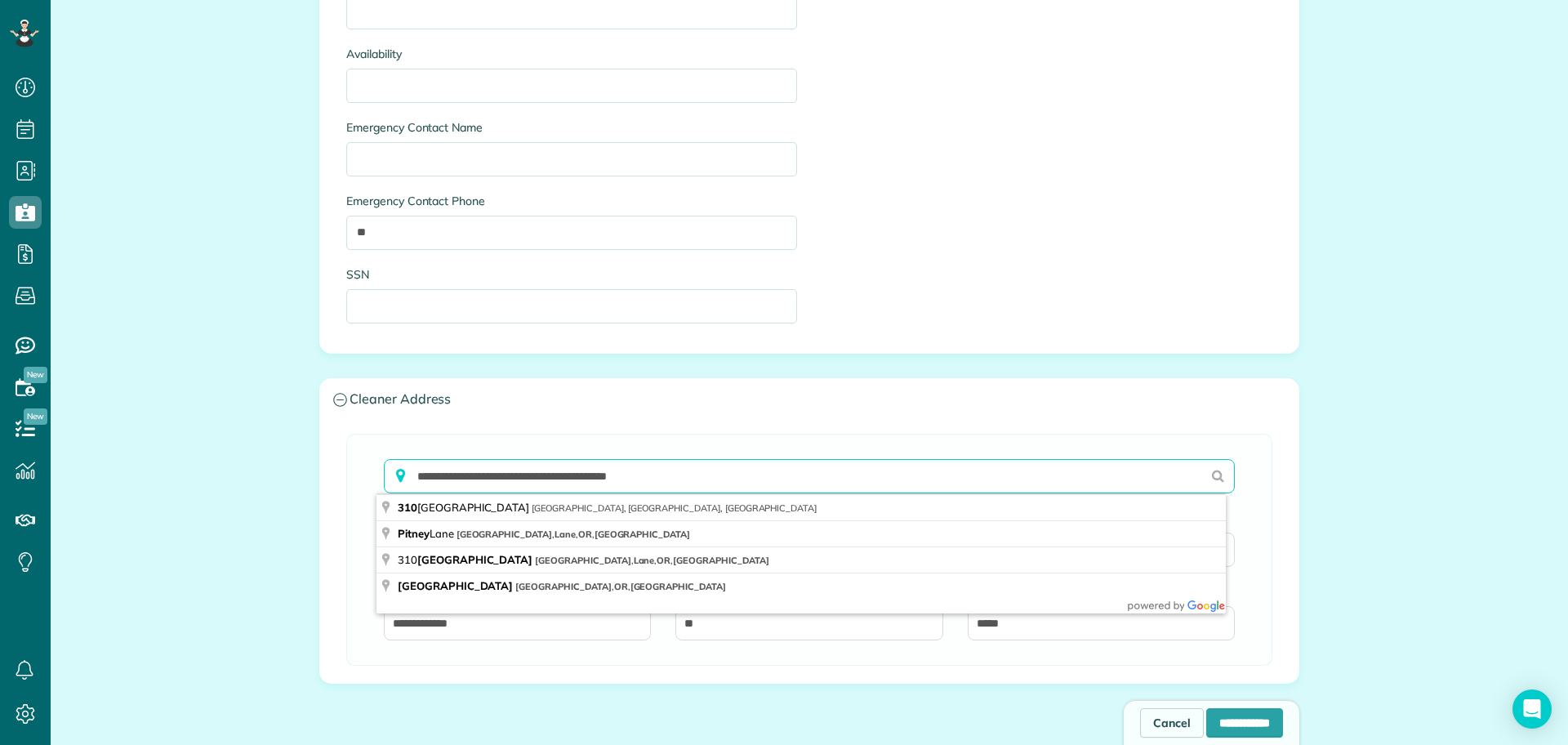 type on "**********" 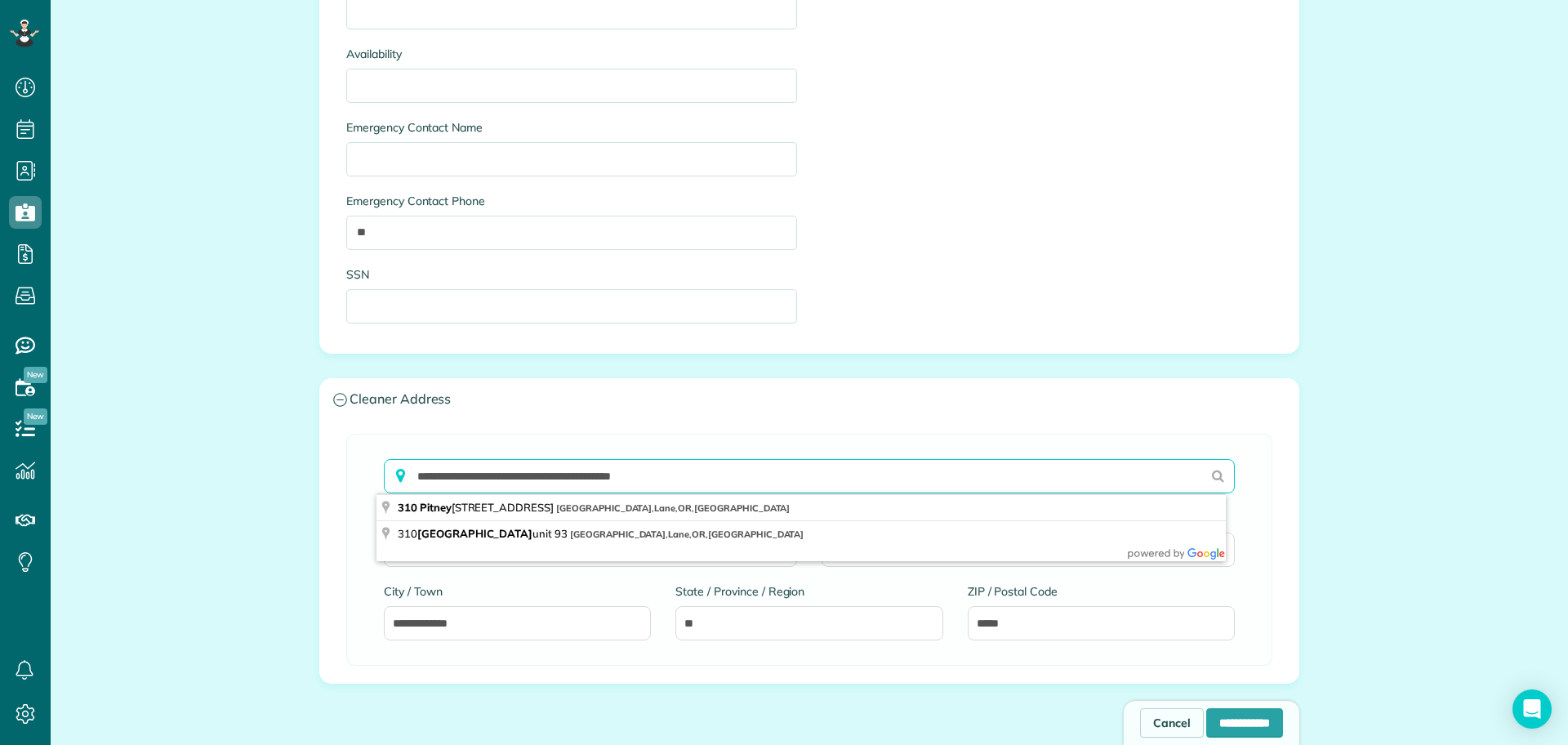 type 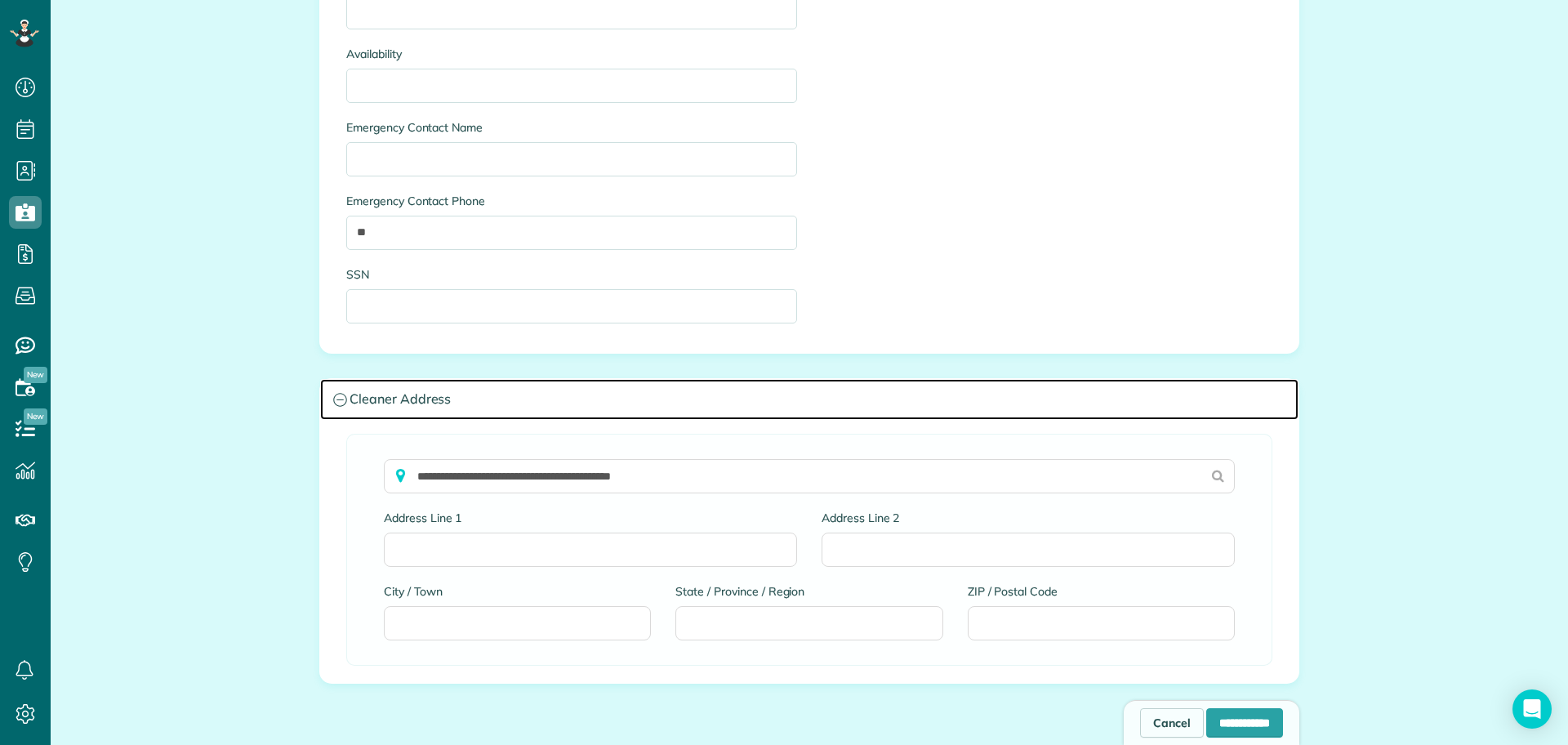 click on "Cleaner Address" at bounding box center (809, 399) 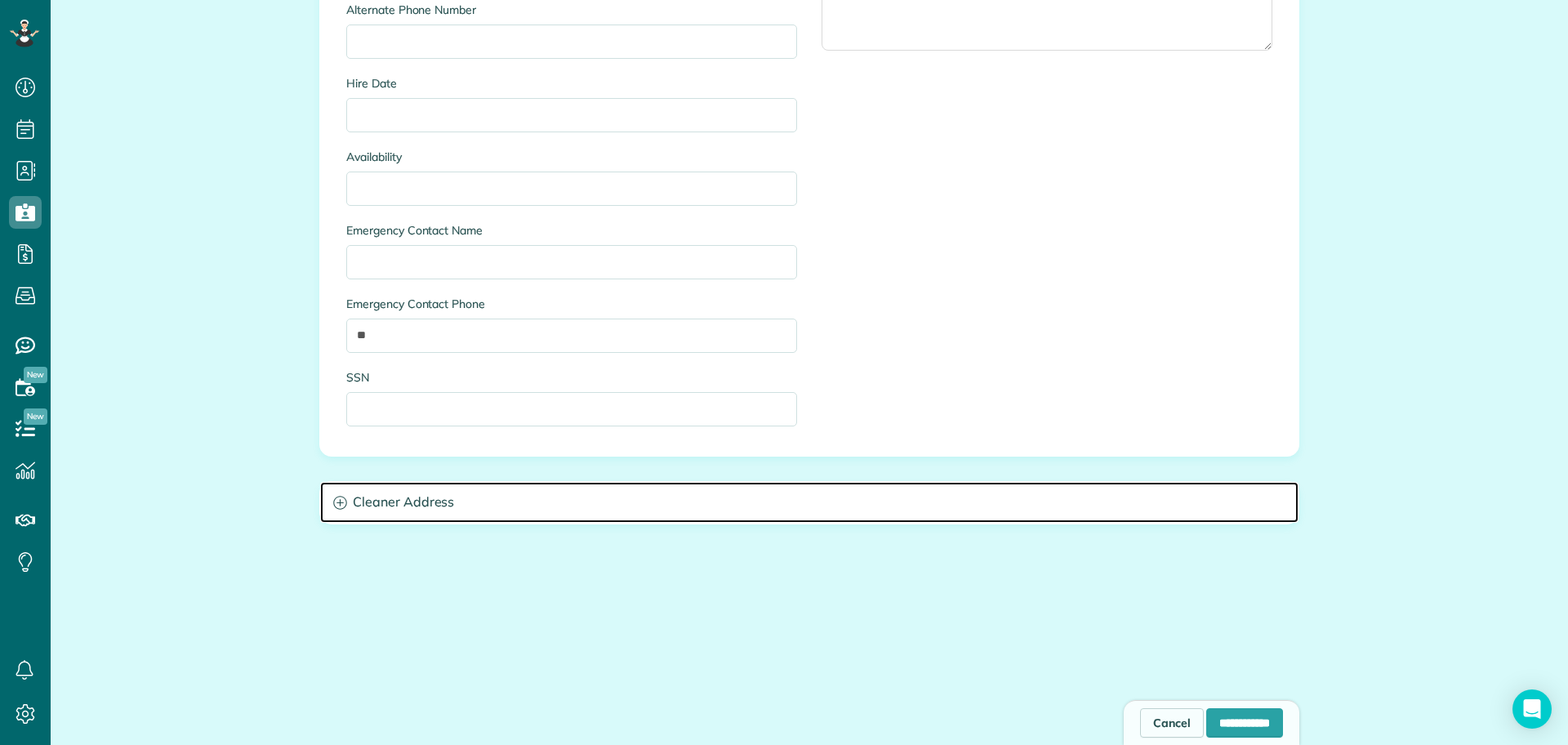 click on "Cleaner Address" at bounding box center (809, 502) 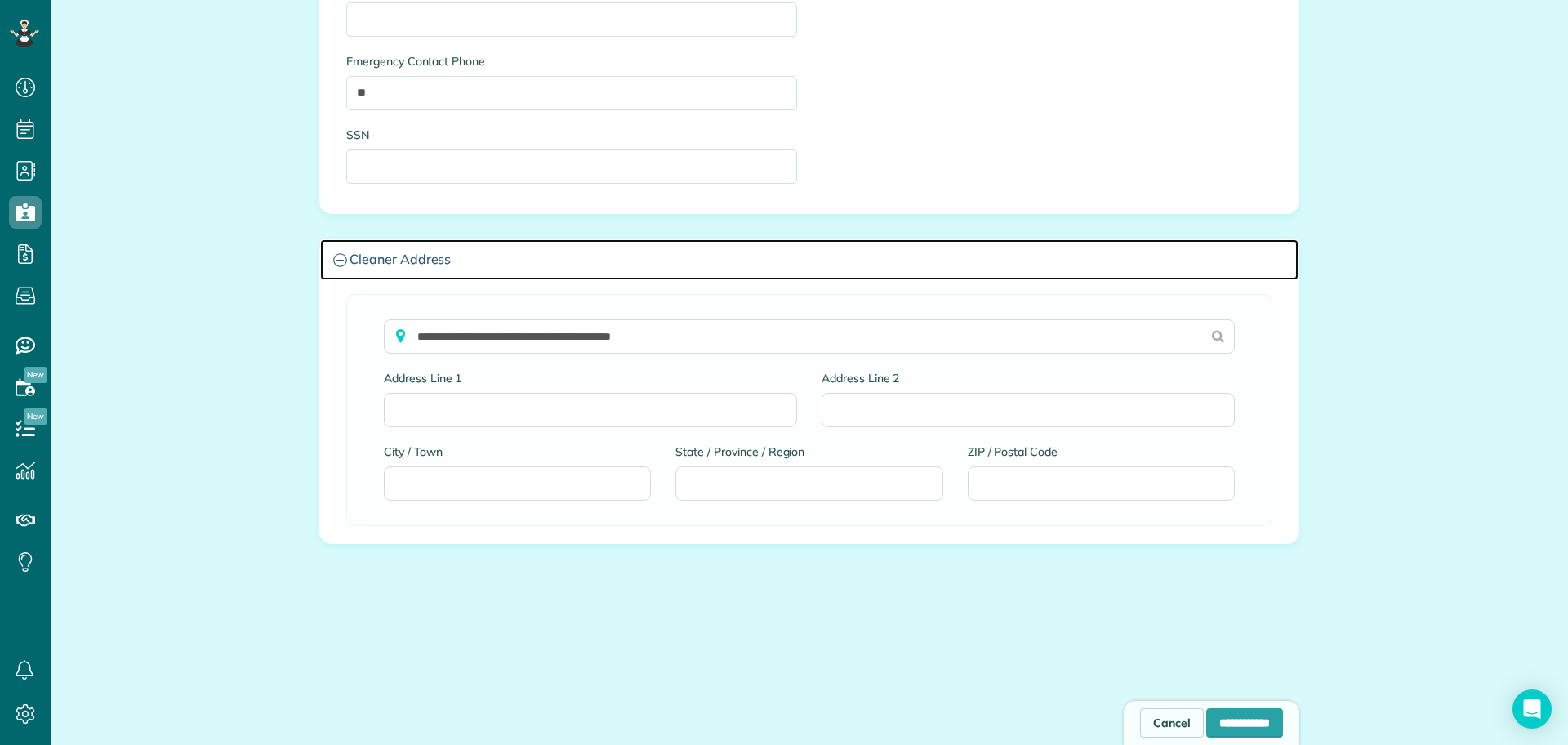 scroll, scrollTop: 1663, scrollLeft: 0, axis: vertical 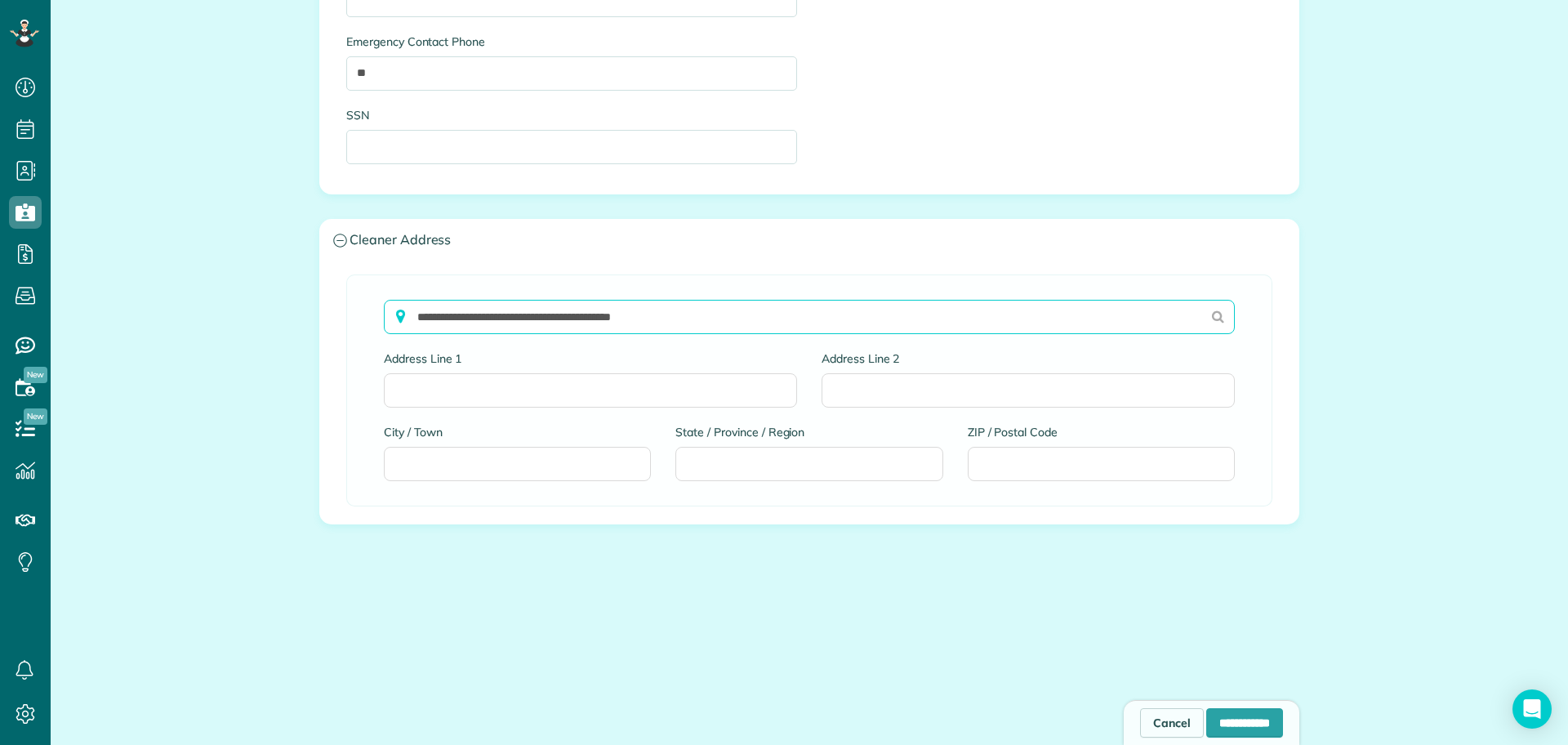 click on "**********" at bounding box center (809, 317) 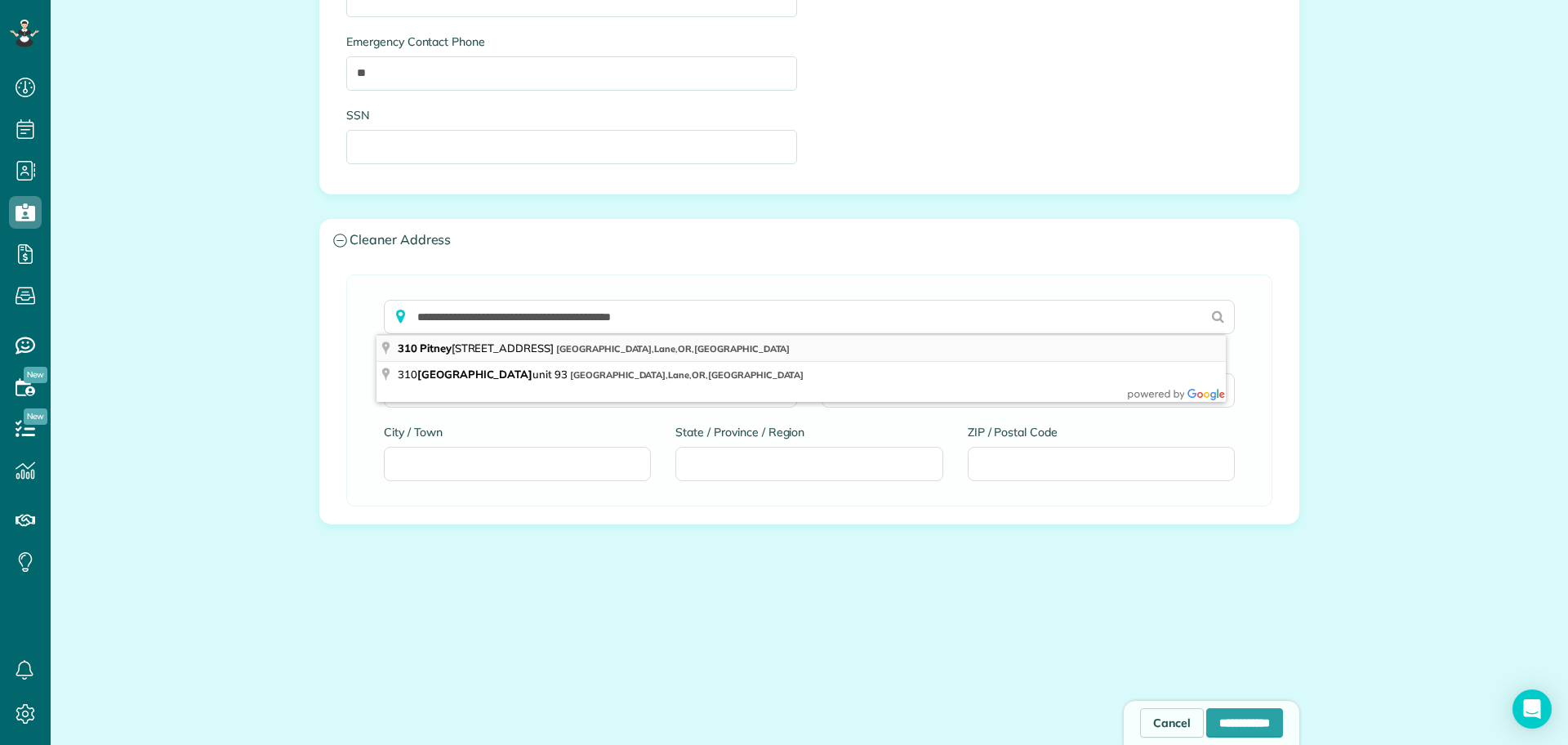 type on "**********" 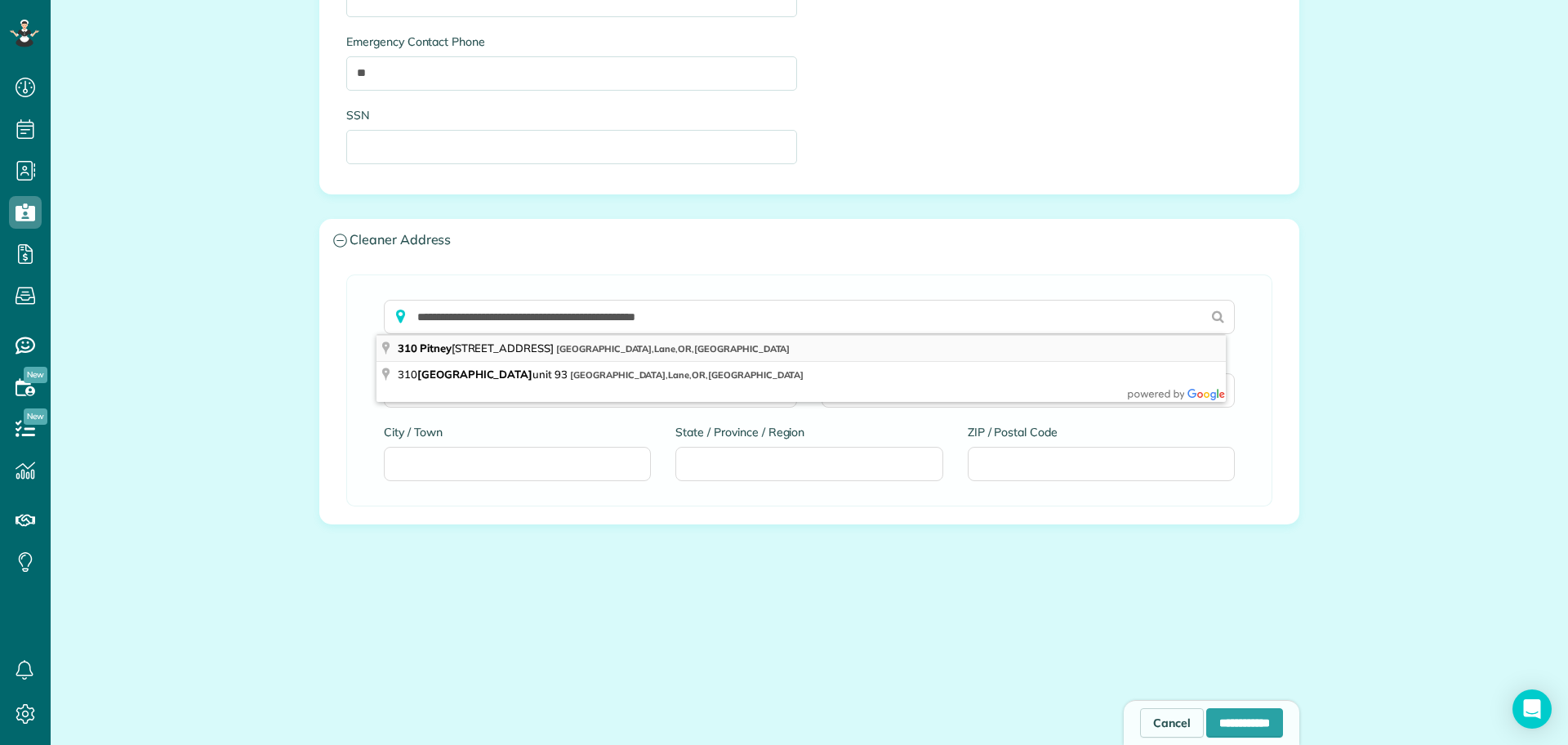 type on "**********" 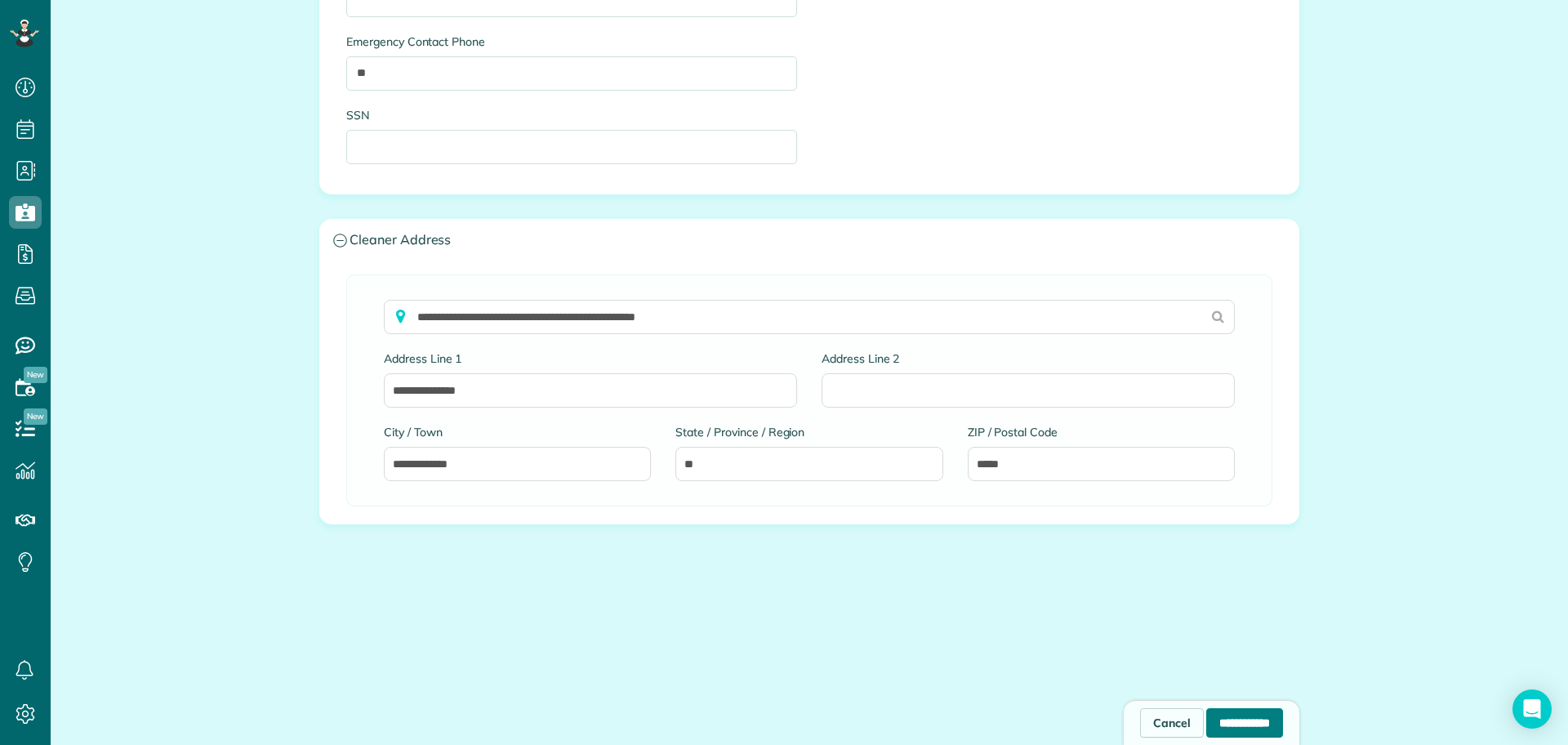 click on "**********" at bounding box center (1245, 723) 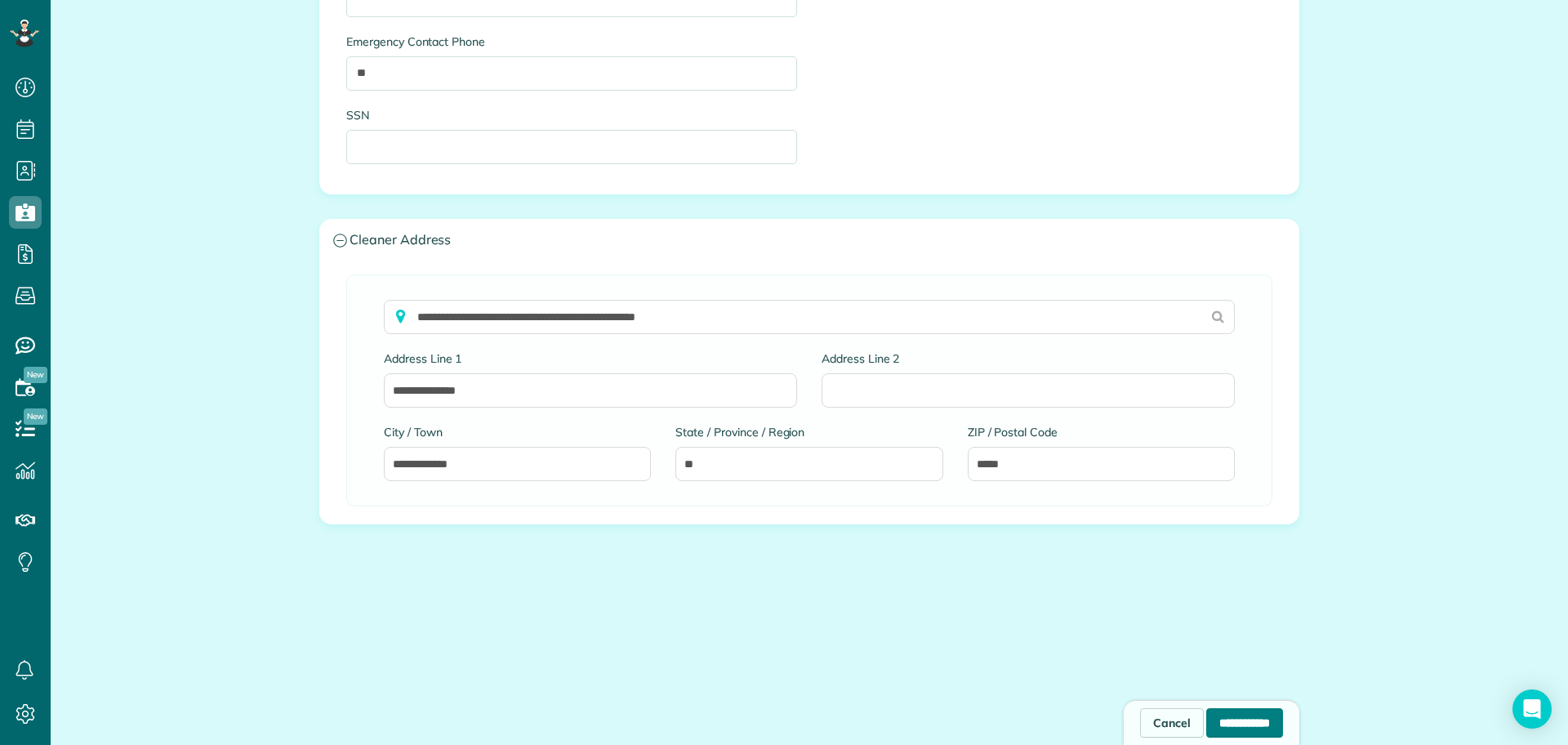 type on "**********" 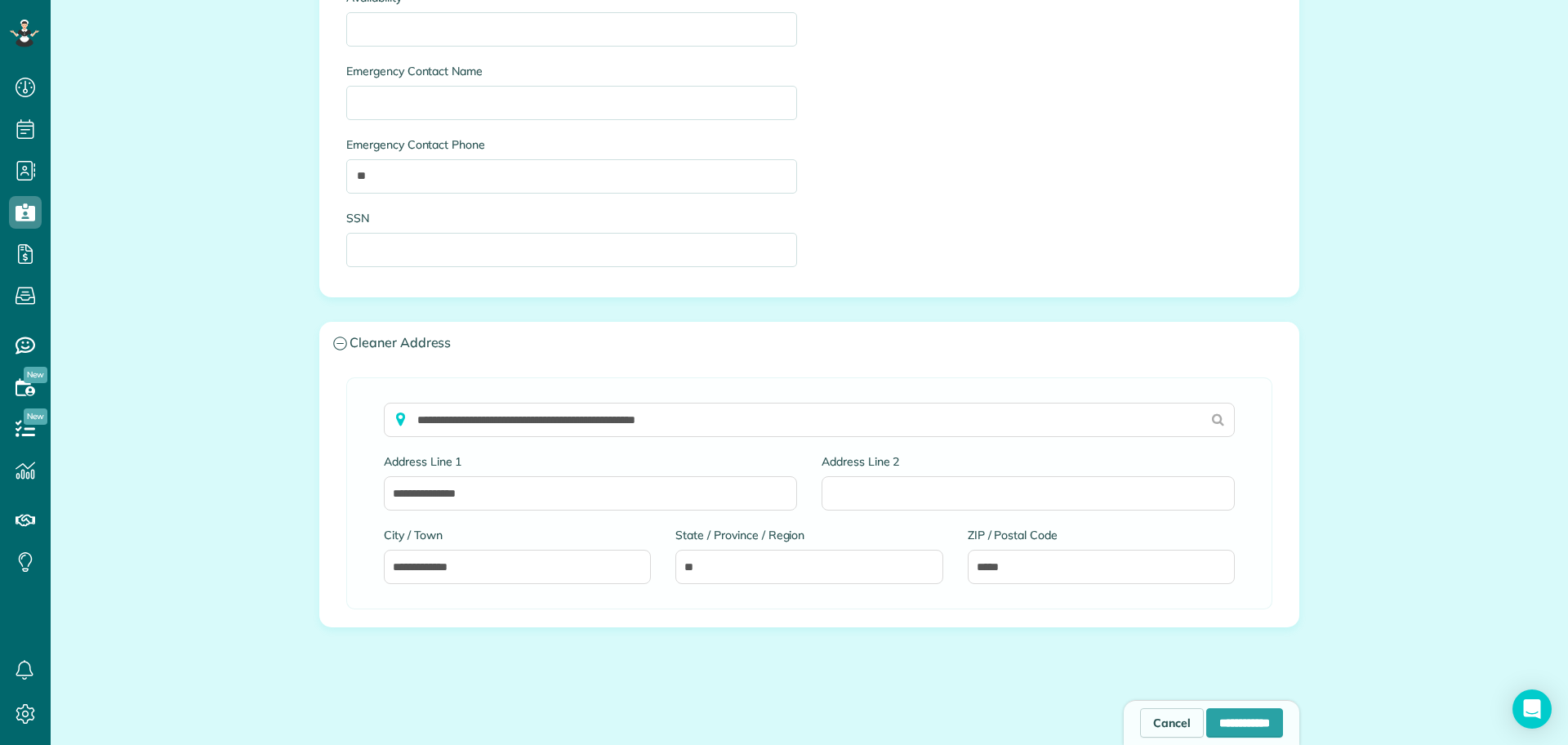 scroll, scrollTop: 1443, scrollLeft: 0, axis: vertical 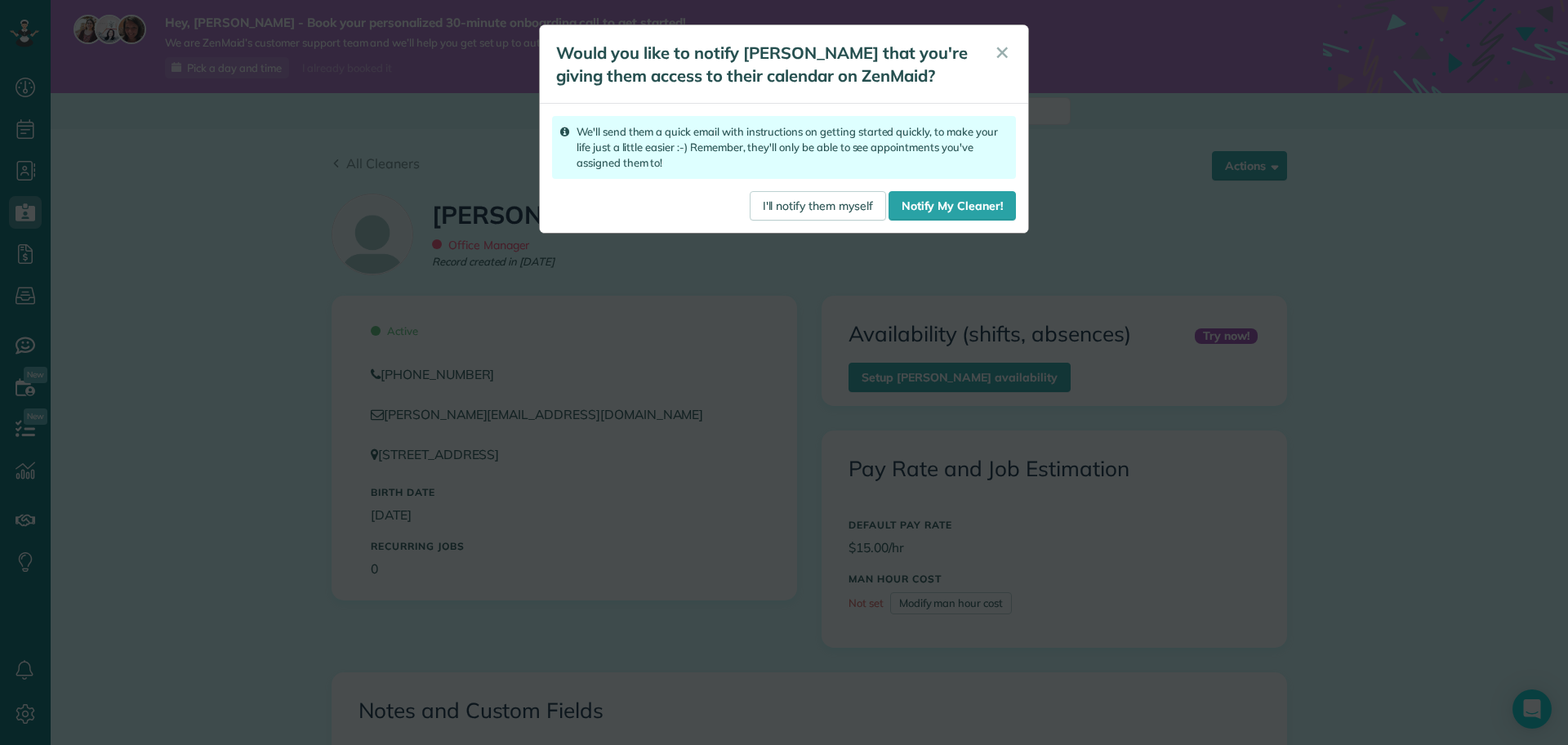 click on "Would you like to notify Vanessa Ayon that you're giving them access to their calendar on ZenMaid?" at bounding box center [764, 65] 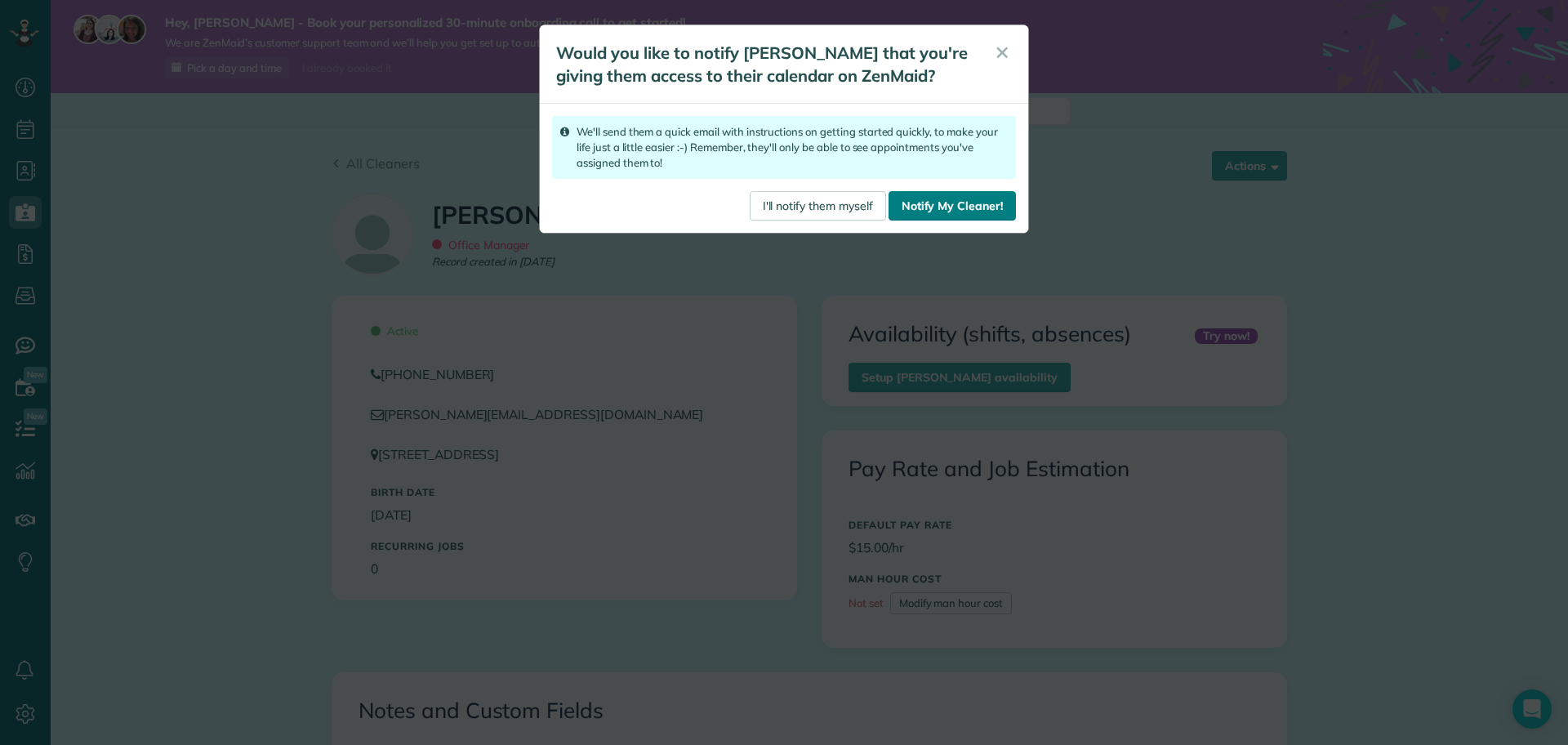 click on "Notify My Cleaner!" at bounding box center [952, 206] 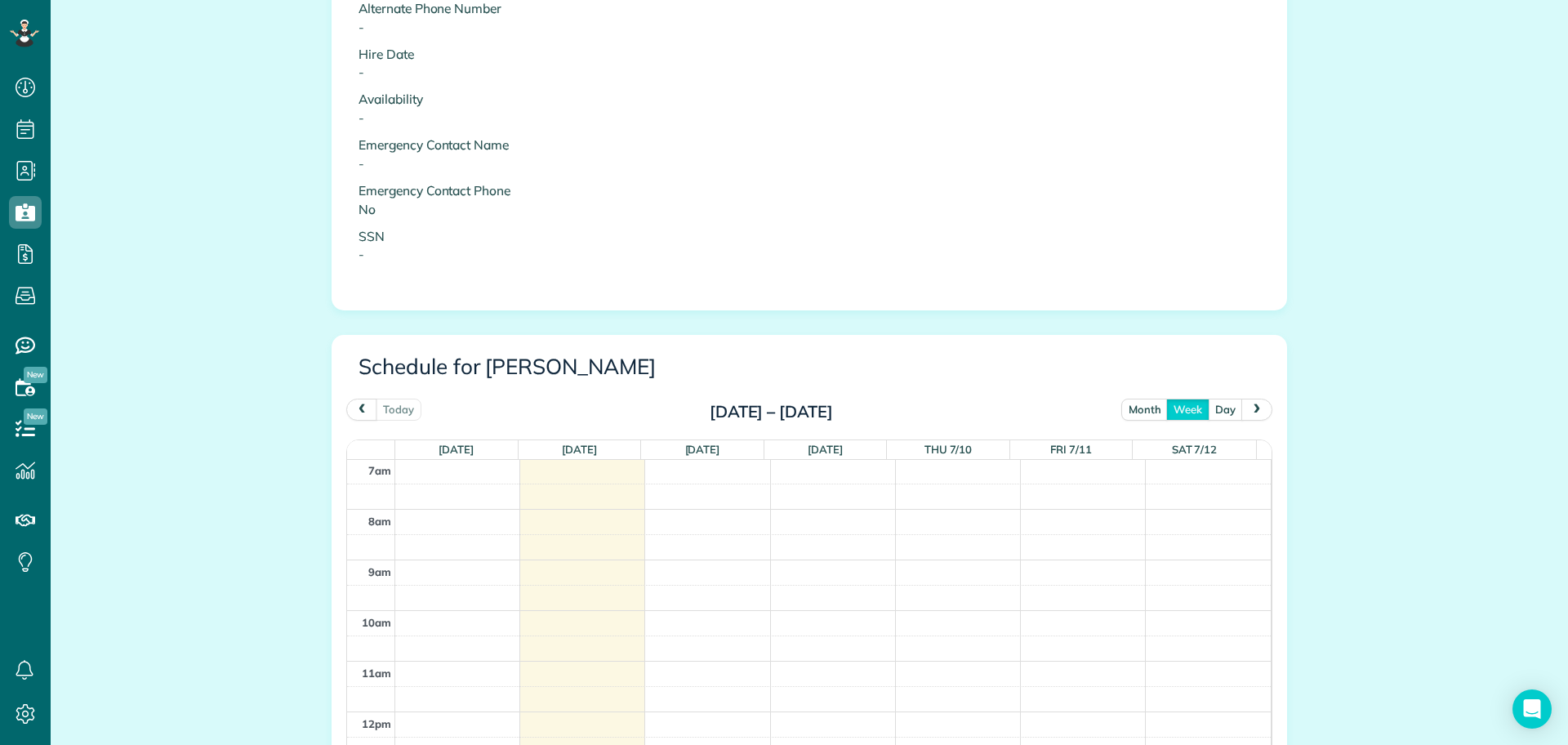 scroll, scrollTop: 817, scrollLeft: 0, axis: vertical 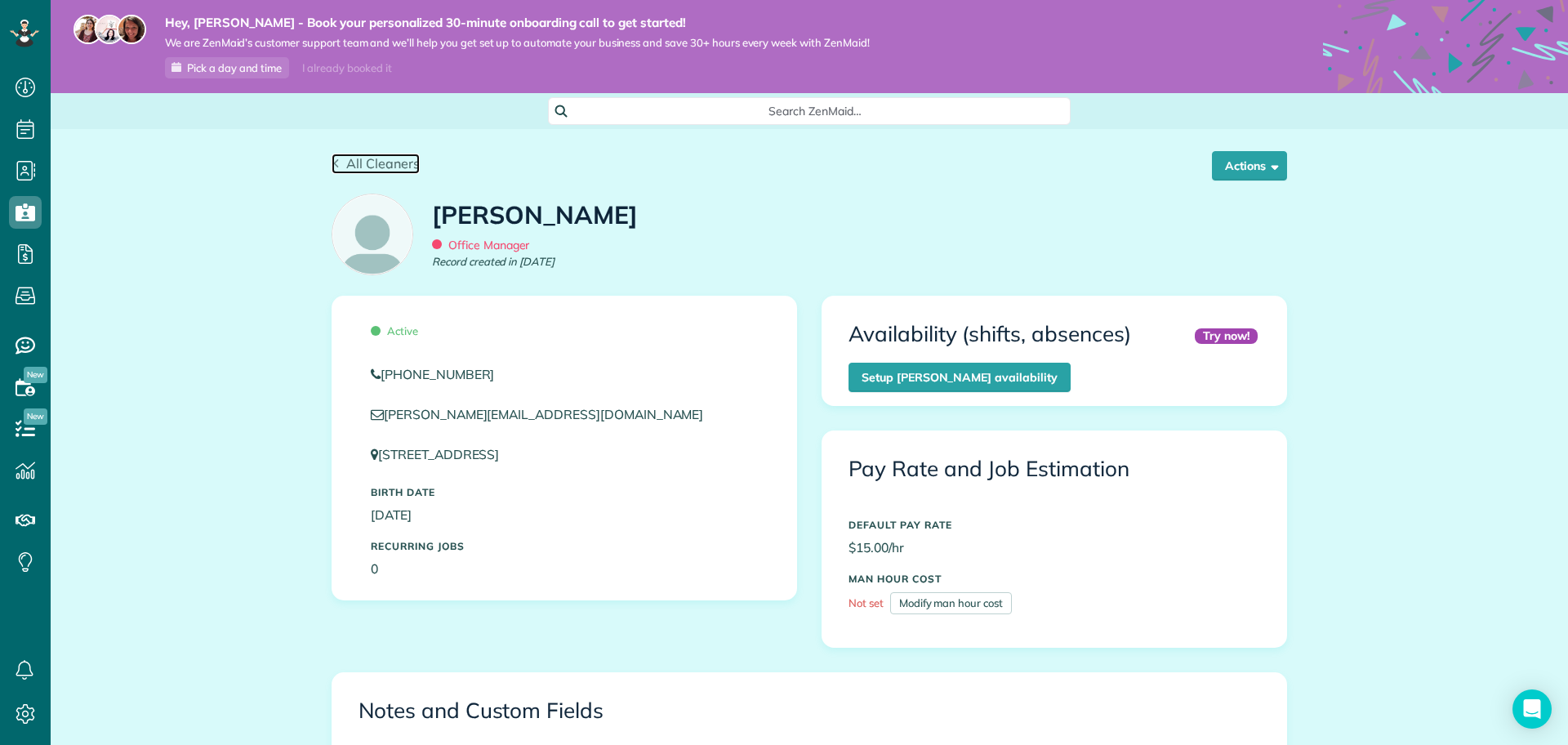 click on "All Cleaners" at bounding box center (383, 163) 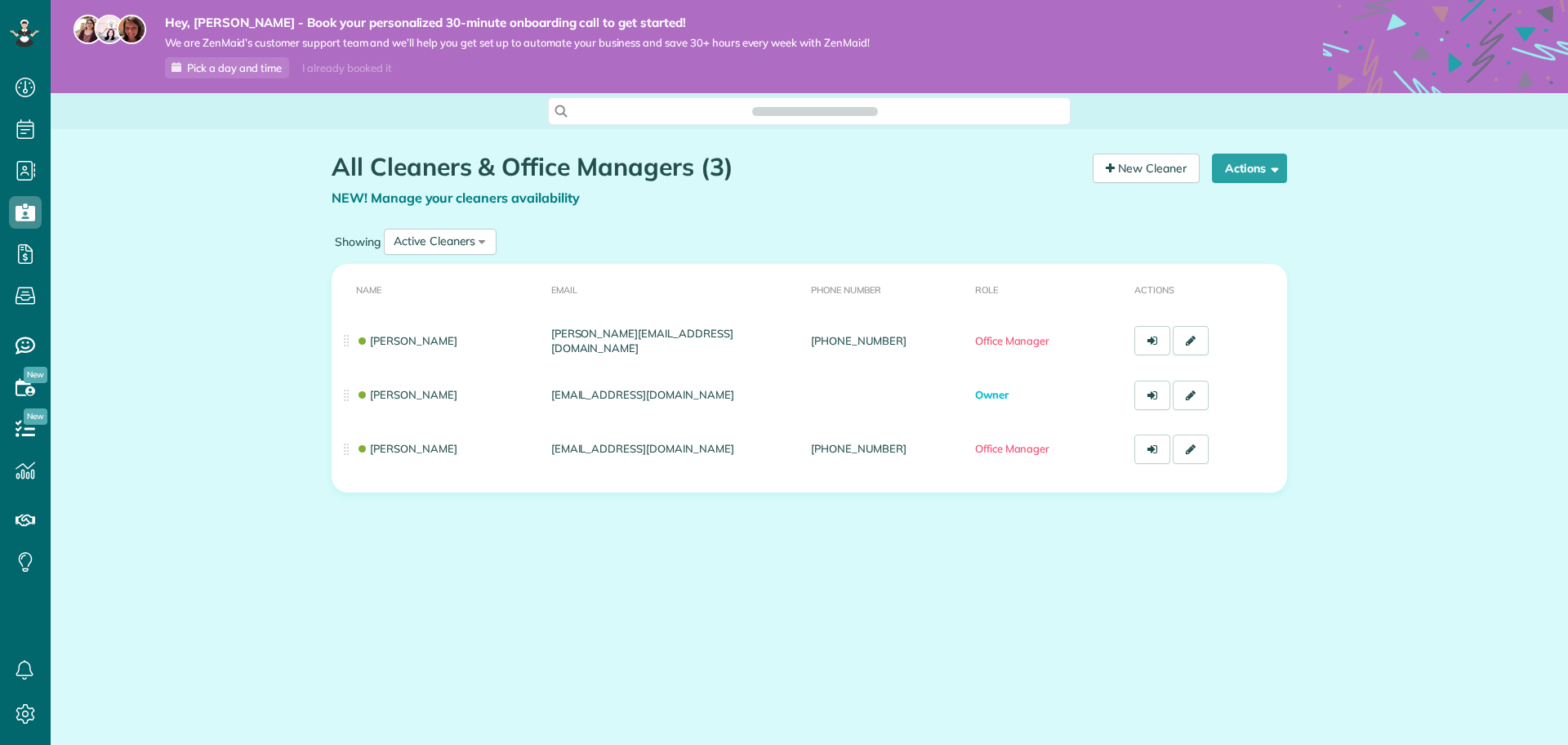 scroll, scrollTop: 0, scrollLeft: 0, axis: both 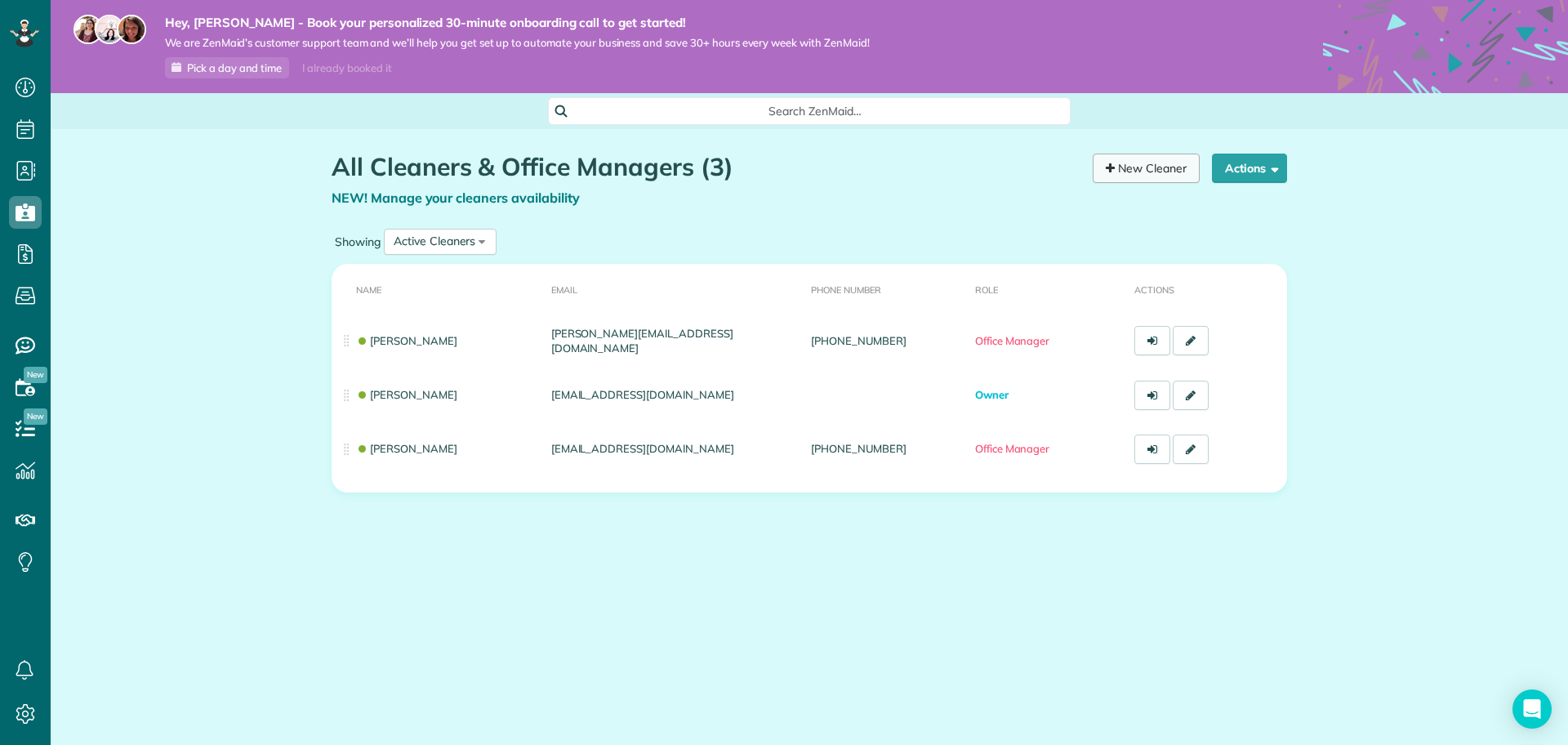 click on "New Cleaner" at bounding box center [1146, 168] 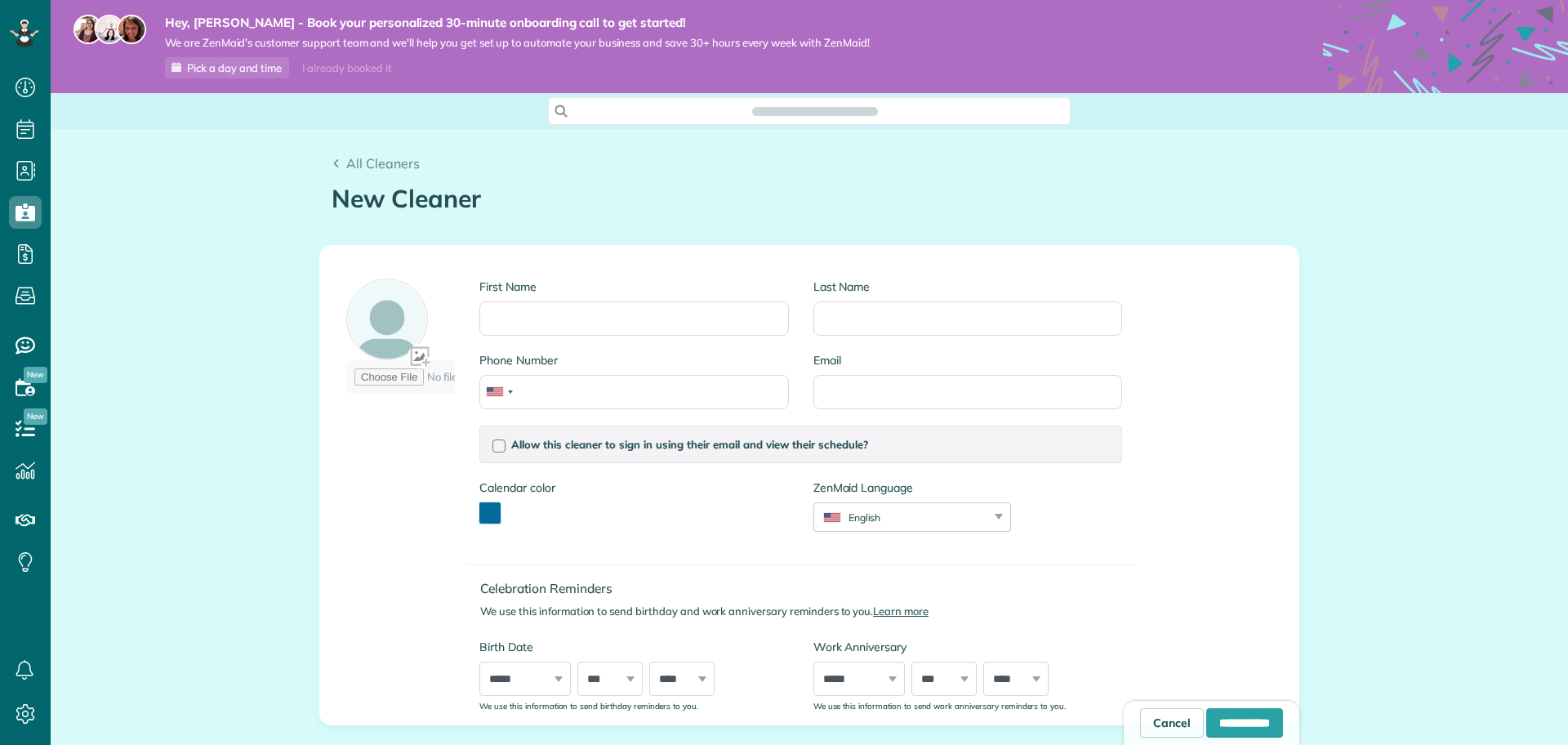 scroll, scrollTop: 0, scrollLeft: 0, axis: both 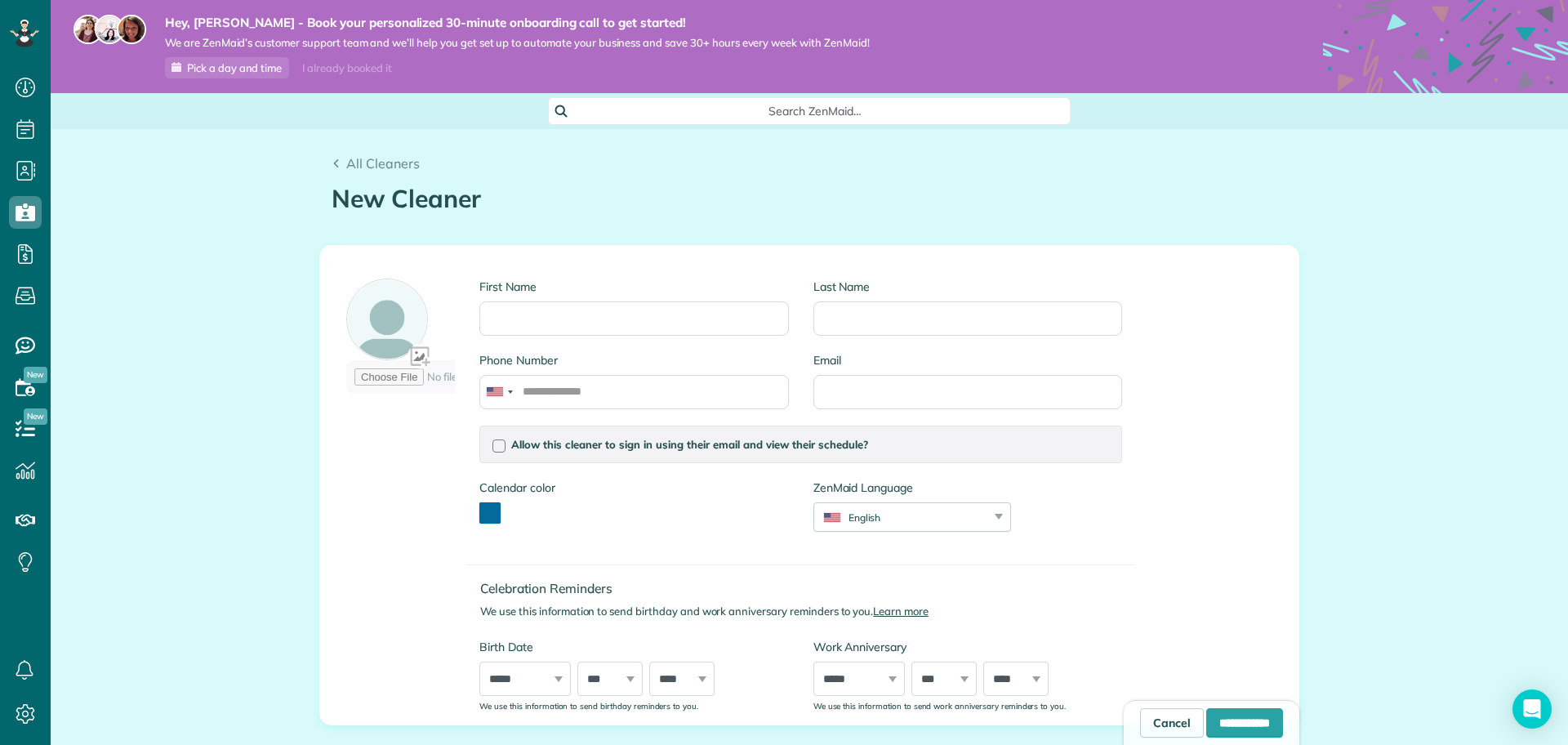 drag, startPoint x: 555, startPoint y: 299, endPoint x: 559, endPoint y: 306, distance: 8.06226 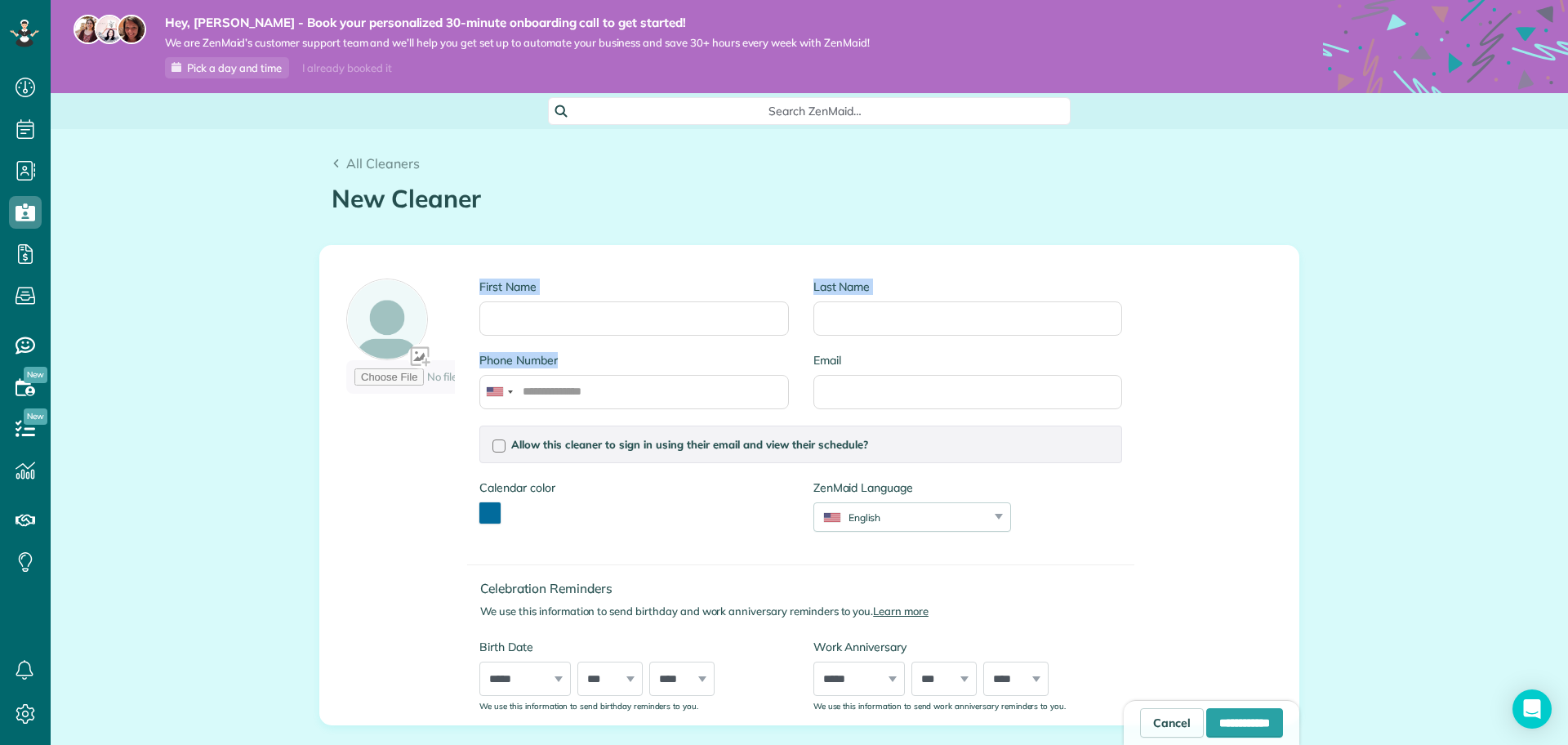 click on "First Name
Last Name
Phone Number
Email
Allow this cleaner to sign in using their email and view their schedule?
Password
Password Confirmation
Password Password should contain letters and numbers only and be at least 8 characters long
Password Confirmation
Is this cleaner an office manager? Office managers can create, view, and edit customers, appointments, and cleaners
Is this cleaner a contractor?
Allow this cleaner to log their time in the system? If you enable this option, this cleaner will be able to log their time in and time out when they sign in, saving you time on payroll and time tracking
Calendar color" at bounding box center [800, 495] 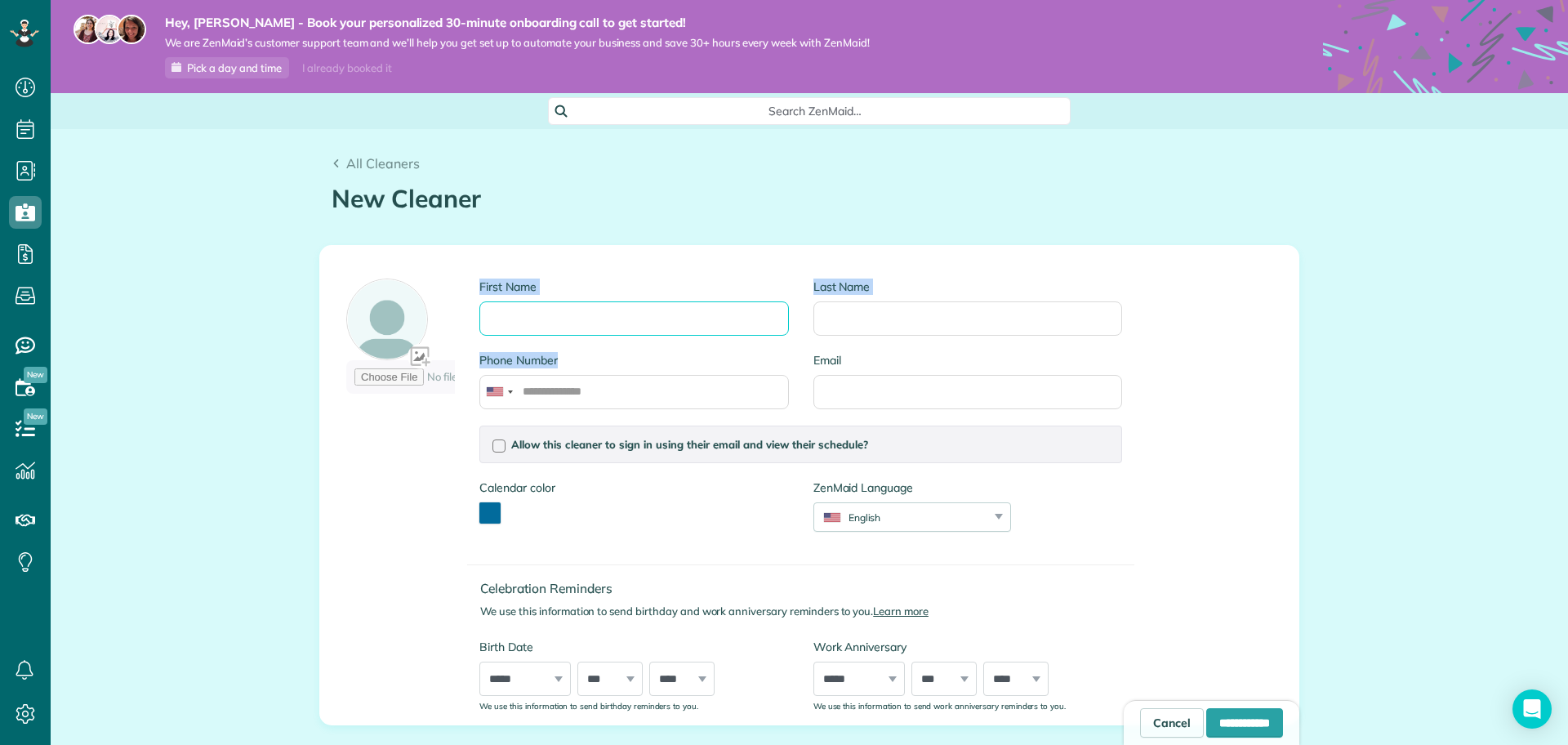 click on "First Name" at bounding box center (634, 319) 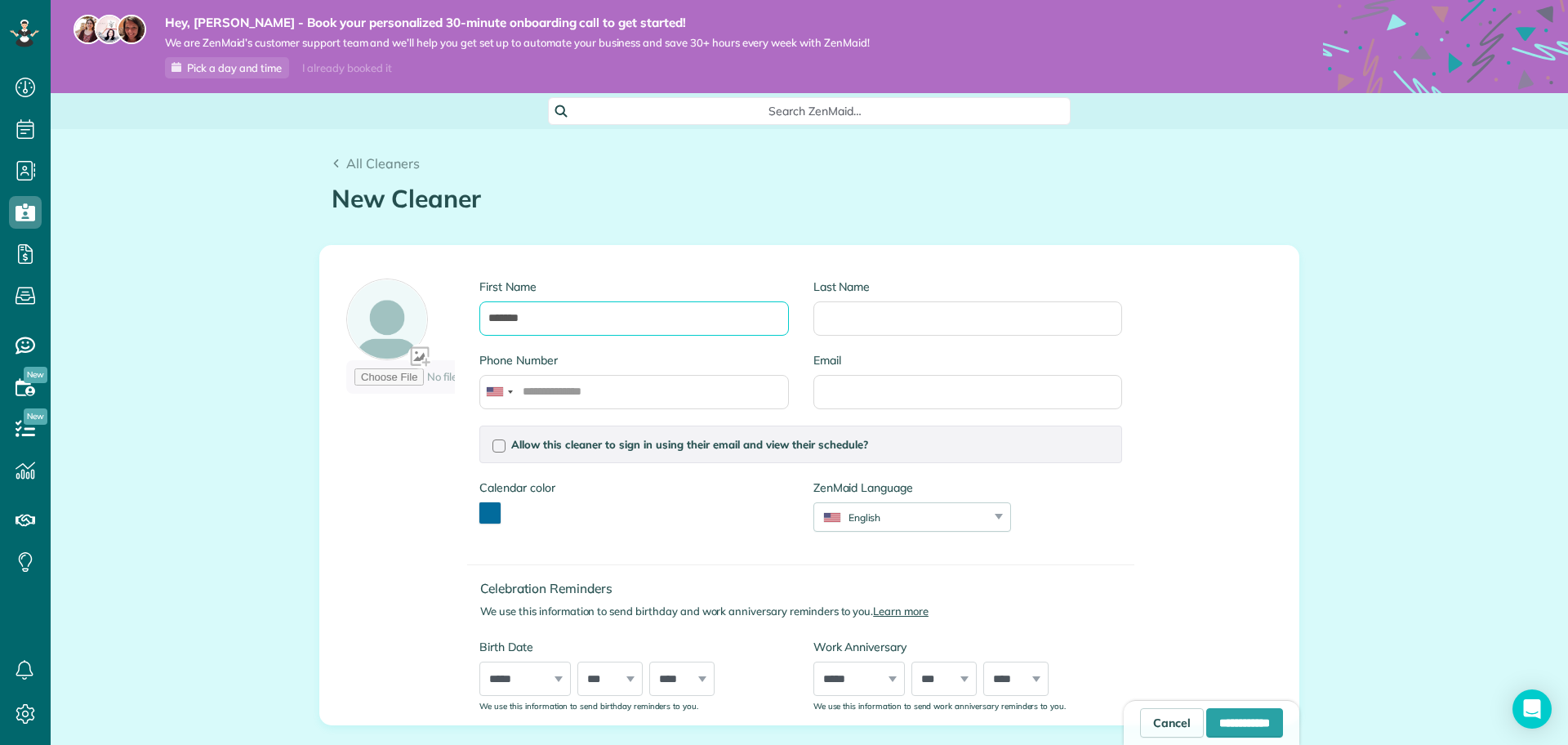 type on "*******" 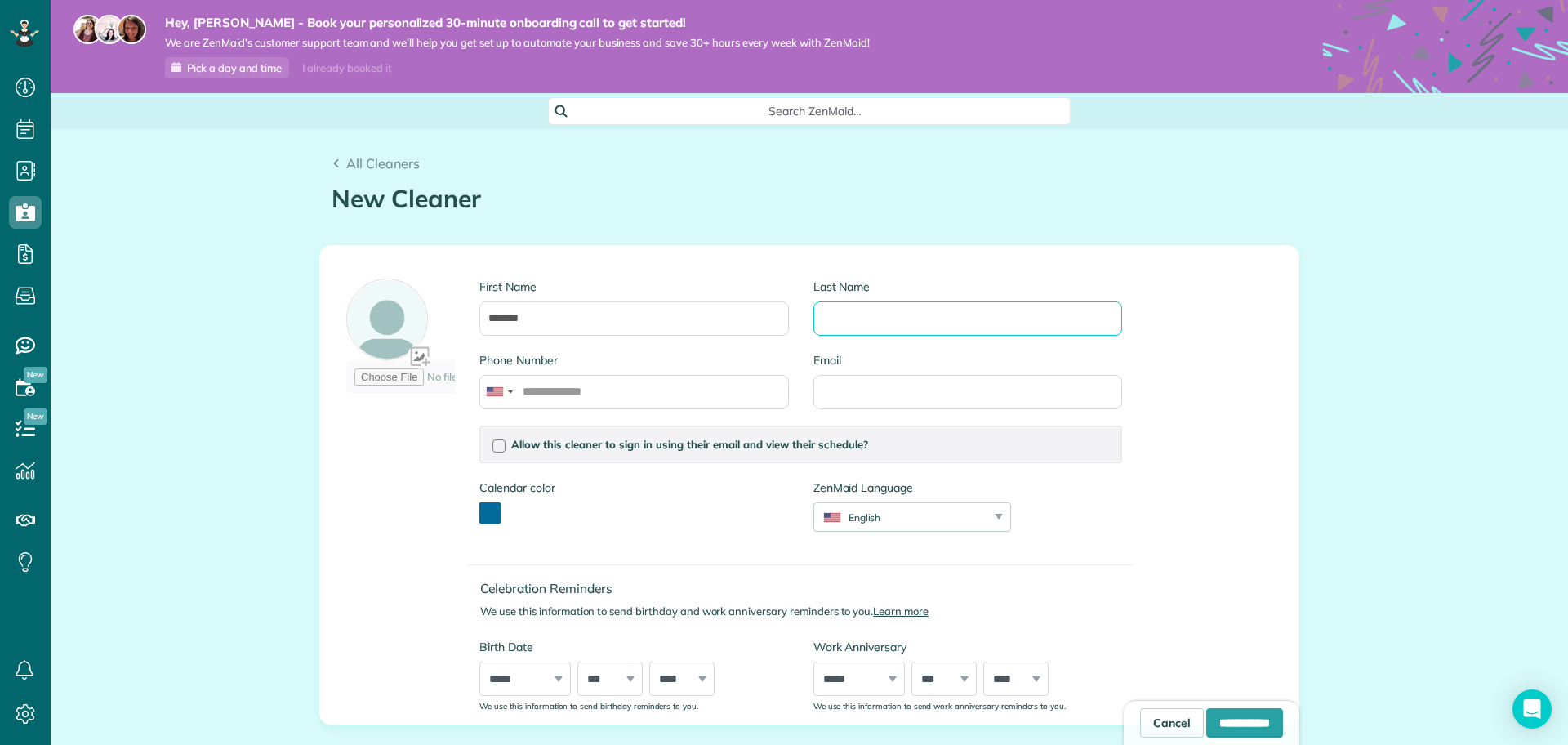 click on "Last Name" at bounding box center [968, 319] 